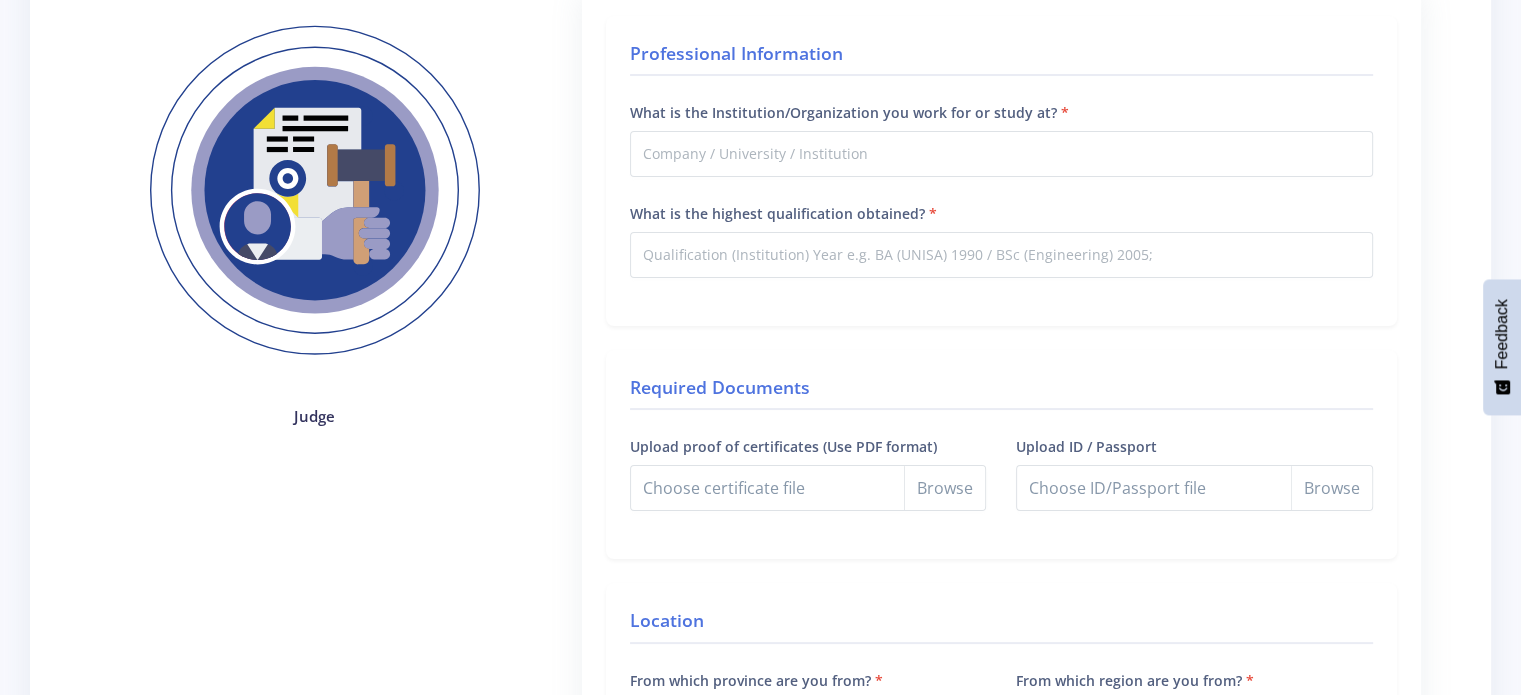 scroll, scrollTop: 0, scrollLeft: 0, axis: both 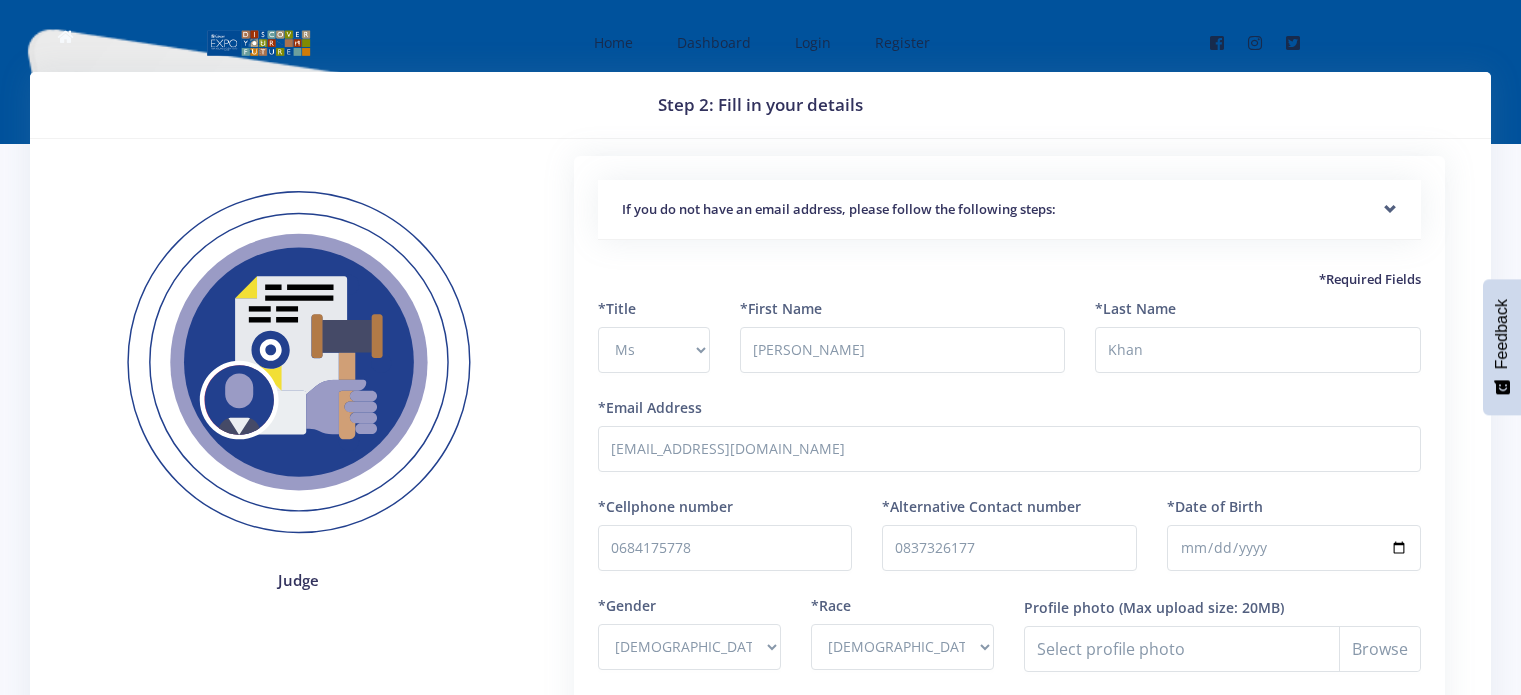 select on "Ms" 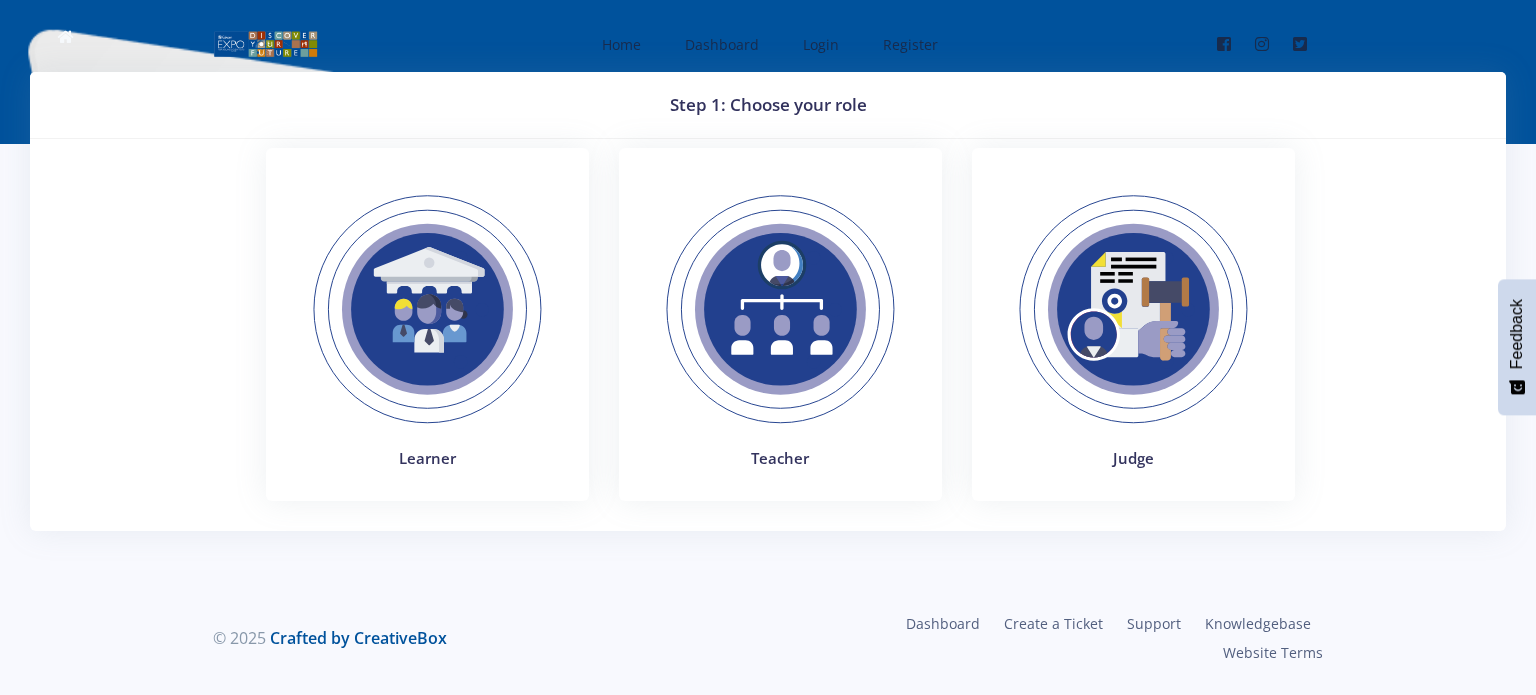 scroll, scrollTop: 0, scrollLeft: 0, axis: both 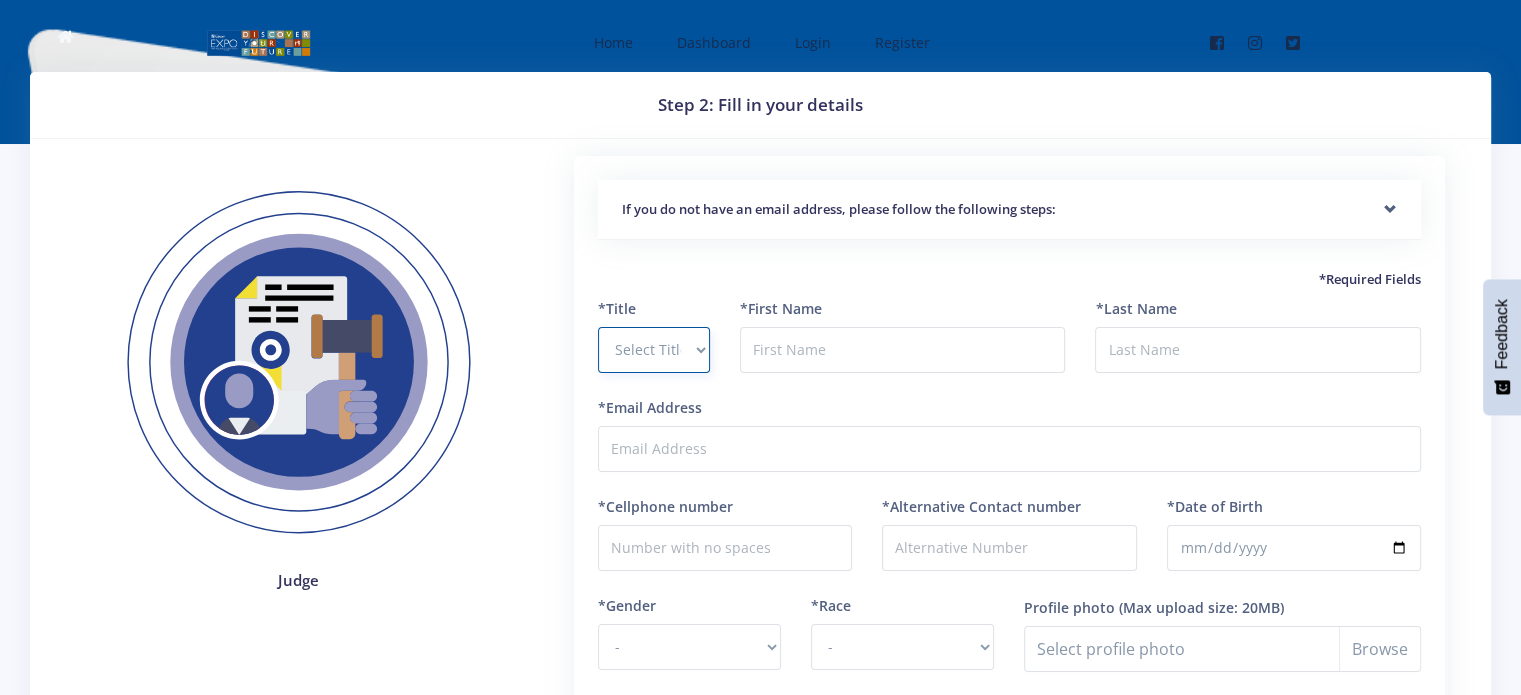 click on "Select Title
Prof
Dr
Mr
Mrs
Ms
Other" at bounding box center (654, 350) 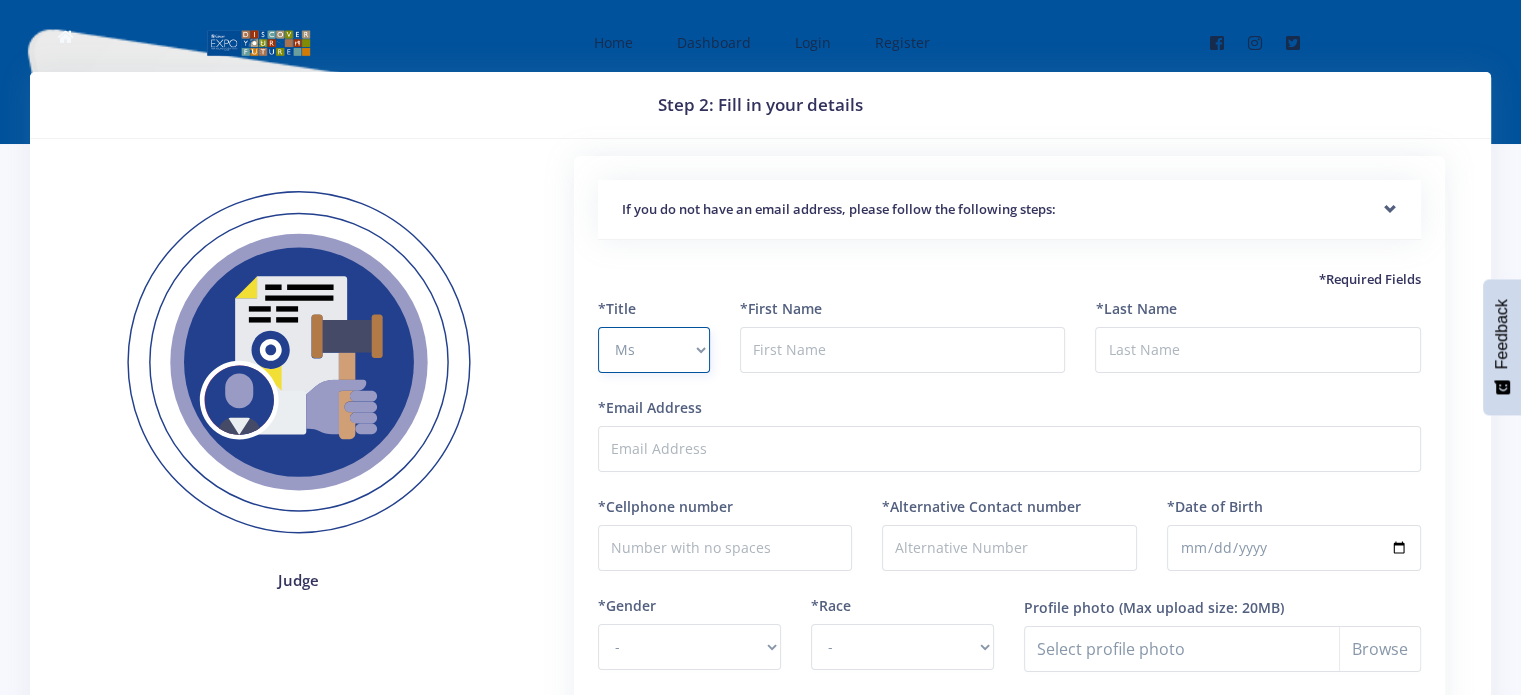 click on "Select Title
Prof
Dr
Mr
Mrs
Ms
Other" at bounding box center [654, 350] 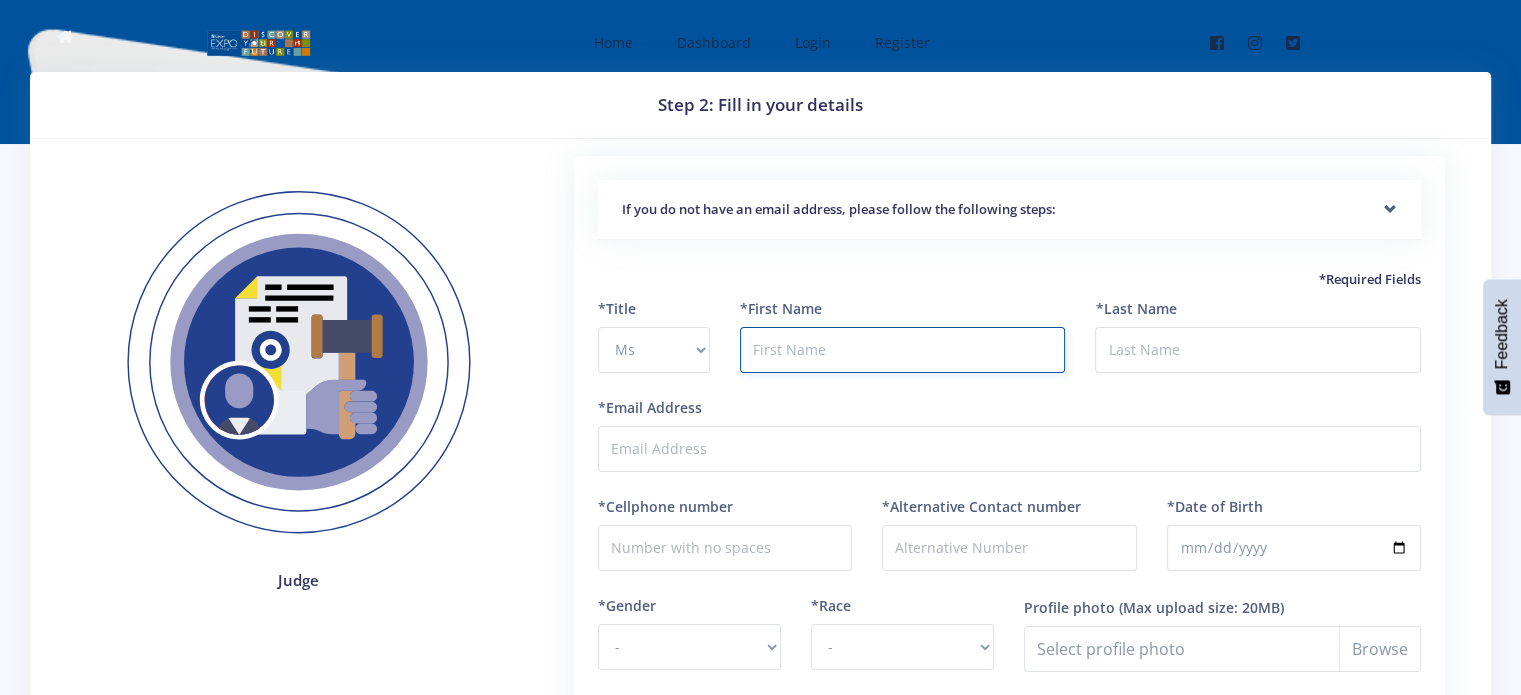 click at bounding box center (903, 350) 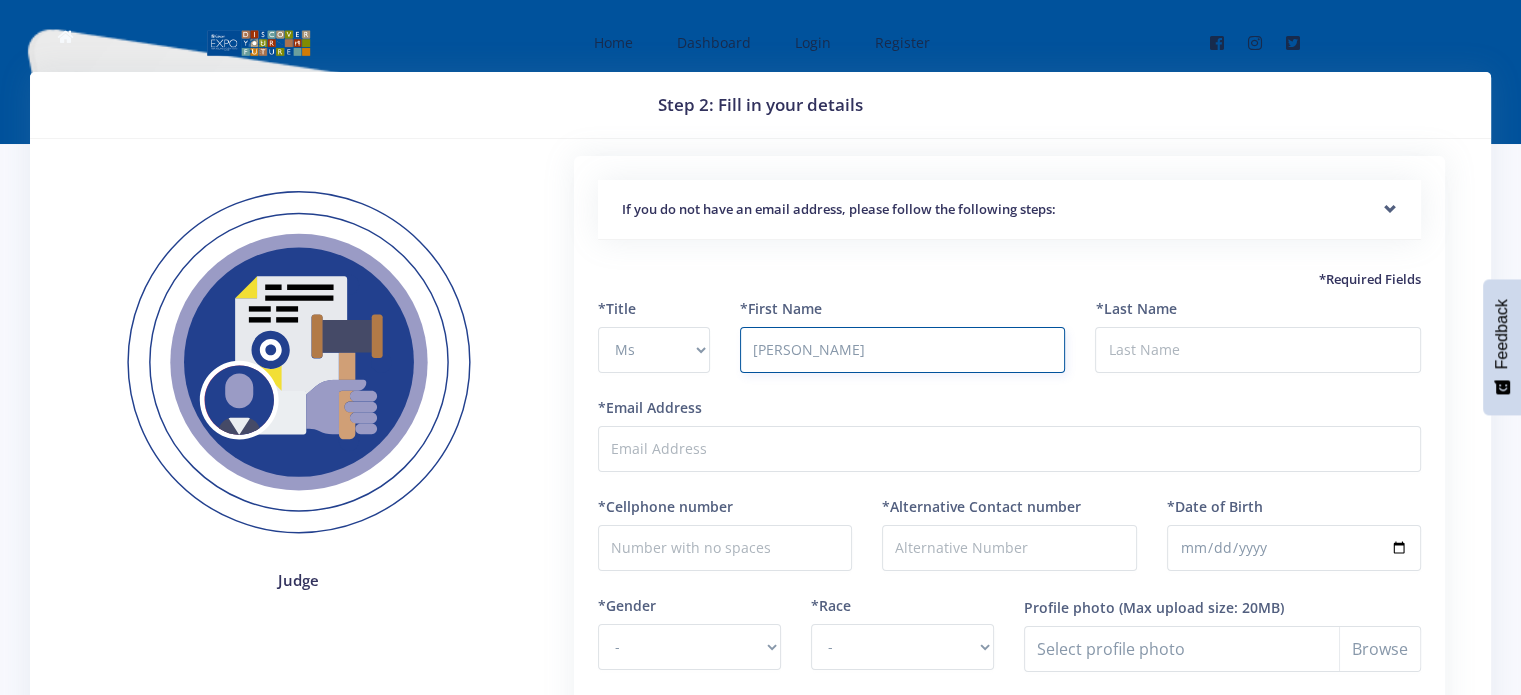 type on "Aaliyah" 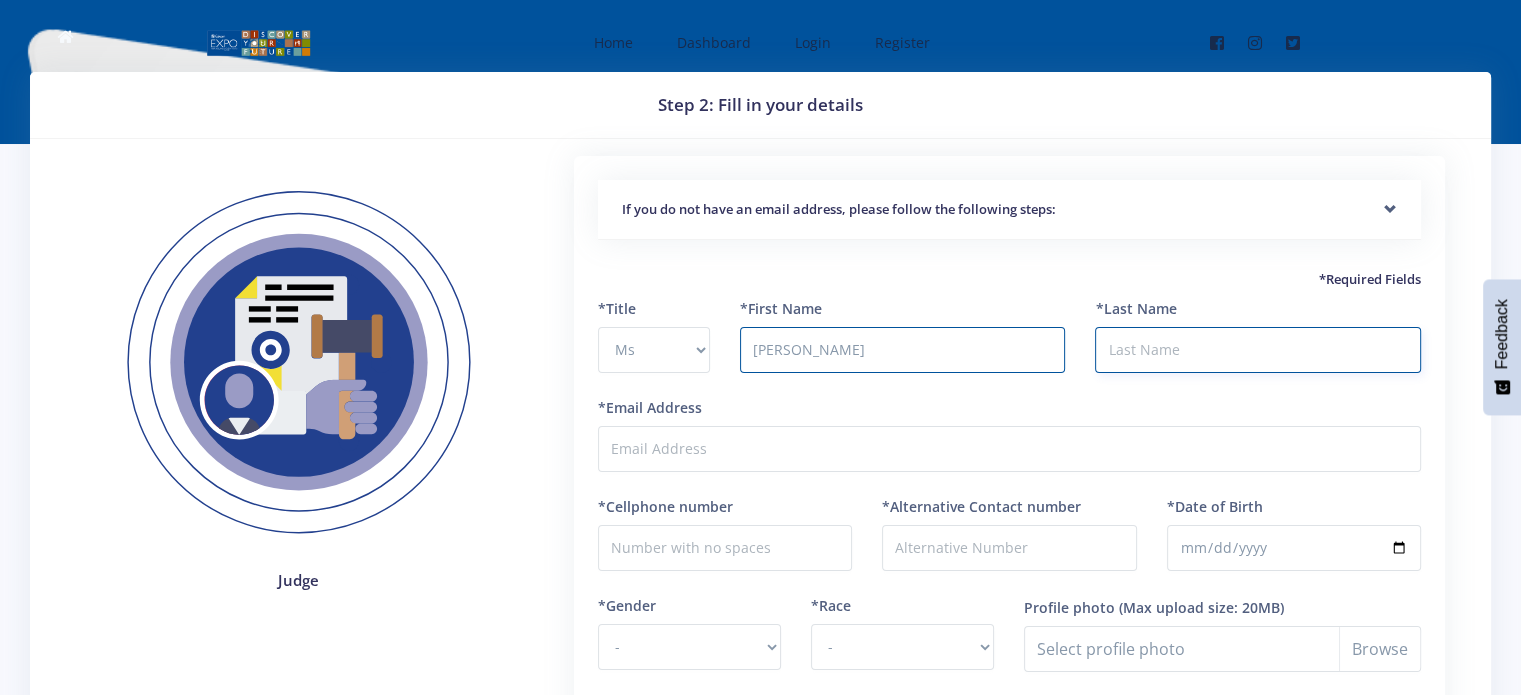 click on "*Last Name" at bounding box center (1258, 350) 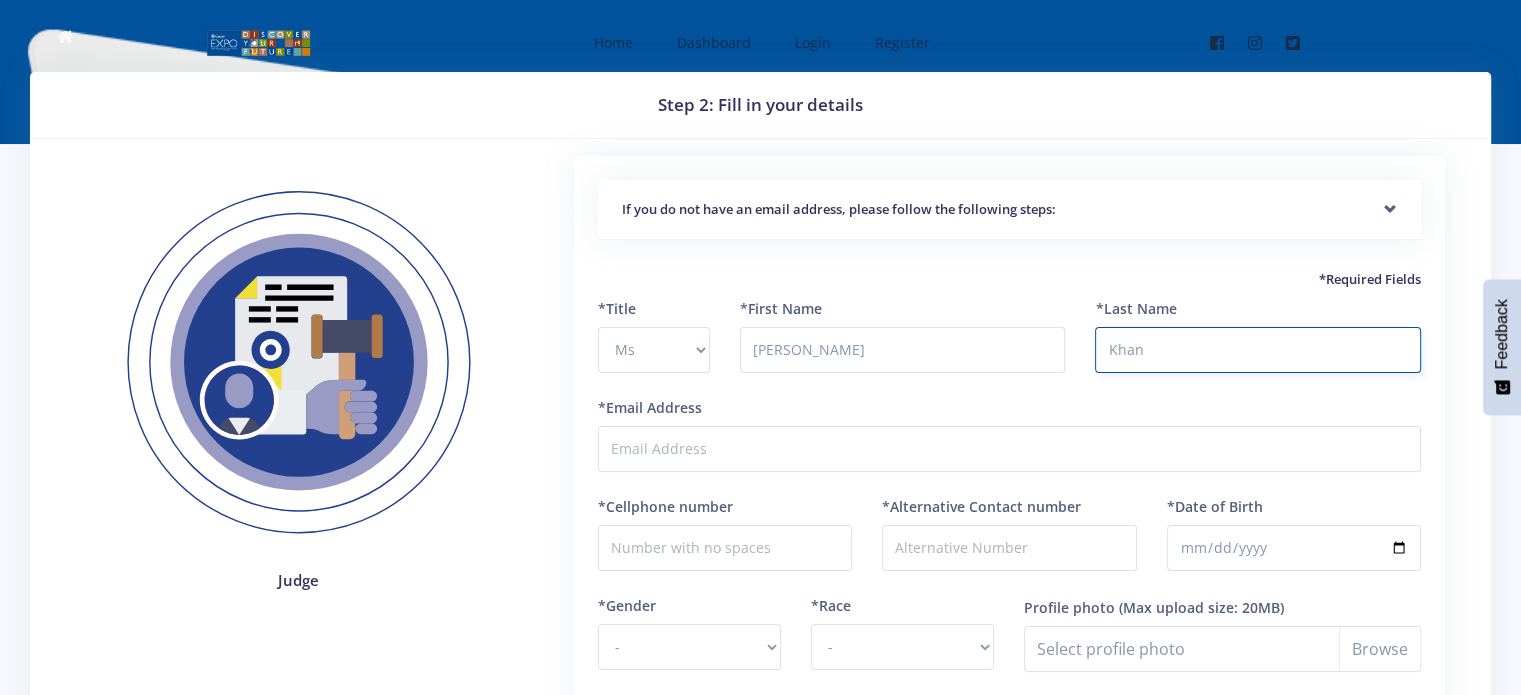 type on "Khan" 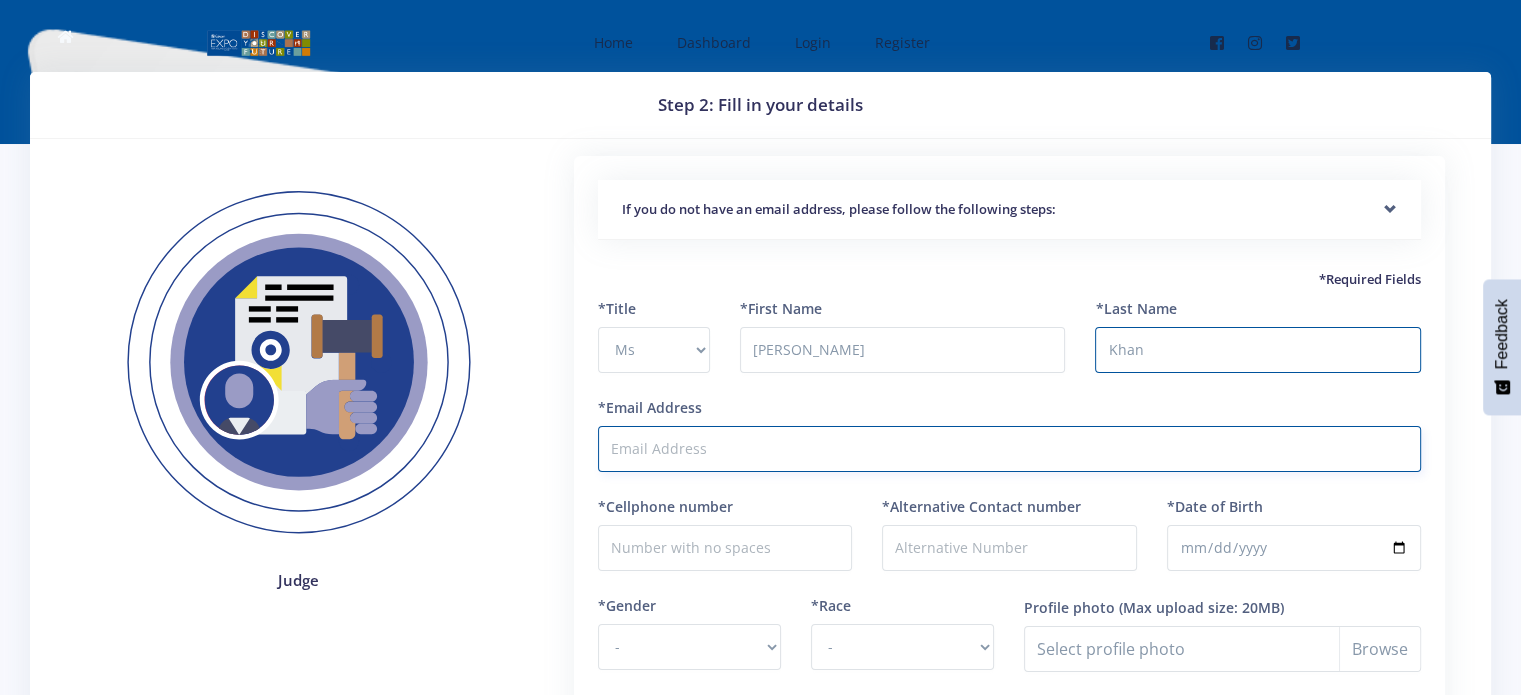 click on "*Email Address" at bounding box center [1009, 449] 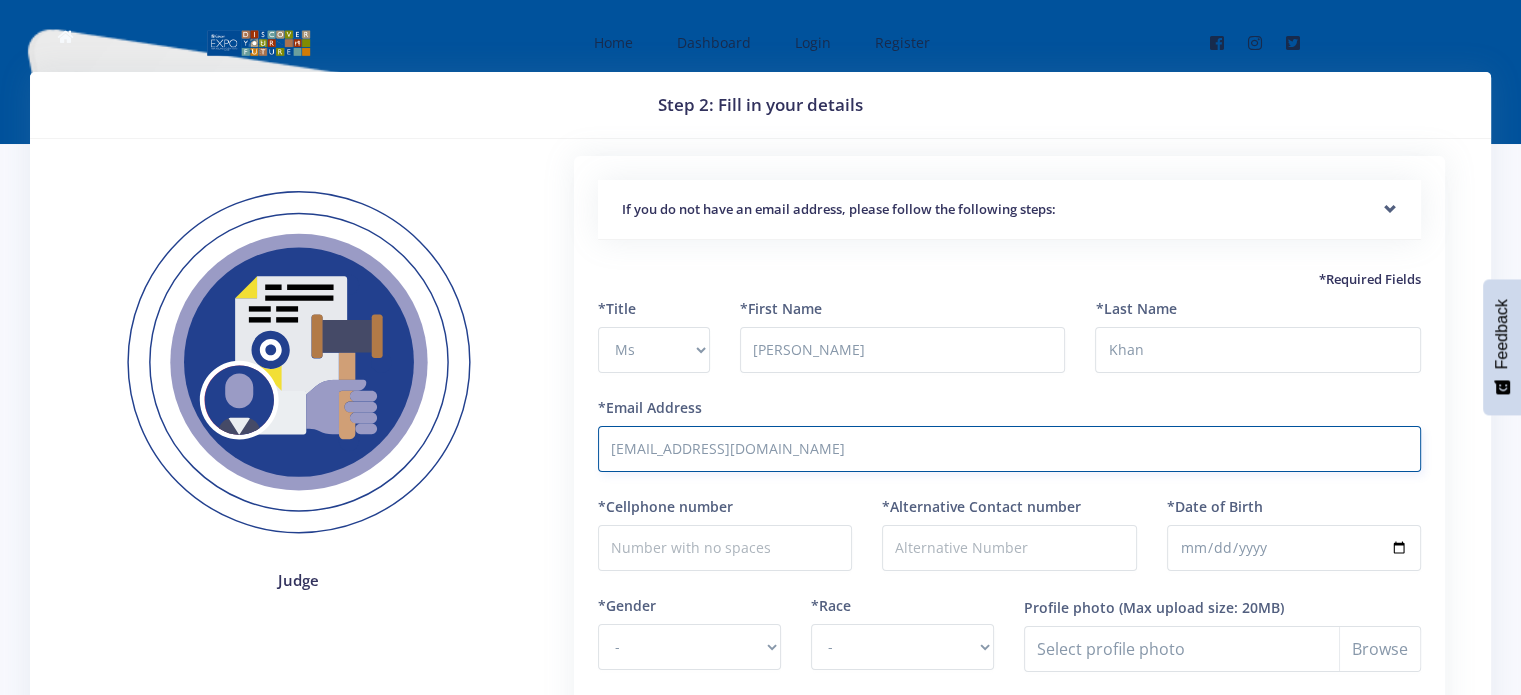 scroll, scrollTop: 98, scrollLeft: 0, axis: vertical 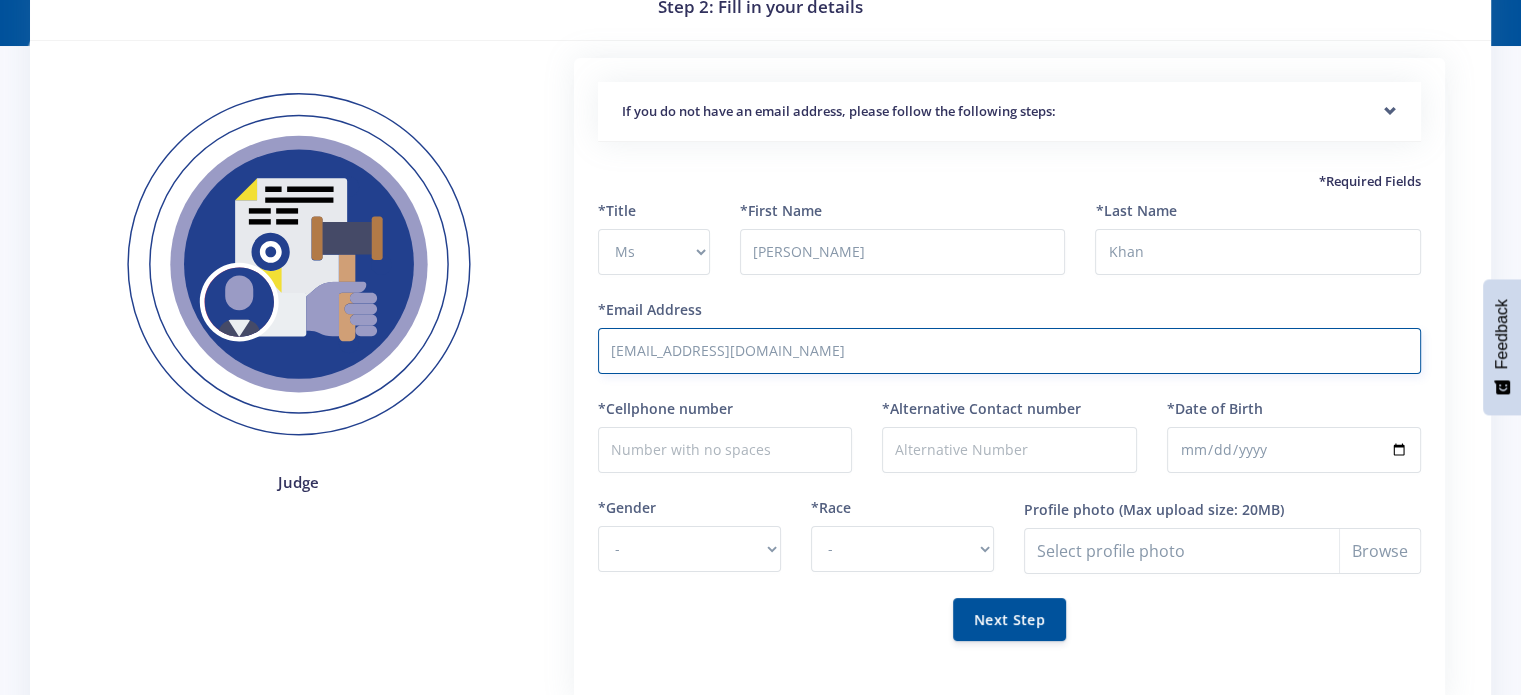 type on "[EMAIL_ADDRESS][DOMAIN_NAME]" 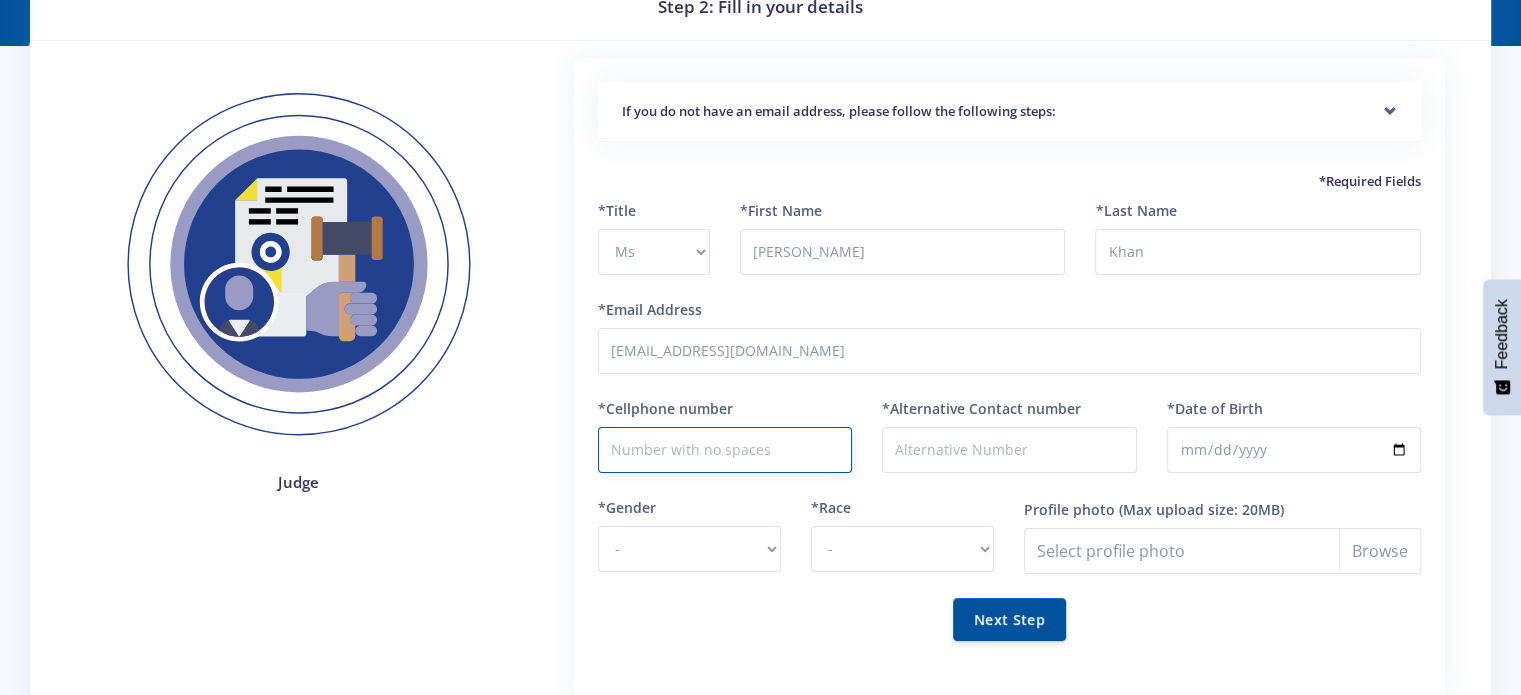 click on "*Cellphone number" at bounding box center (725, 450) 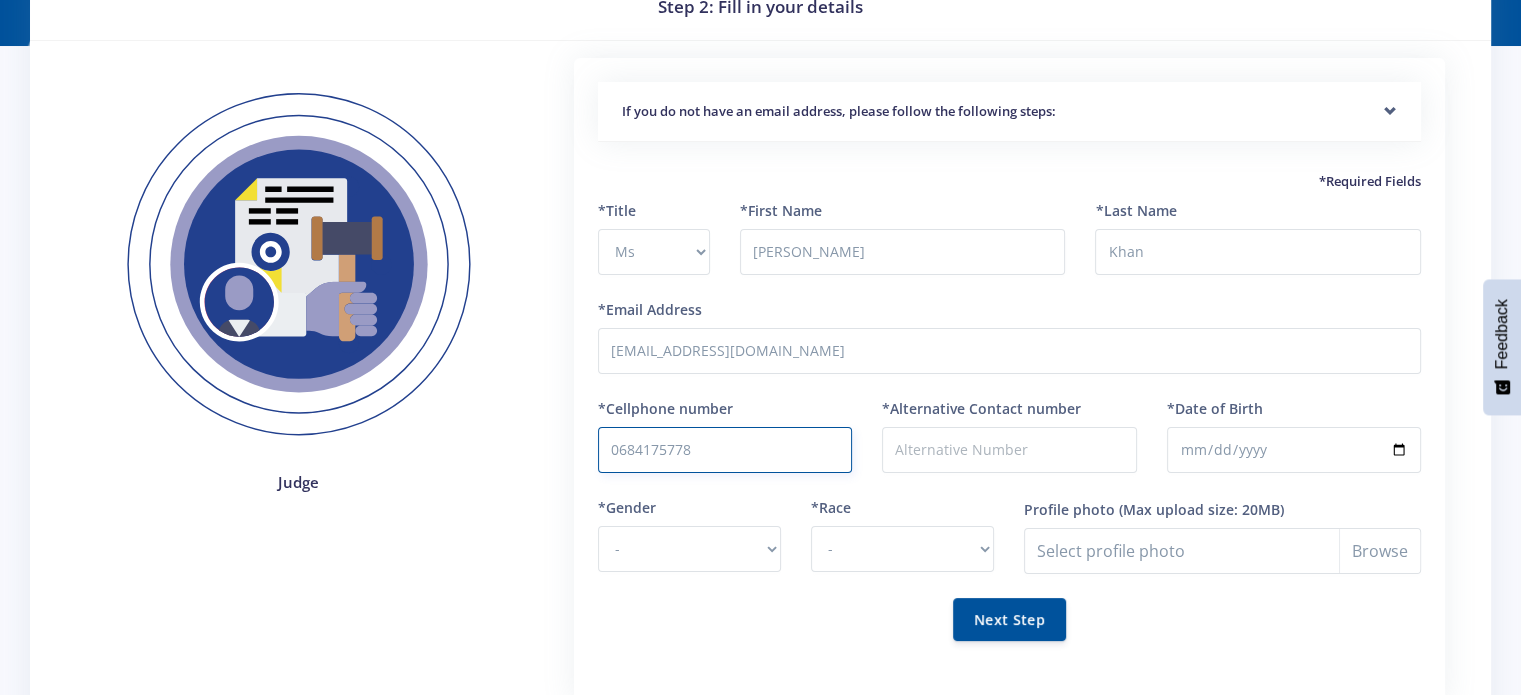 type on "0684175778" 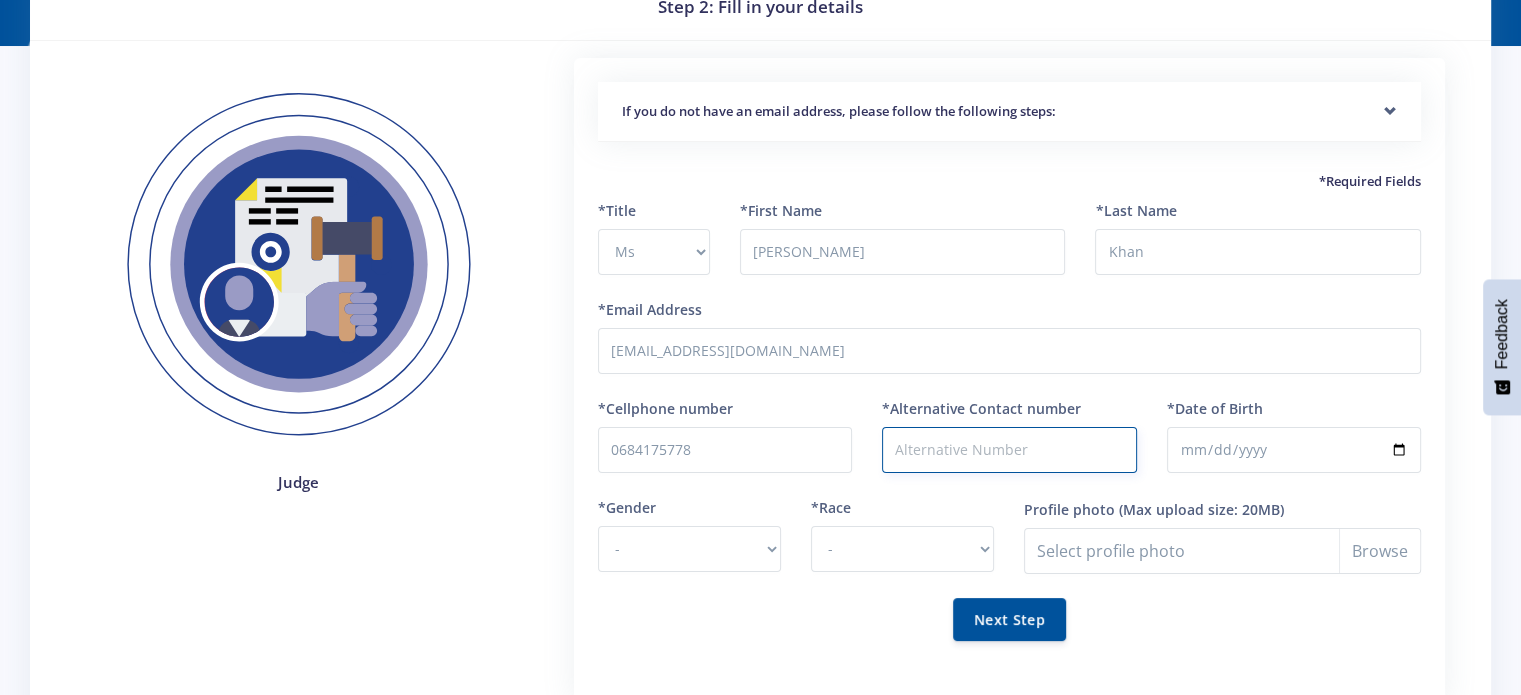 click on "*Alternative Contact number" at bounding box center [1009, 450] 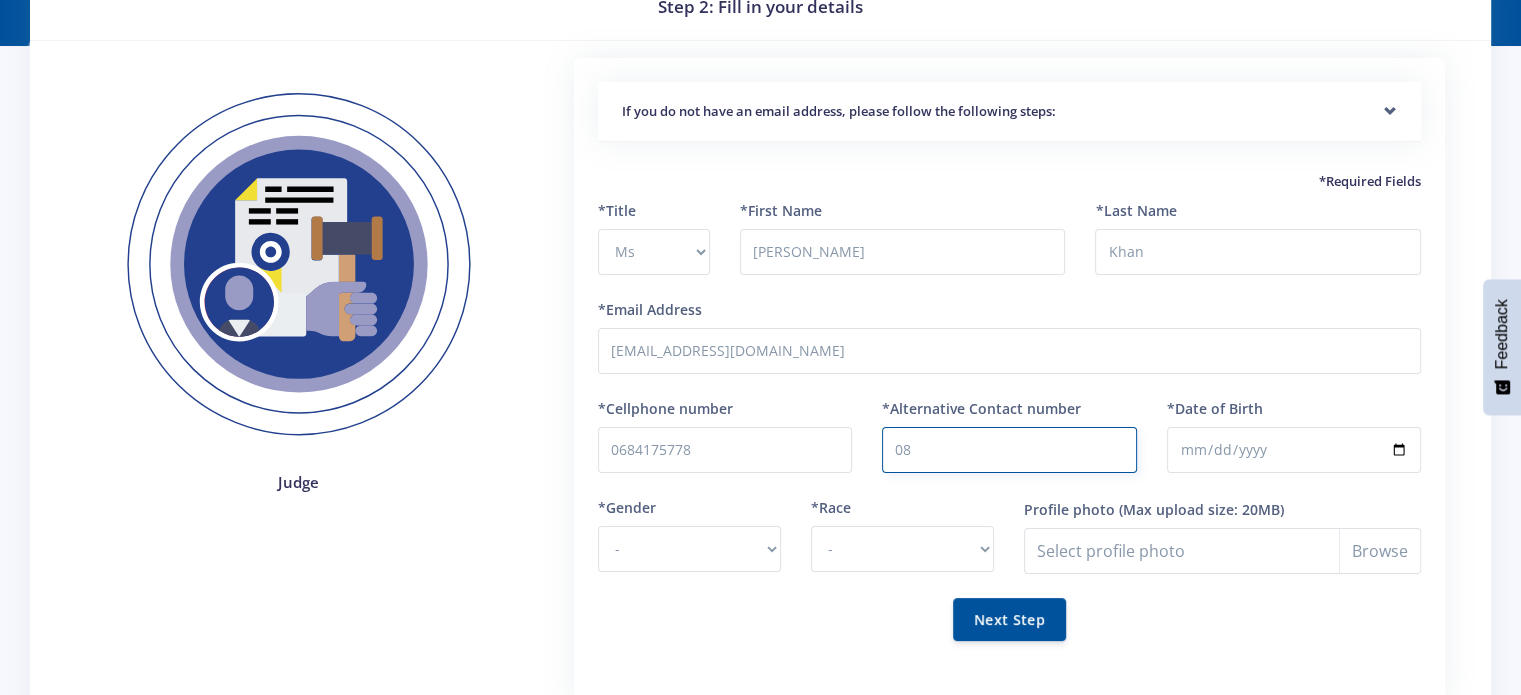 type on "0" 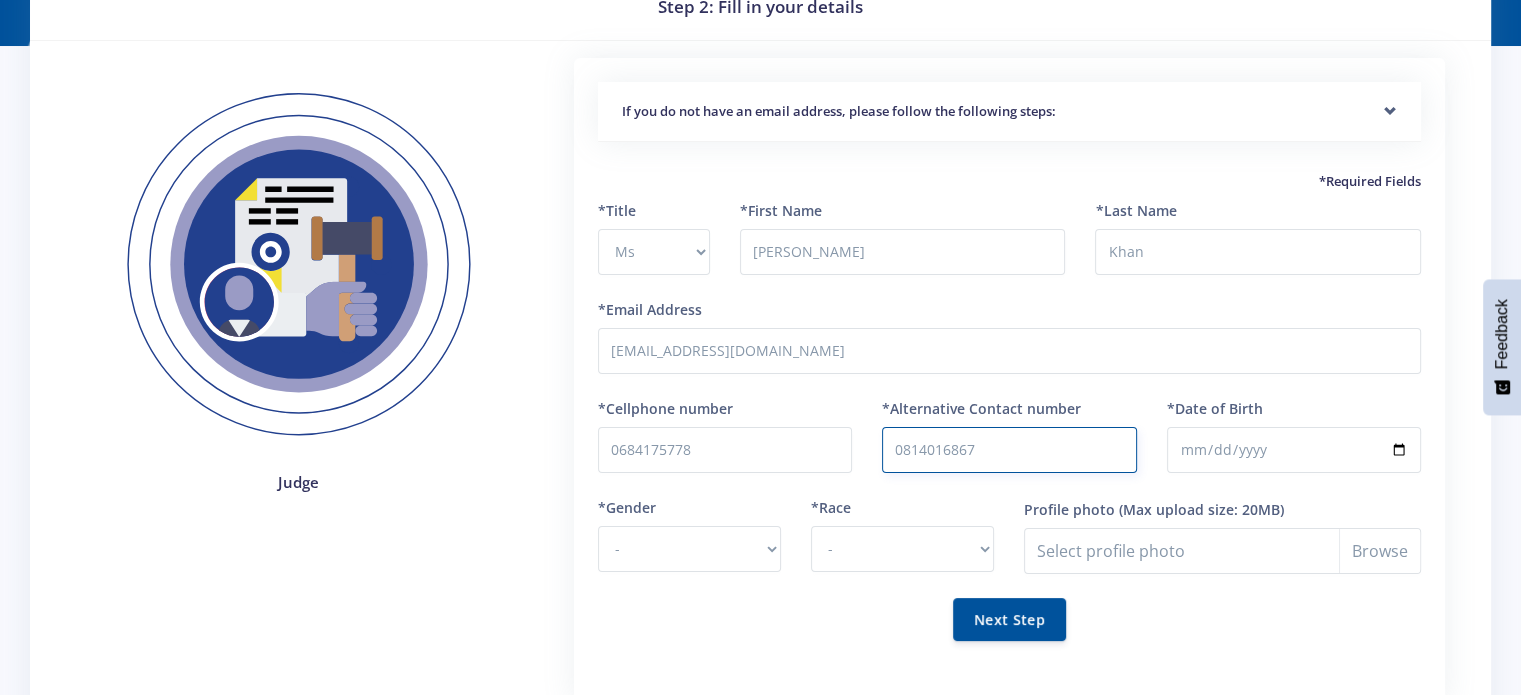 type on "0814016867" 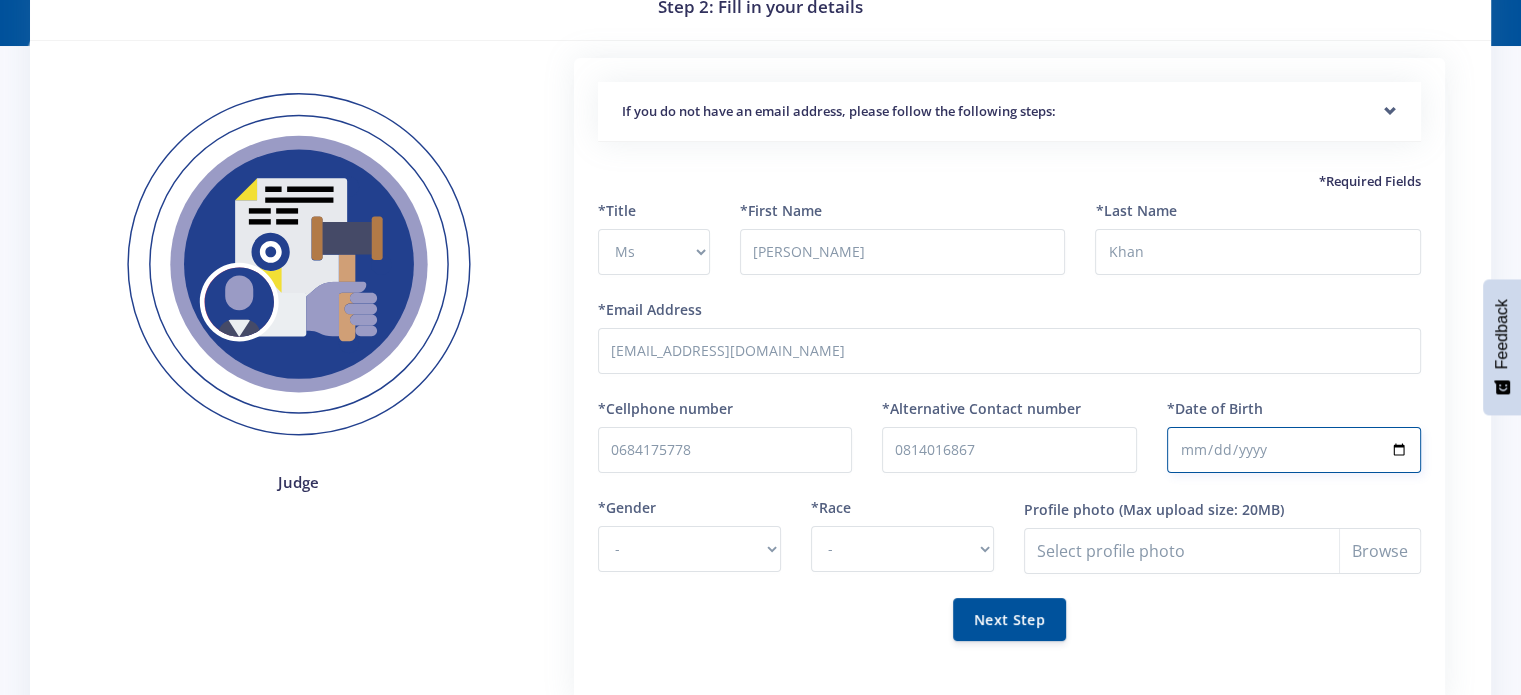 click on "*Date of Birth" at bounding box center [1294, 450] 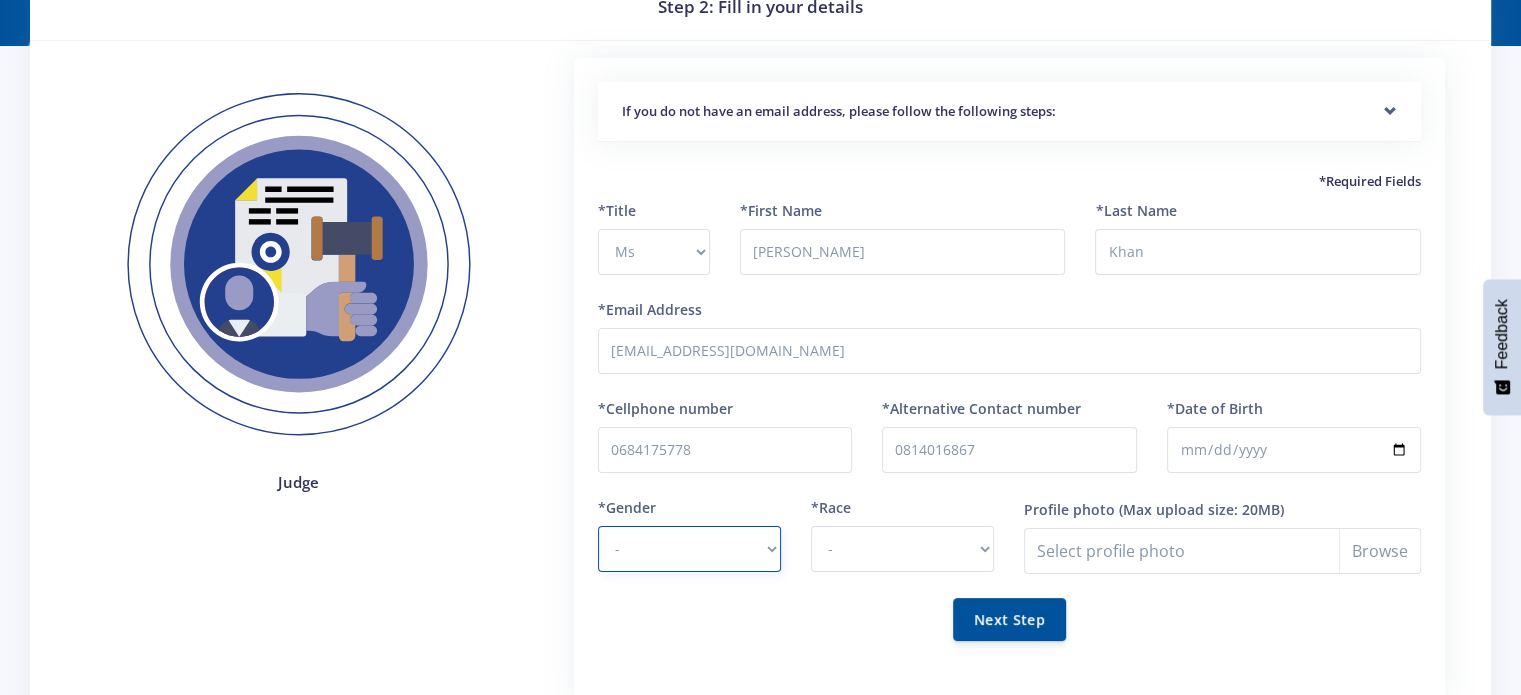 click on "-
Male
Female" at bounding box center (689, 549) 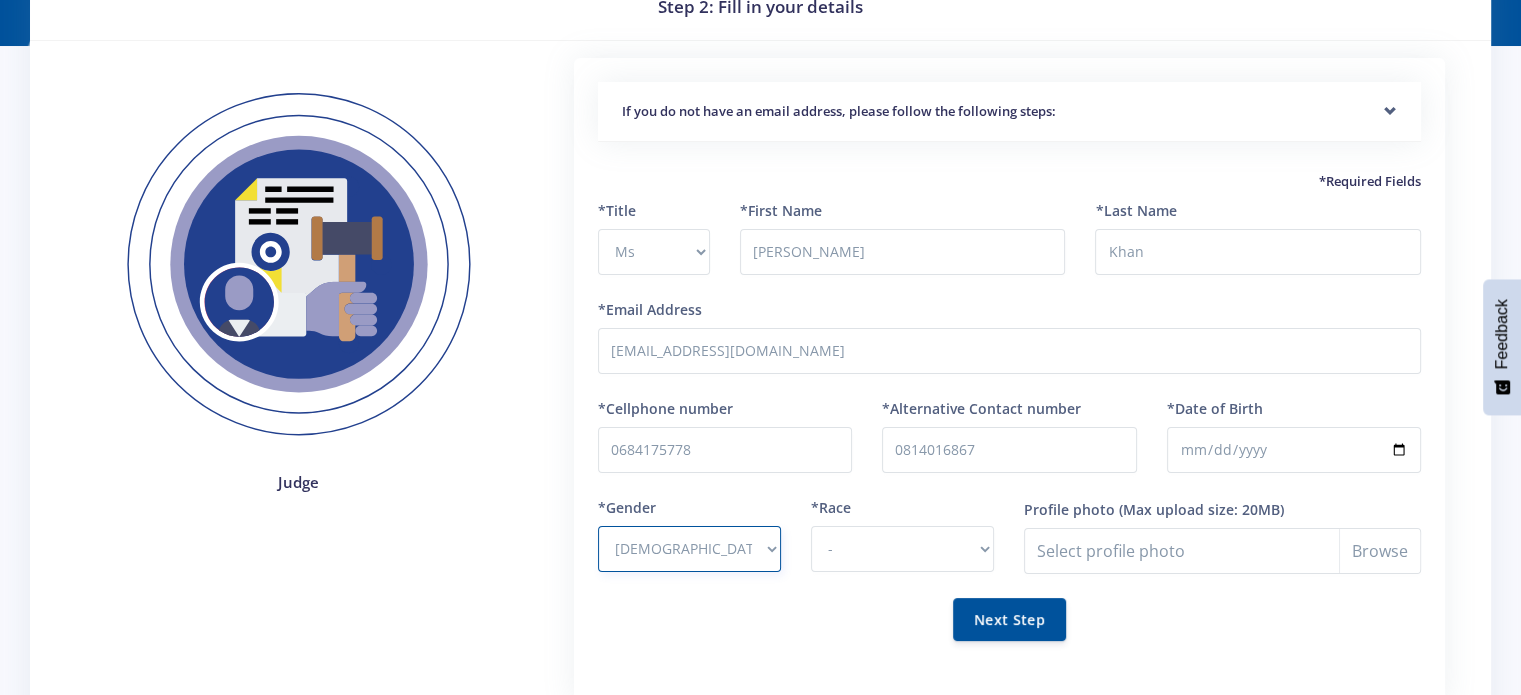 click on "-
Male
Female" at bounding box center (689, 549) 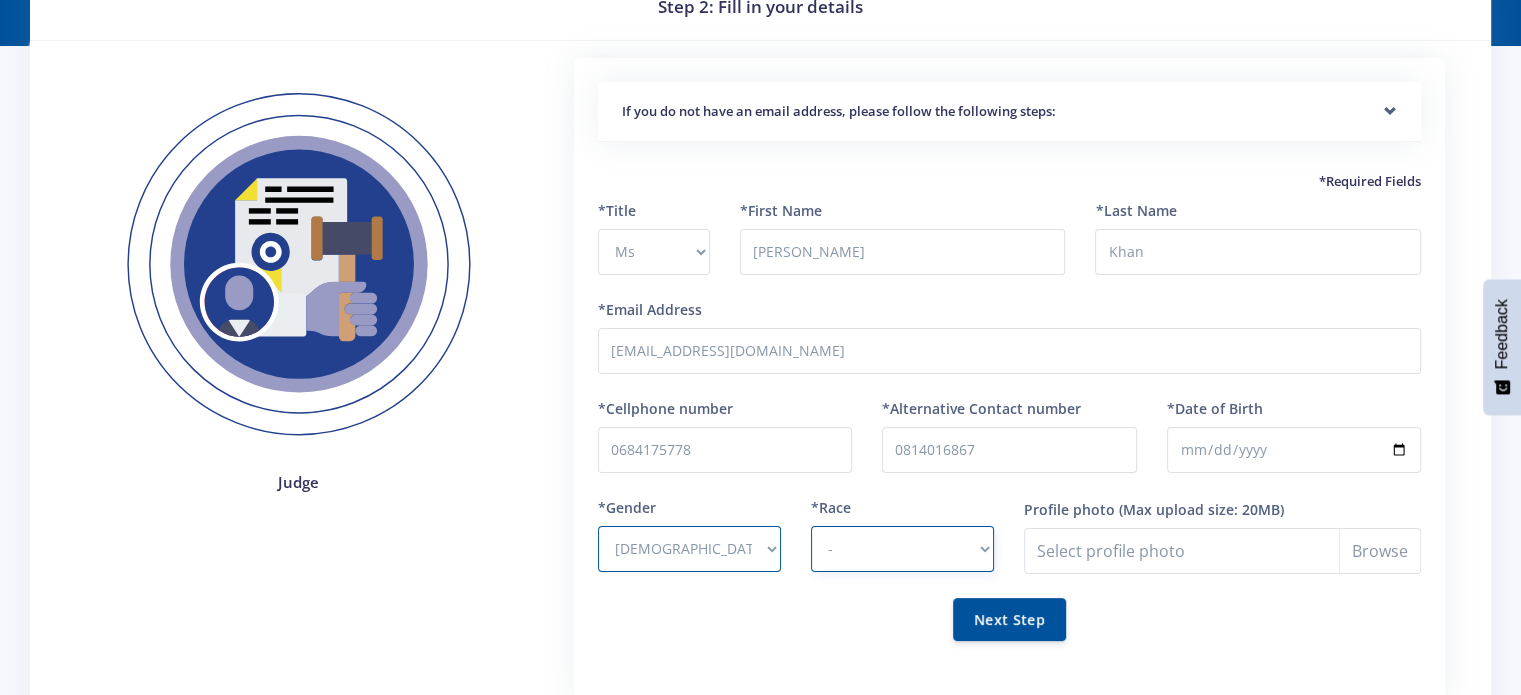 click on "-
African
Asian
Coloured
Indian
White
Other" at bounding box center (902, 549) 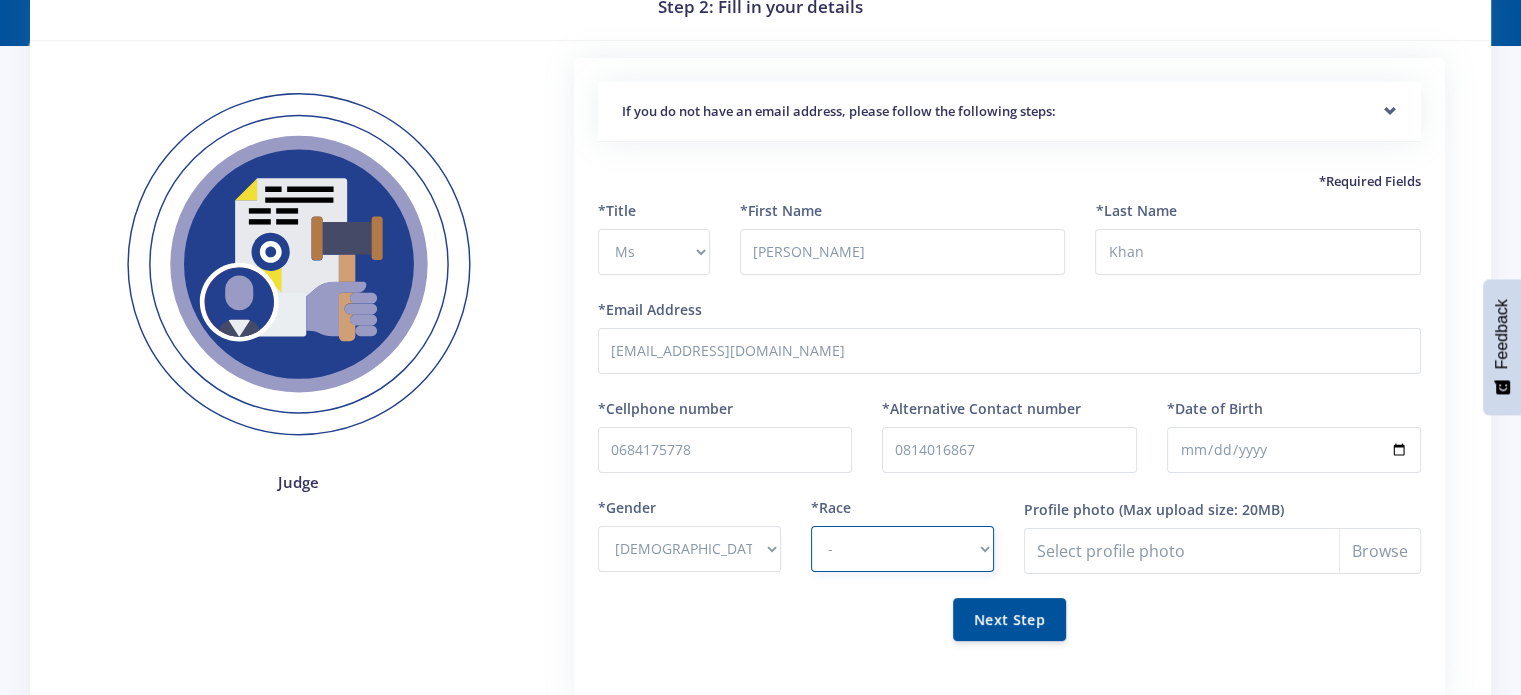 select on "Indian" 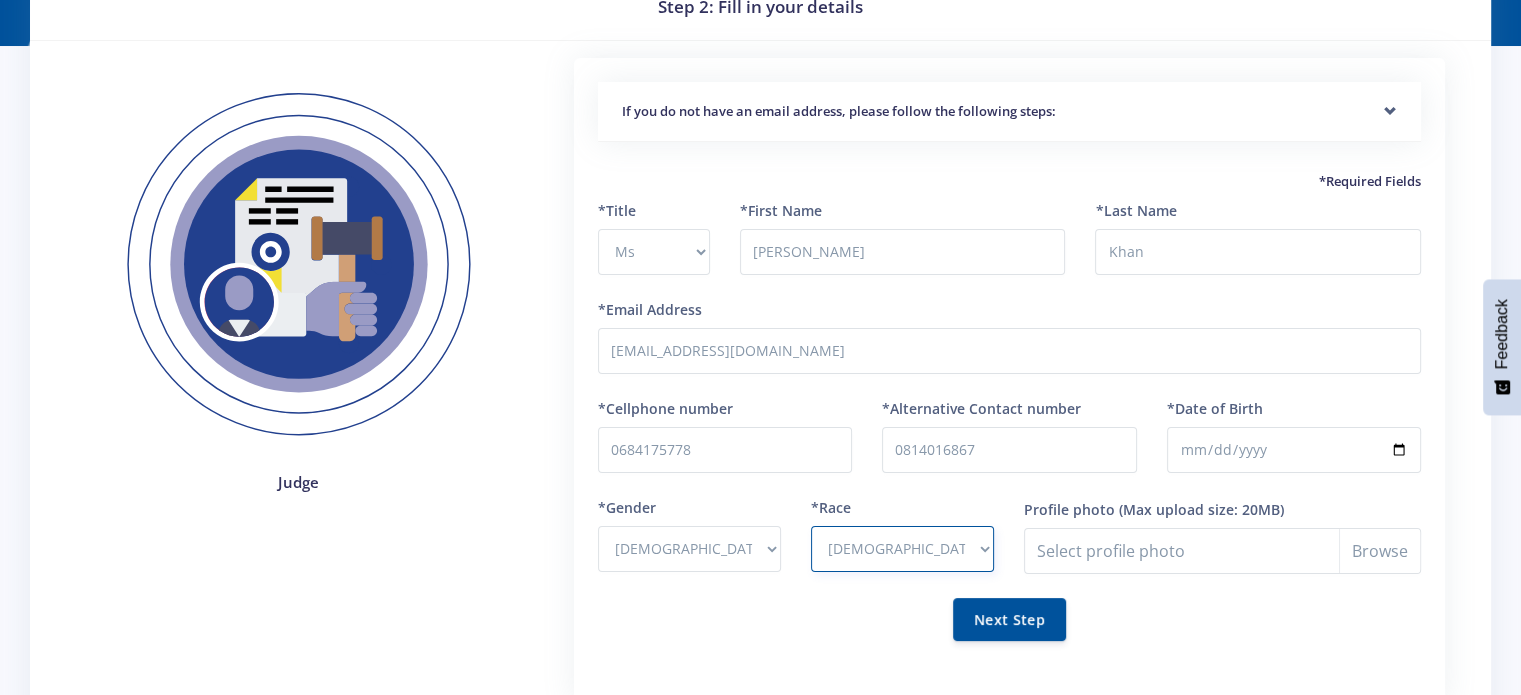 click on "-
African
Asian
Coloured
Indian
White
Other" at bounding box center [902, 549] 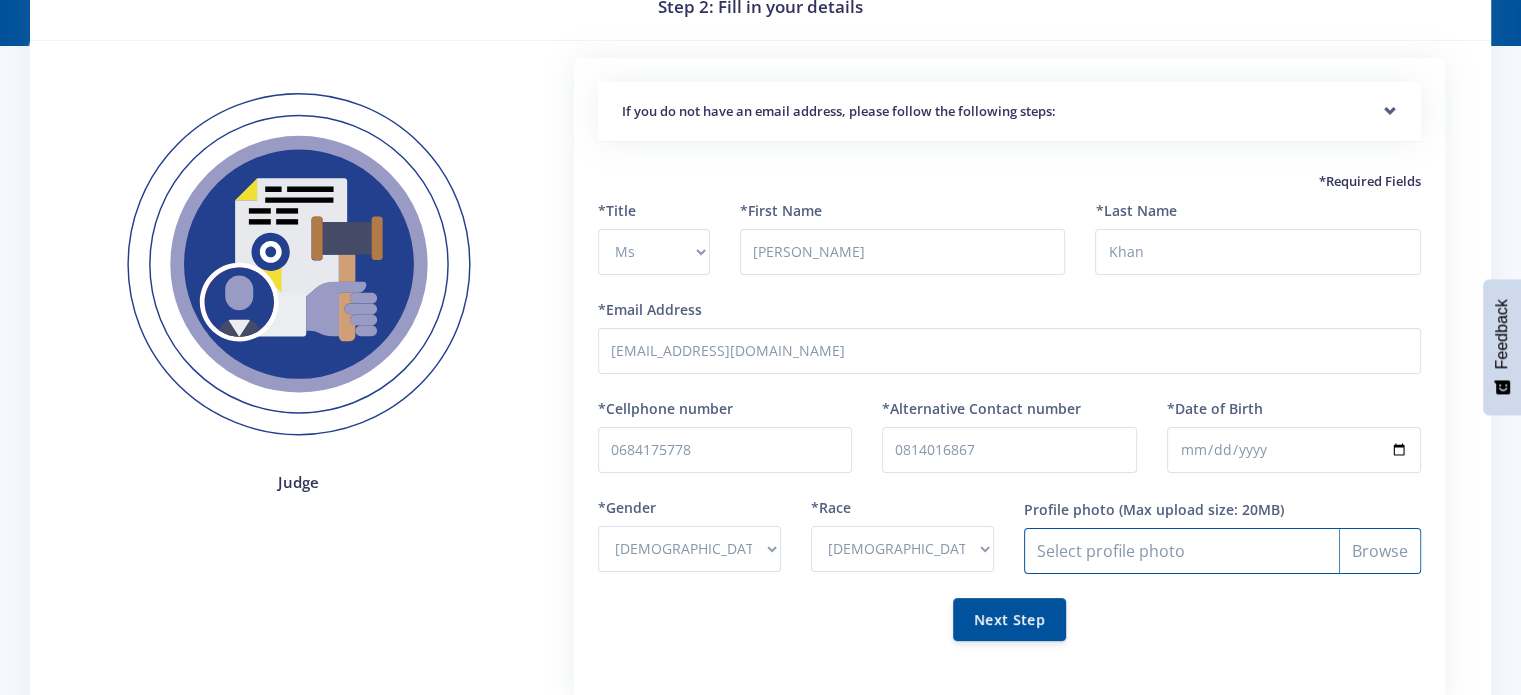 click on "Profile photo" at bounding box center (1222, 551) 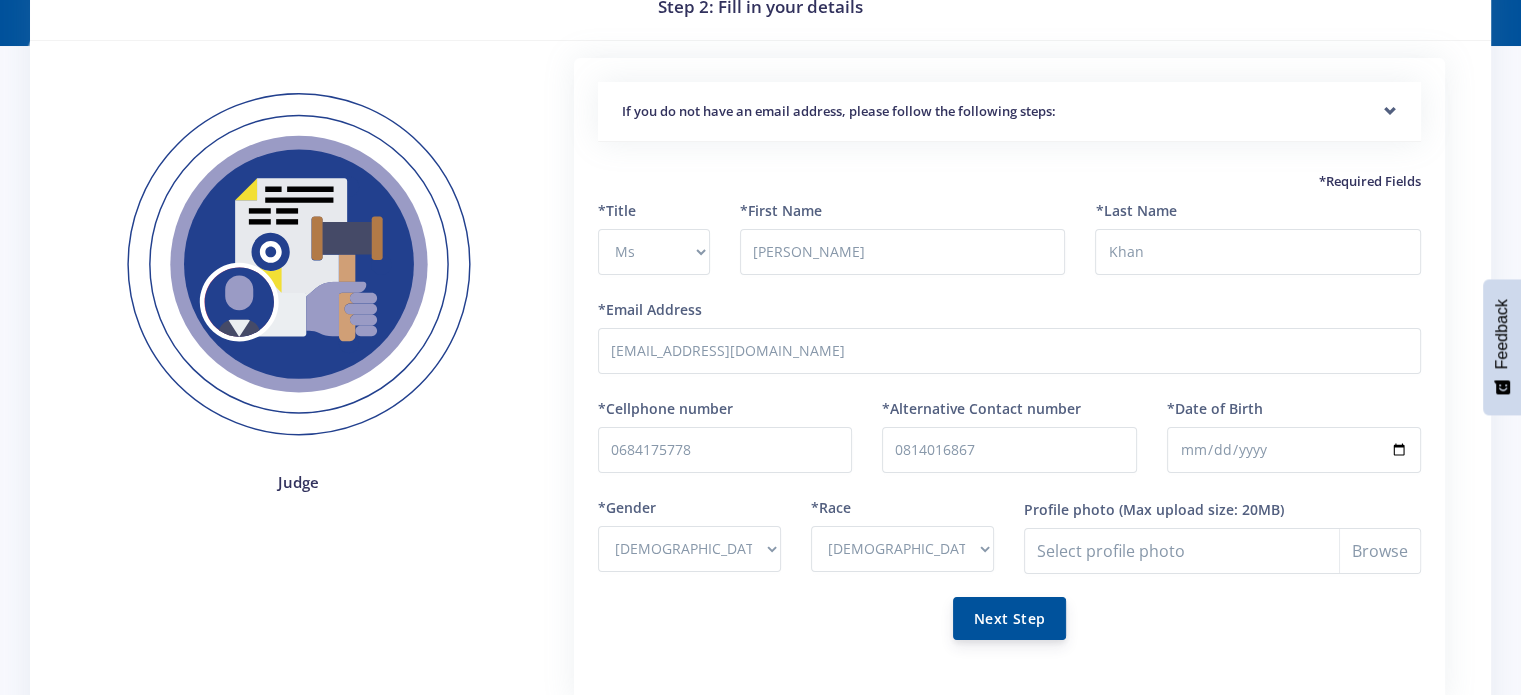 click on "Next
Step" at bounding box center (1009, 618) 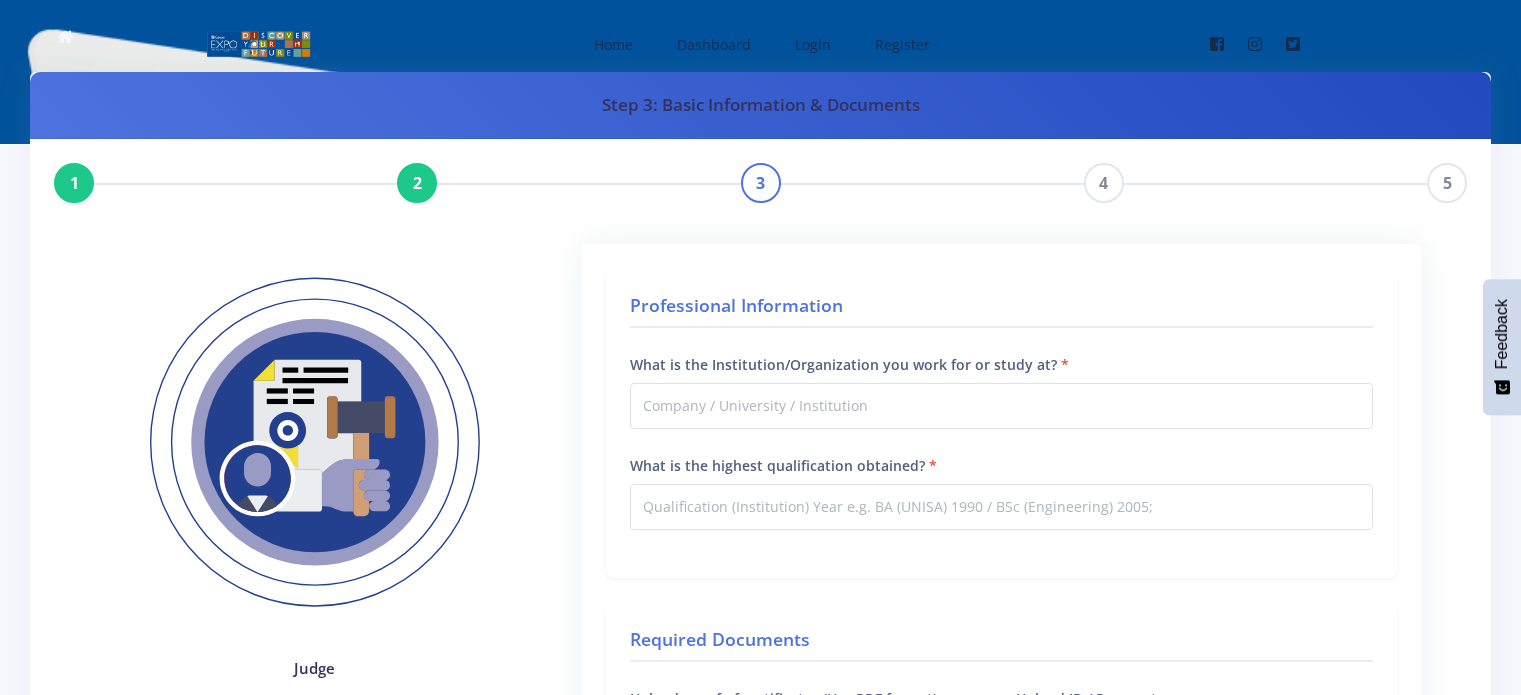 scroll, scrollTop: 0, scrollLeft: 0, axis: both 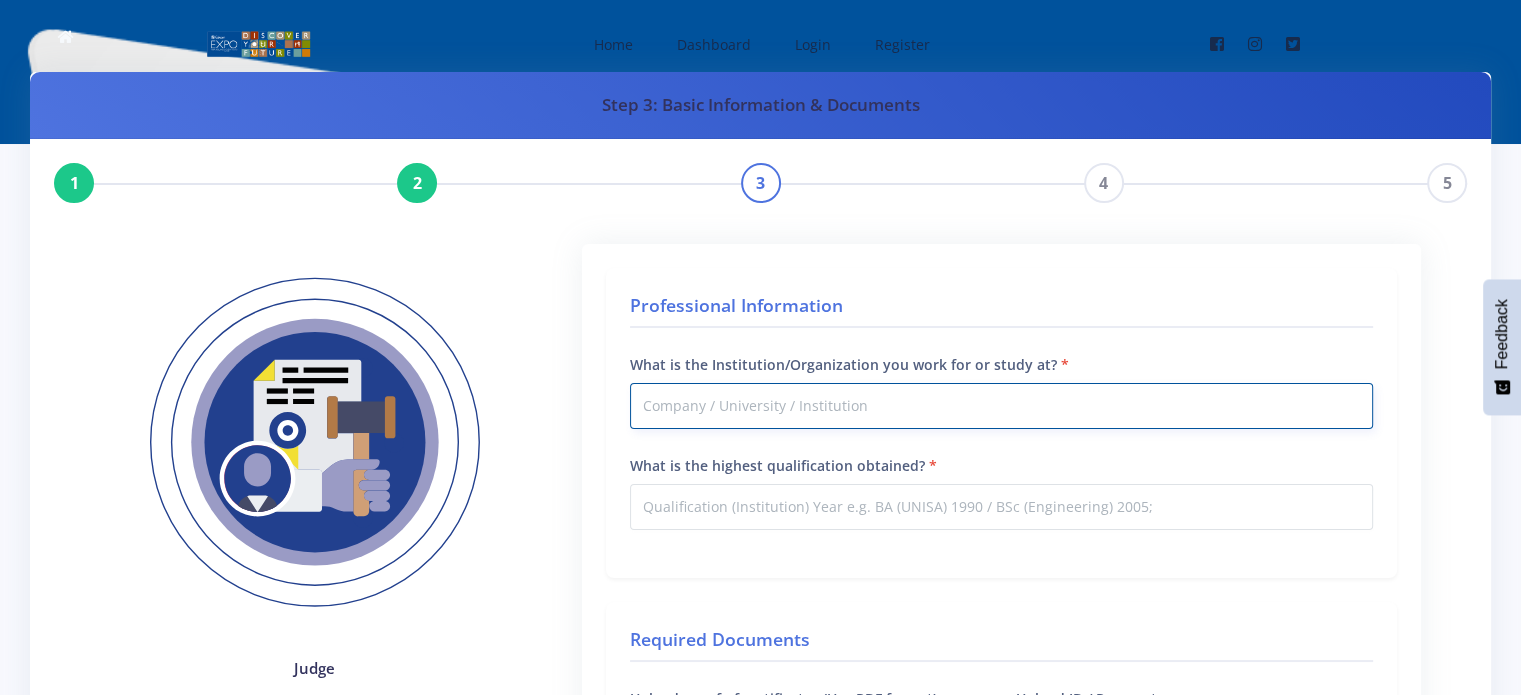 click on "What is the Institution/Organization you work for or study at?" at bounding box center (1001, 406) 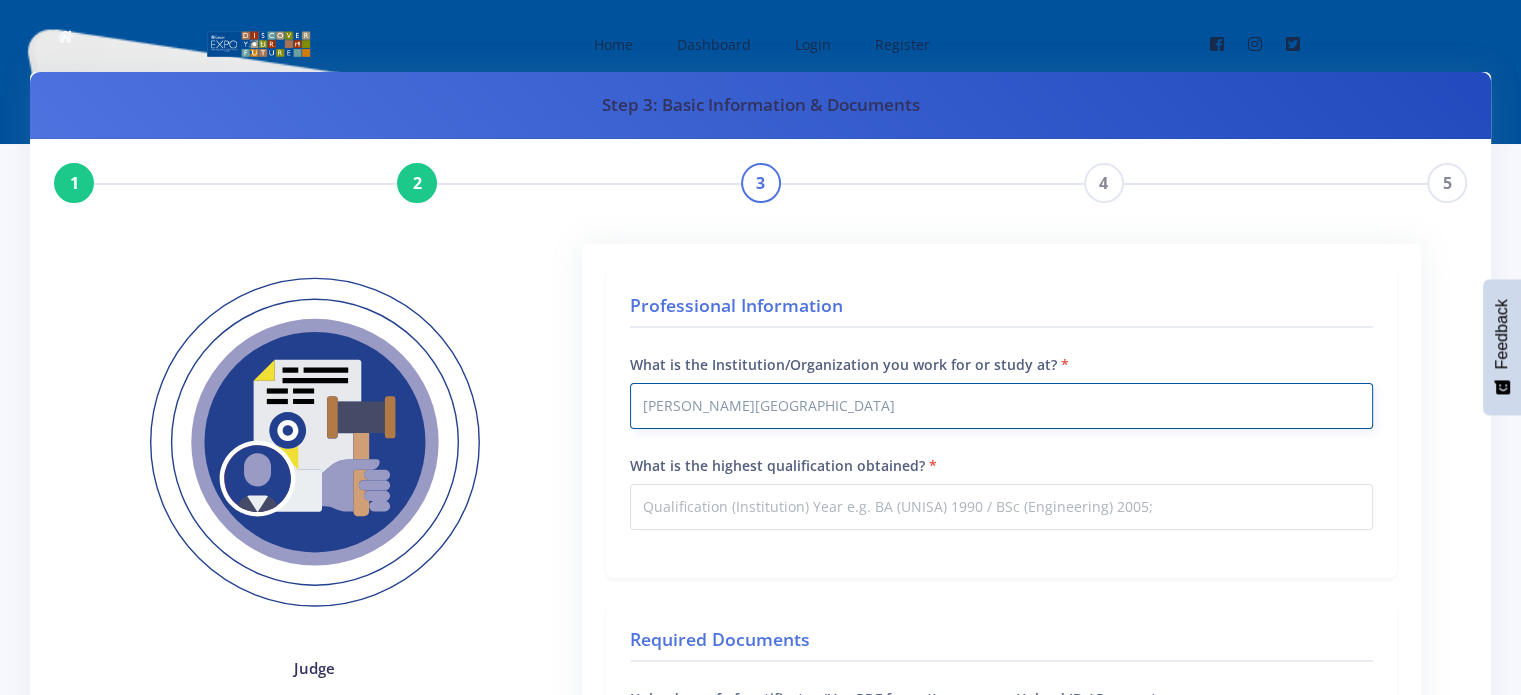 type on "Rhodes University" 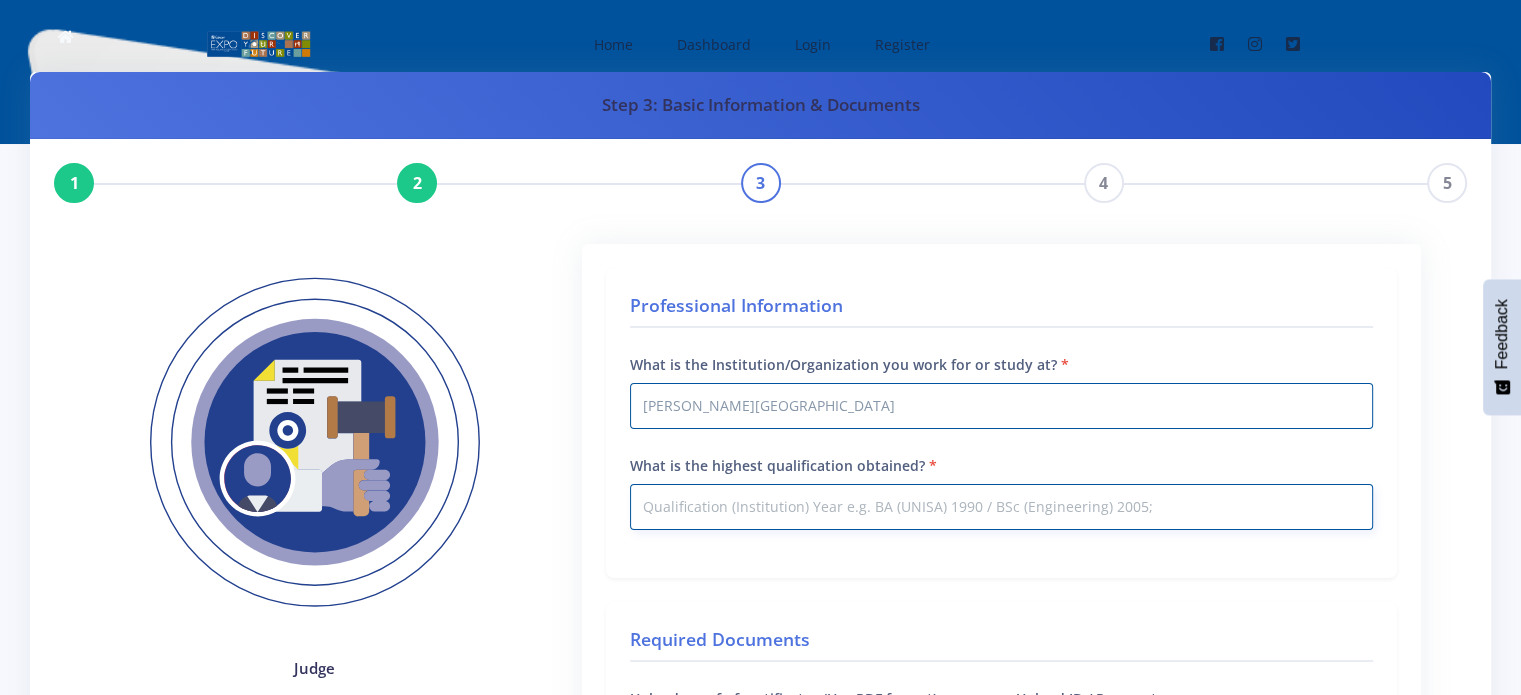 click on "What is the highest qualification obtained?" at bounding box center (1001, 507) 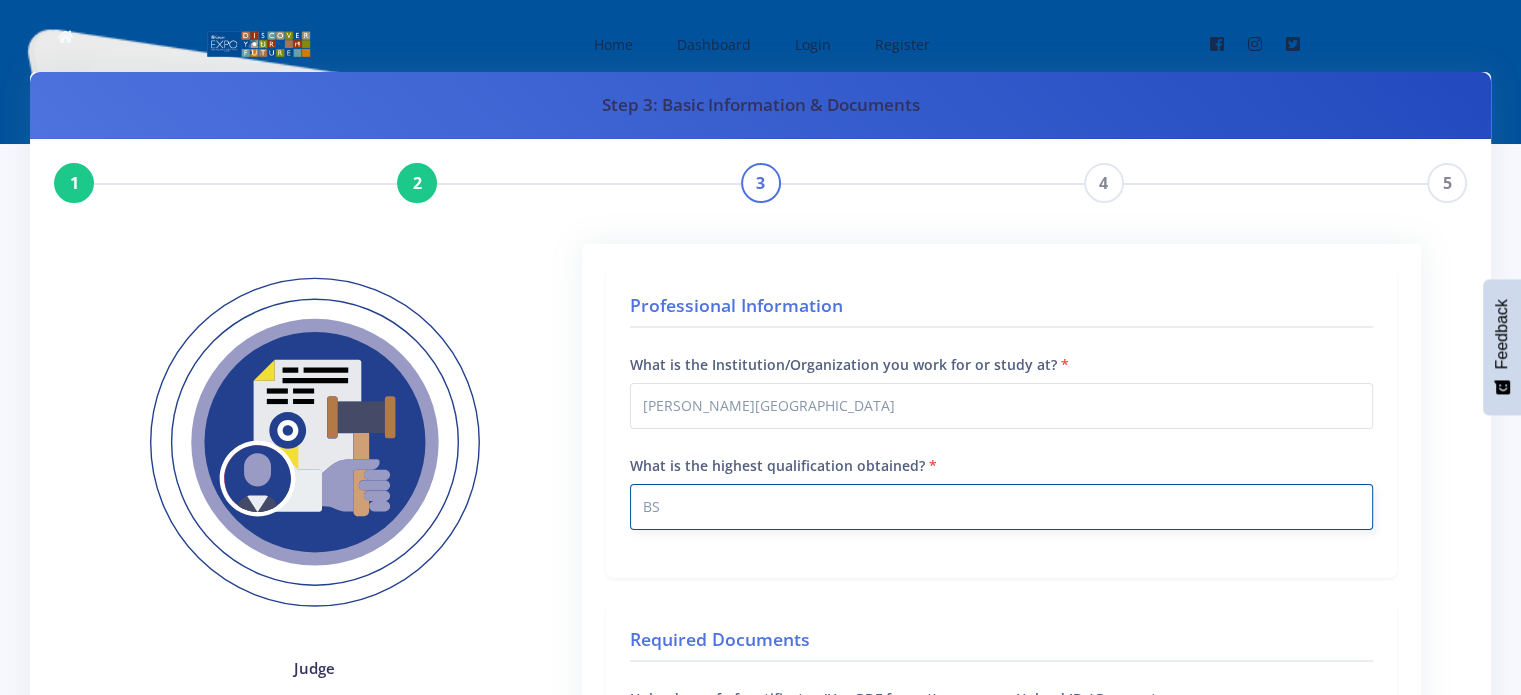 type on "B" 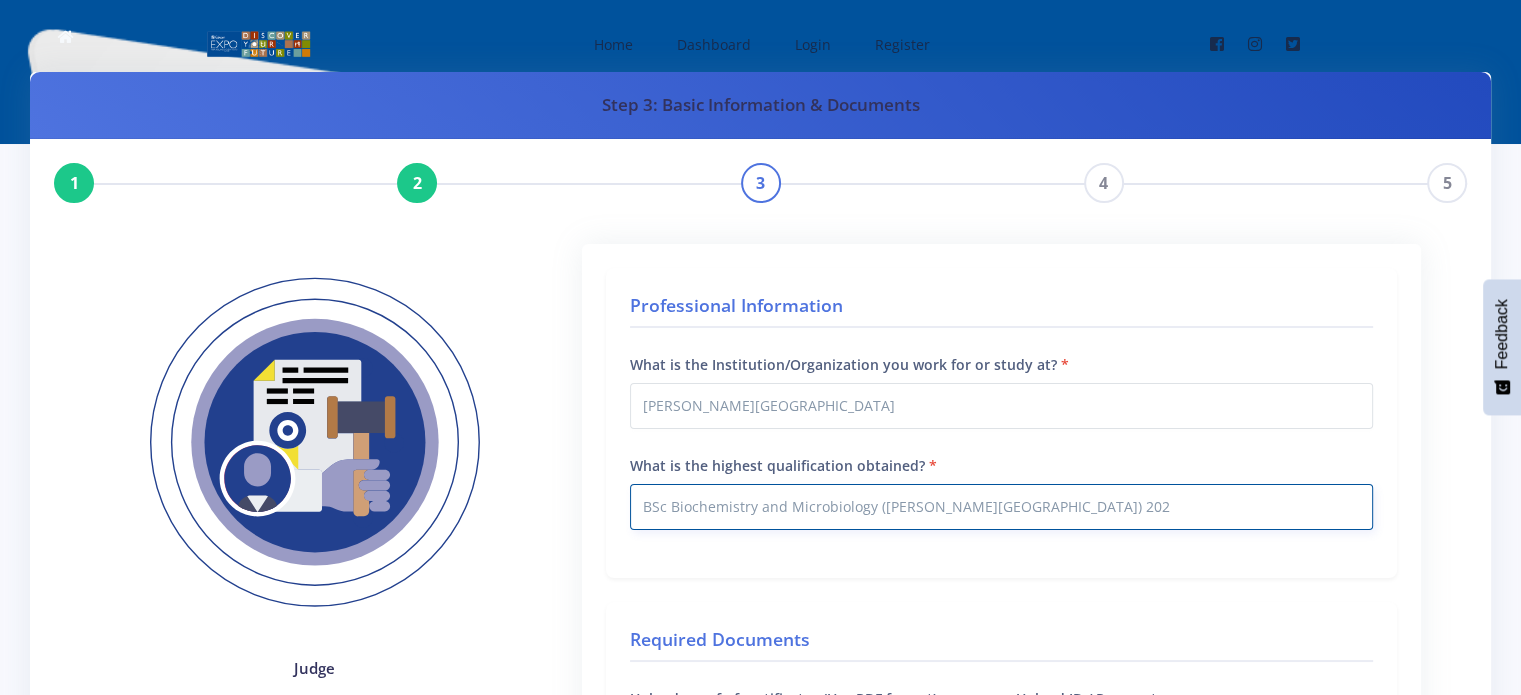 type on "BSc Biochemistry and Microbiology (Rhodes University) 2024" 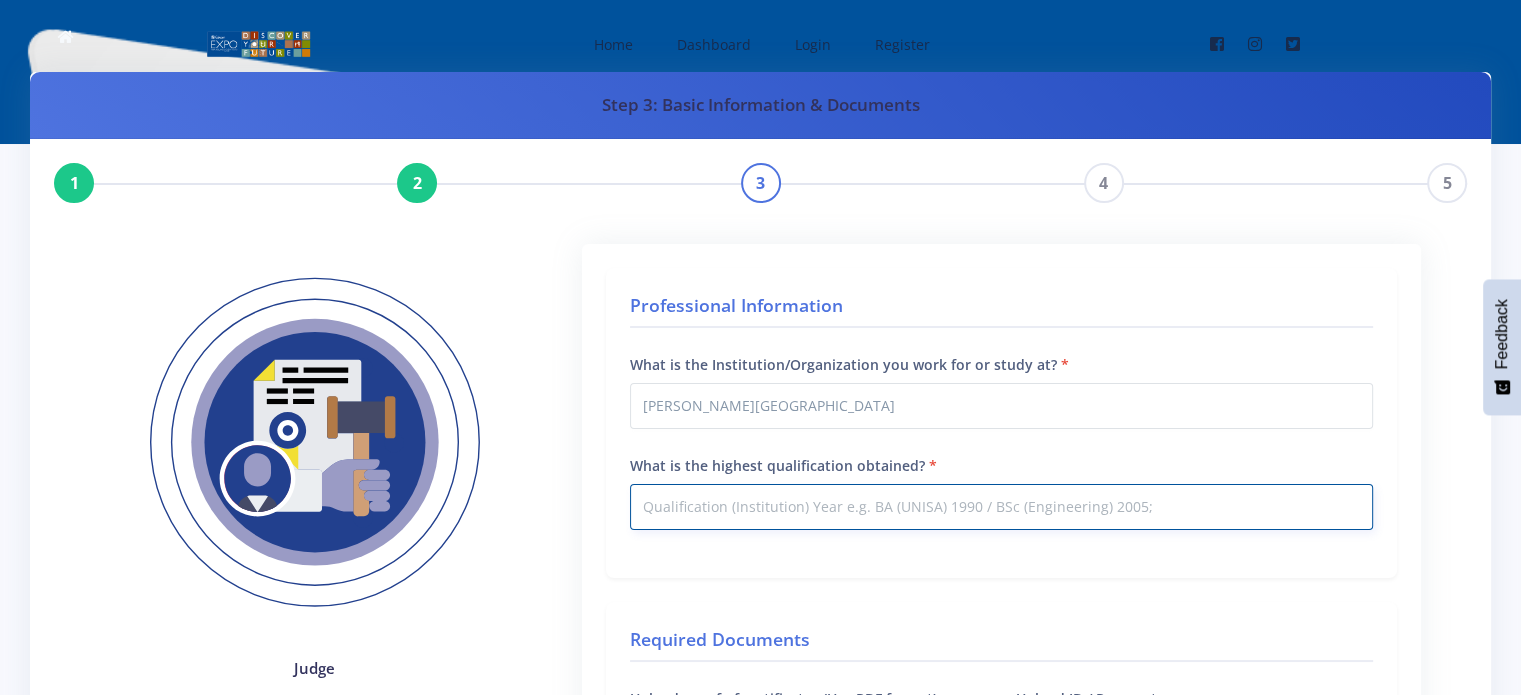 paste on "BSc Biochemistry and Microbiology (Rhodes University) 2024" 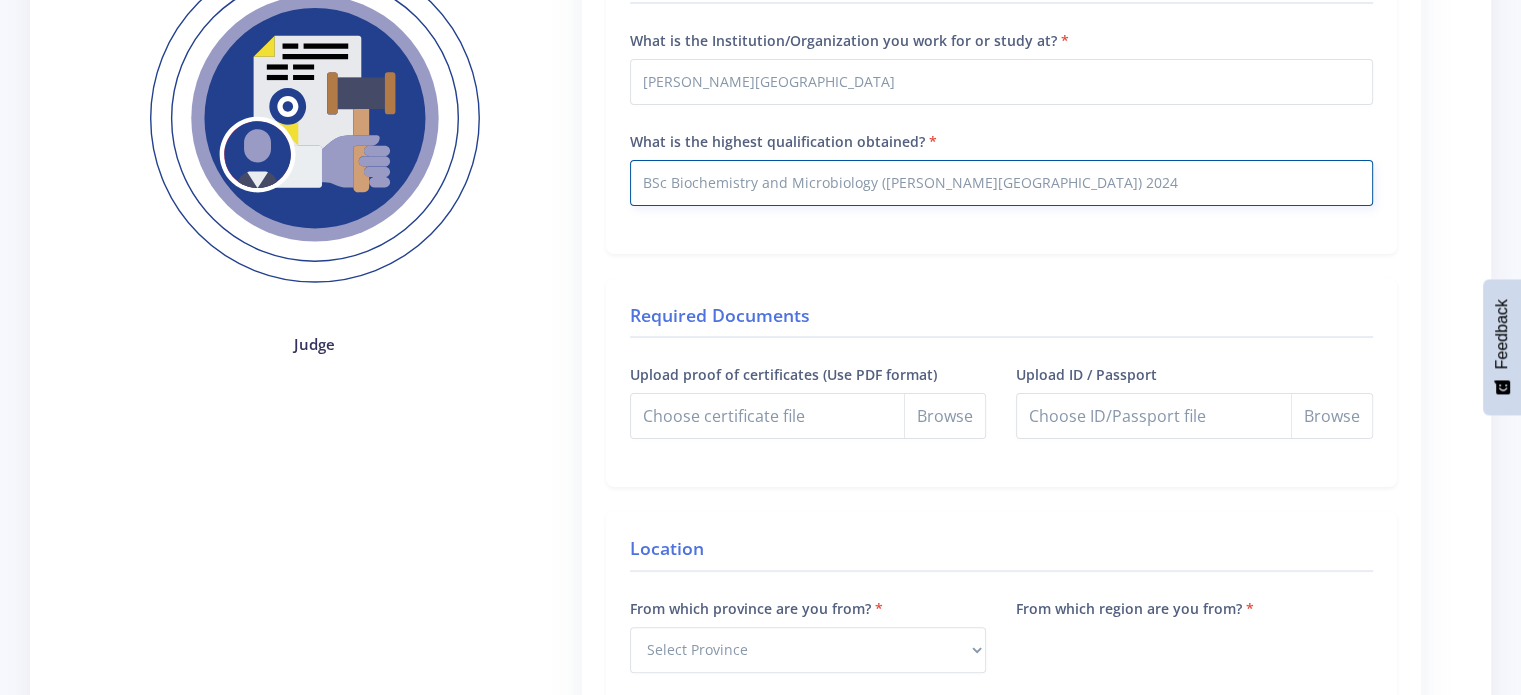 scroll, scrollTop: 332, scrollLeft: 0, axis: vertical 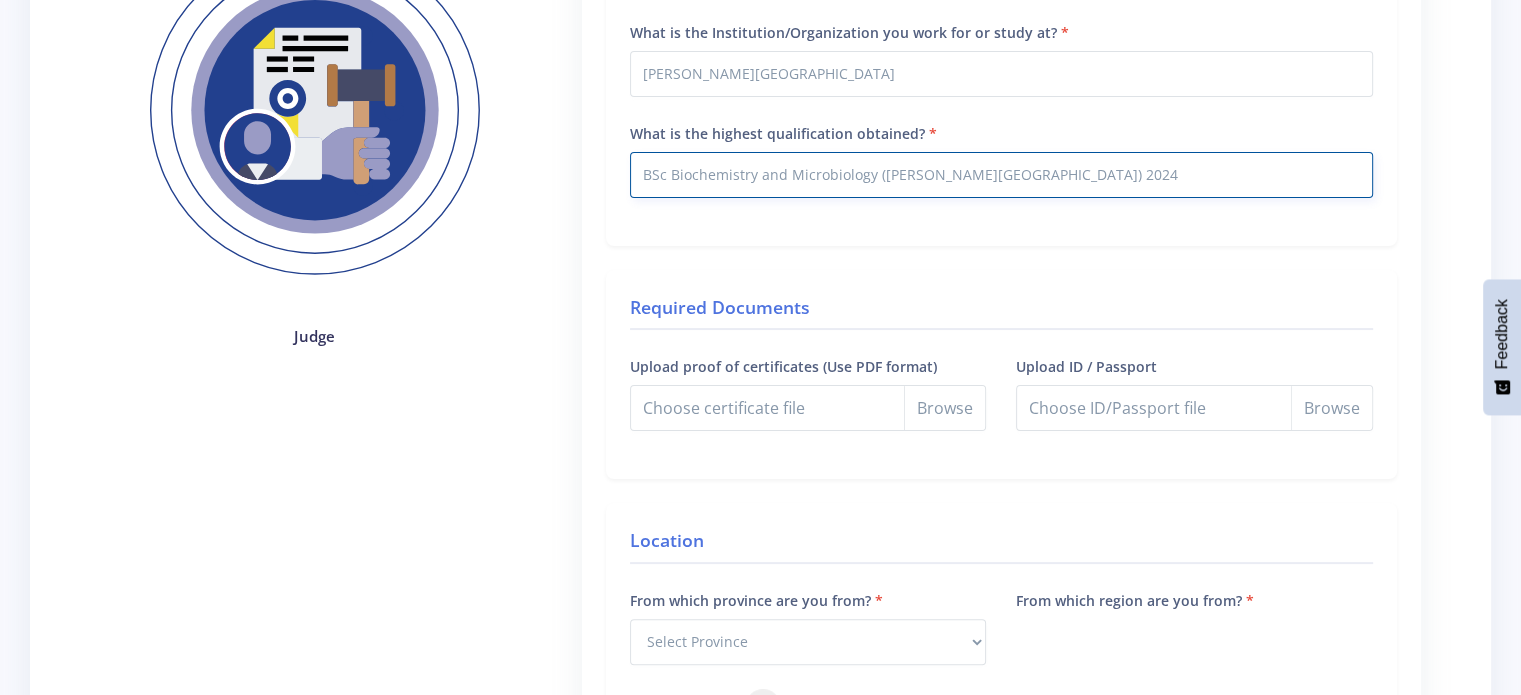 type on "BSc Biochemistry and Microbiology (Rhodes University) 2024" 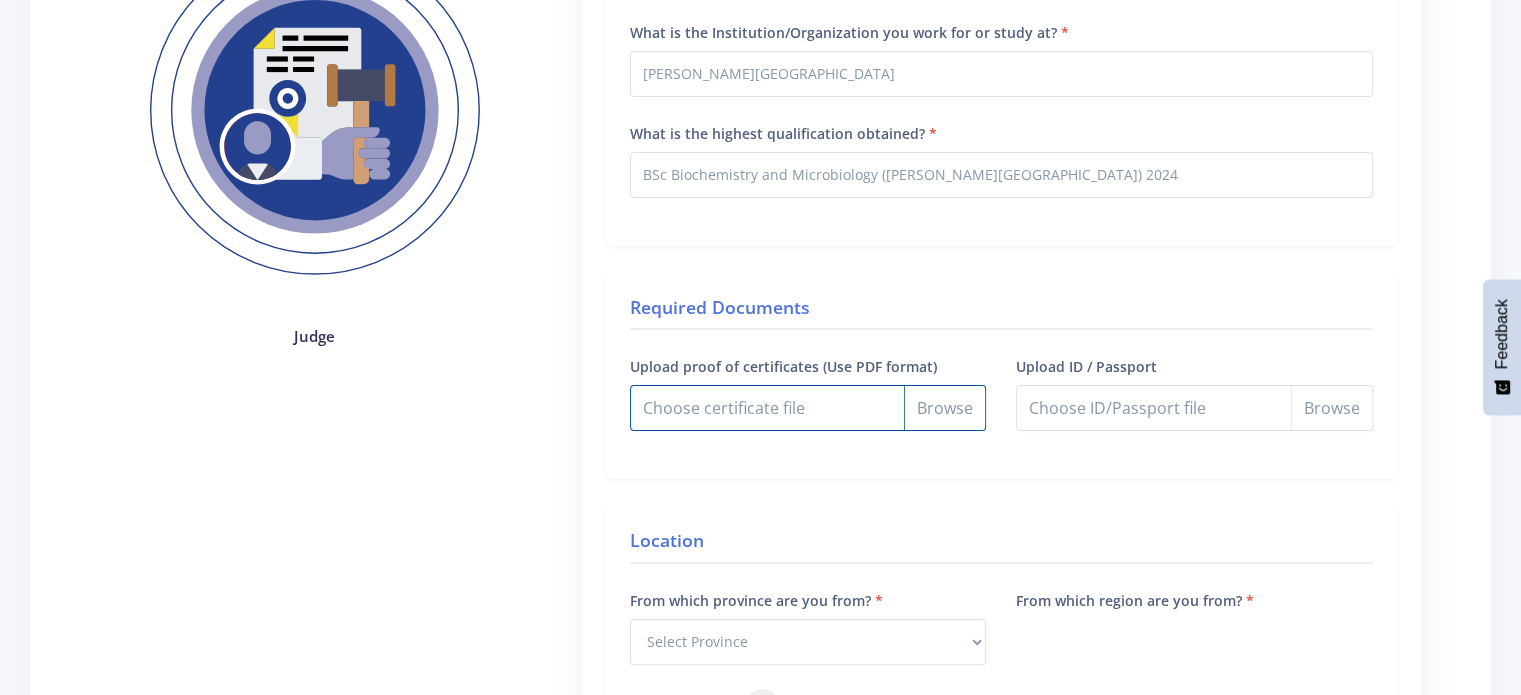 click on "Upload proof of certificates (Use PDF format)" at bounding box center [808, 408] 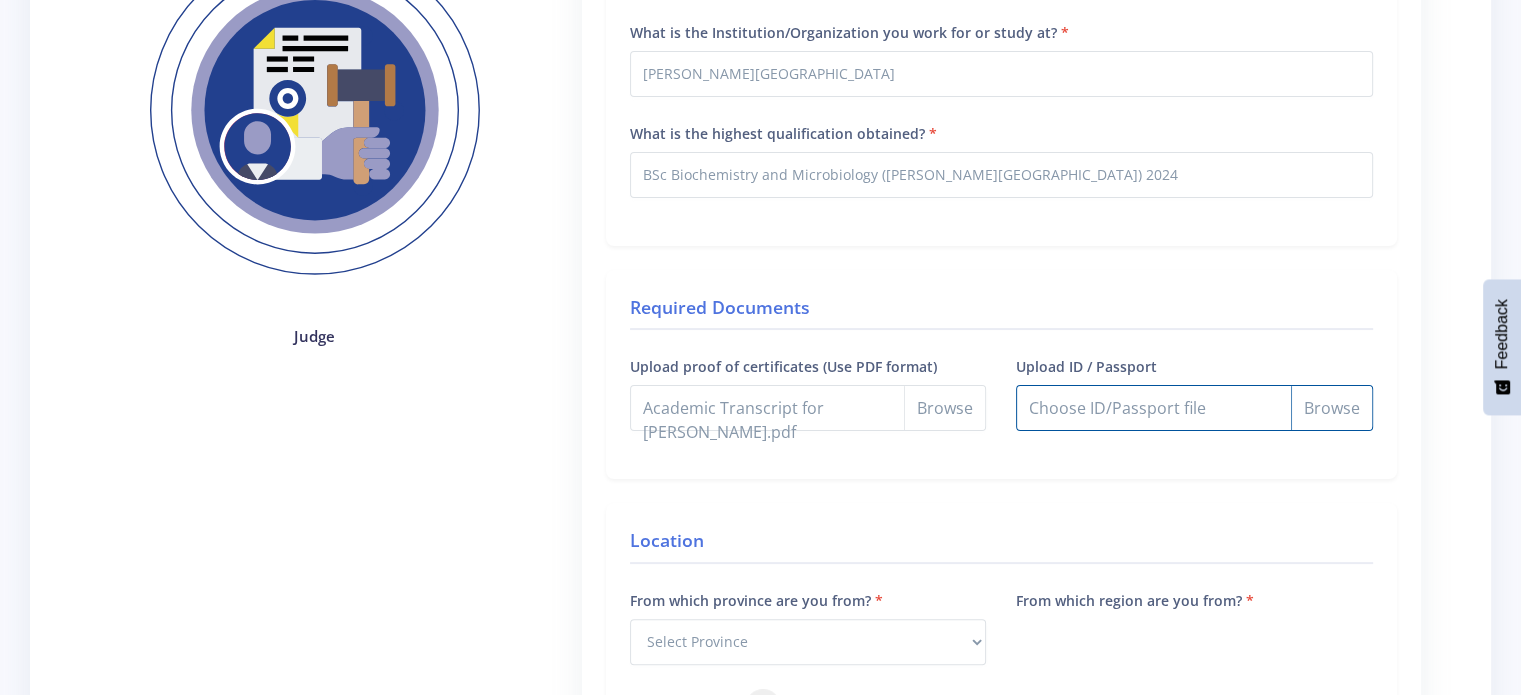 click on "Upload ID / Passport" at bounding box center [1194, 408] 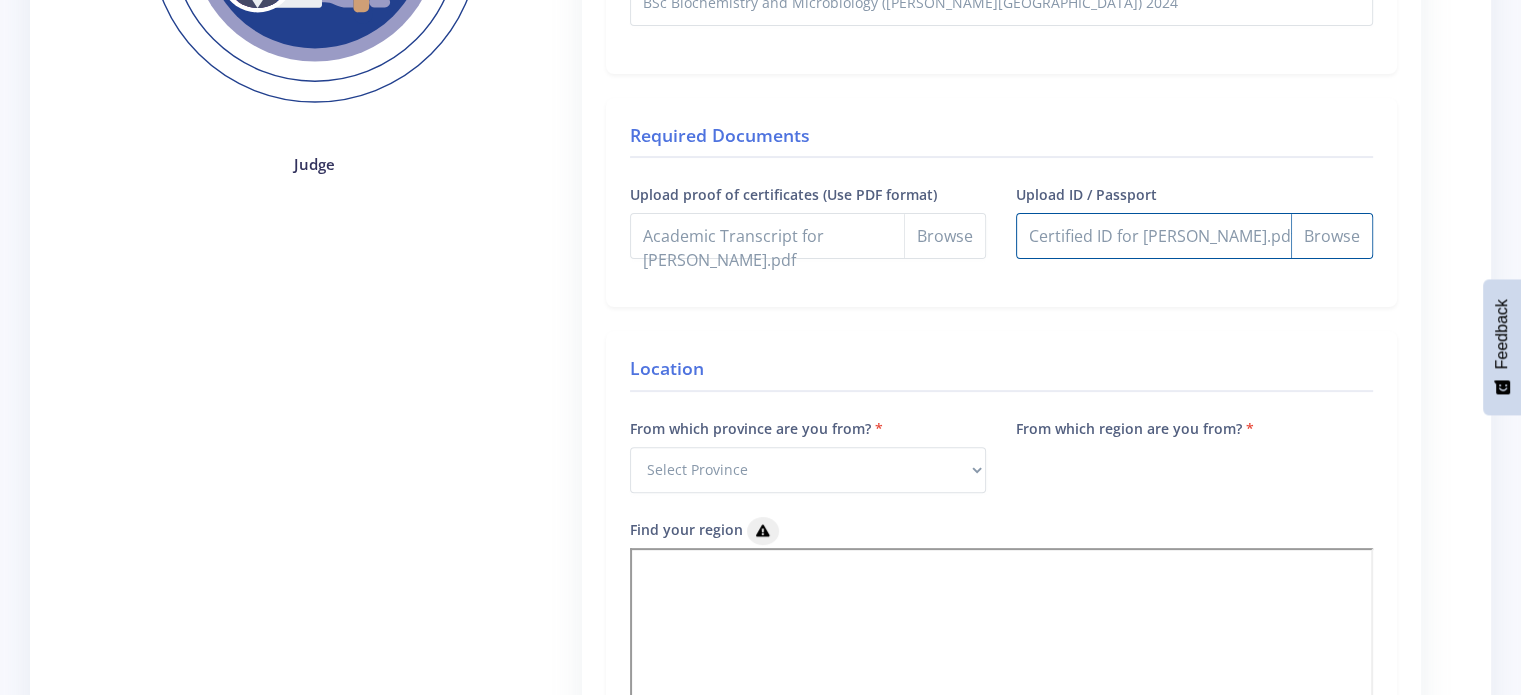 scroll, scrollTop: 504, scrollLeft: 0, axis: vertical 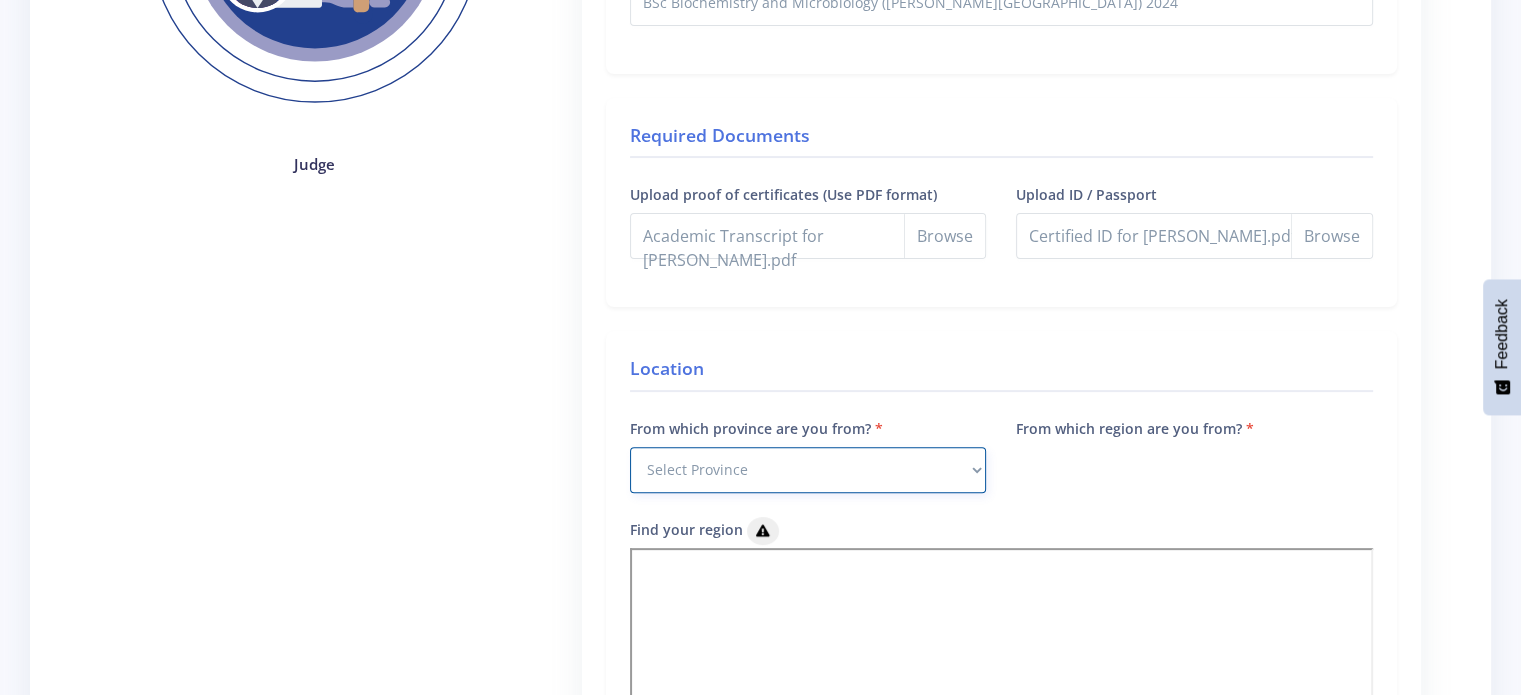 click on "Select Province
Western Cape
Eastern Cape
Northern Cape
North West
Free State" at bounding box center (808, 470) 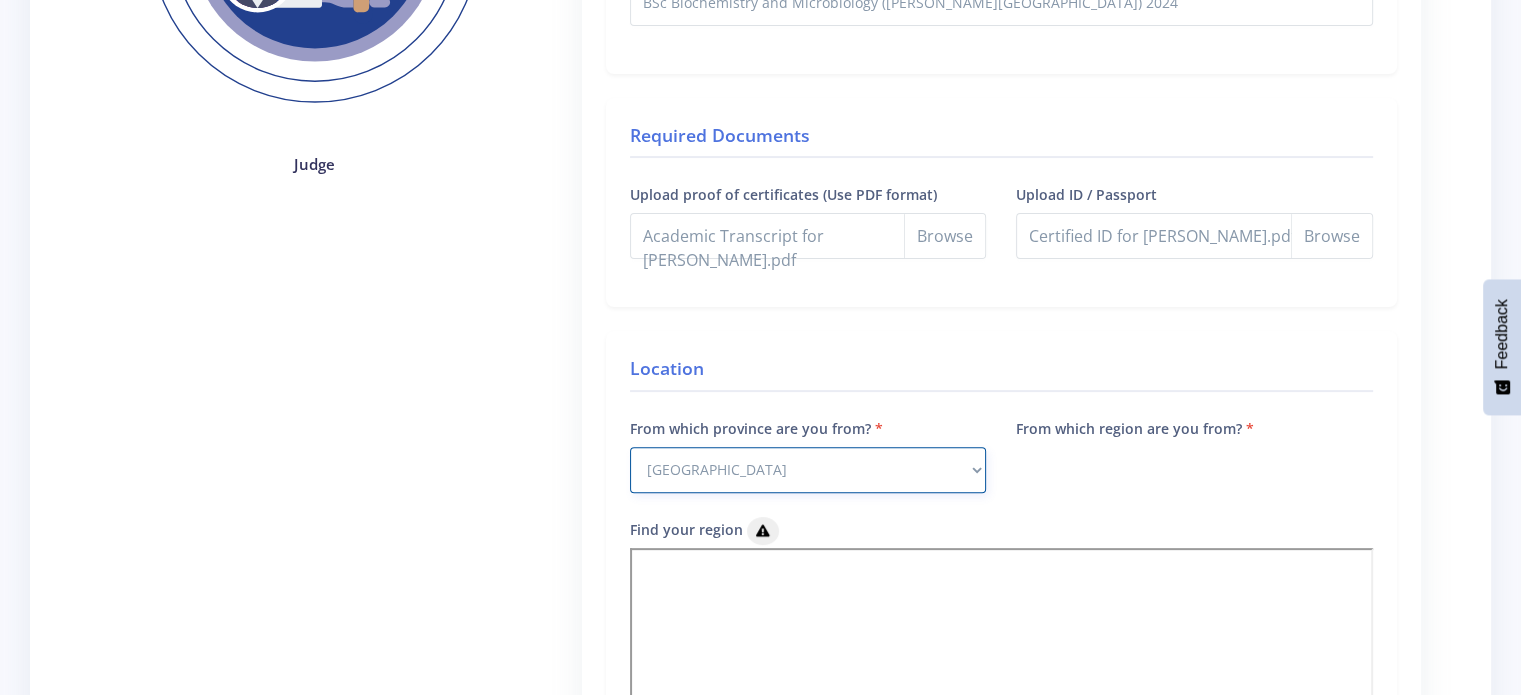 click on "Select Province
Western Cape
Eastern Cape
Northern Cape
North West
Free State" at bounding box center (808, 470) 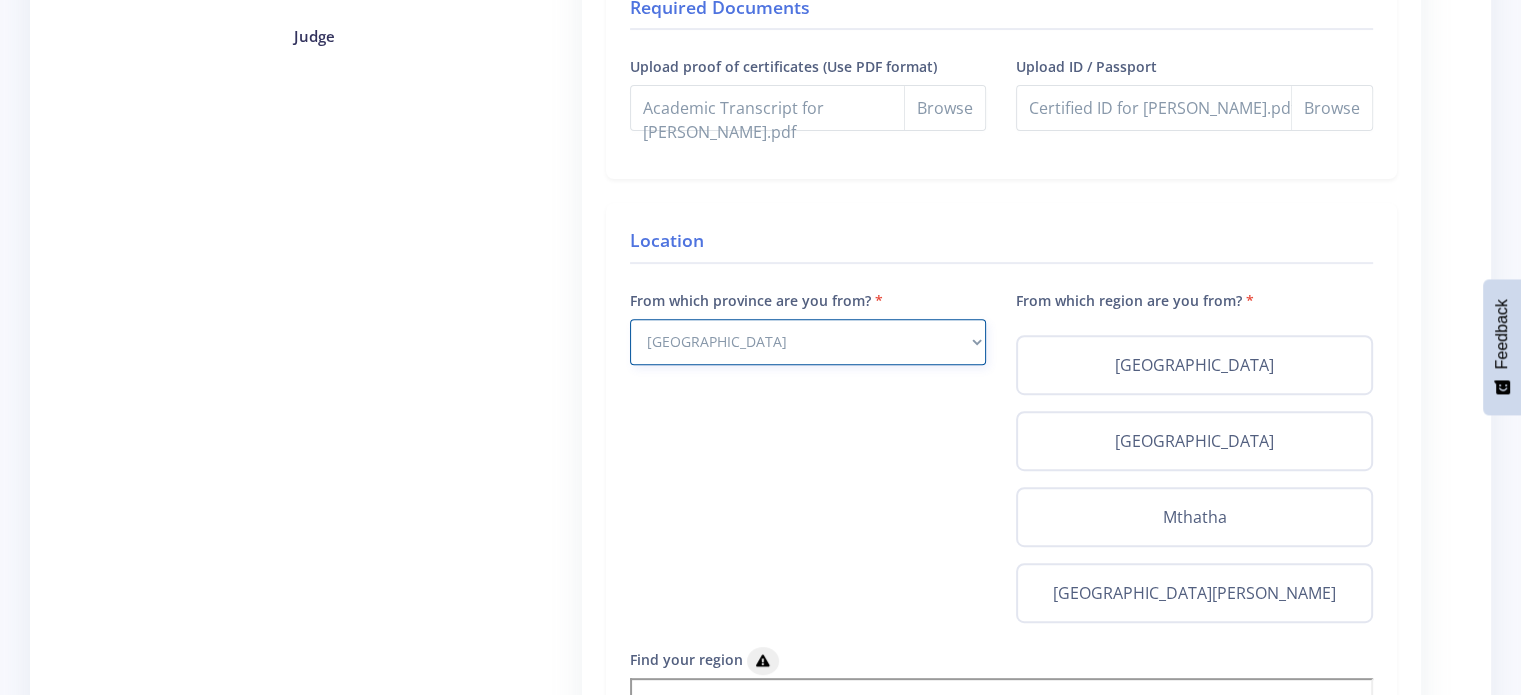 scroll, scrollTop: 632, scrollLeft: 0, axis: vertical 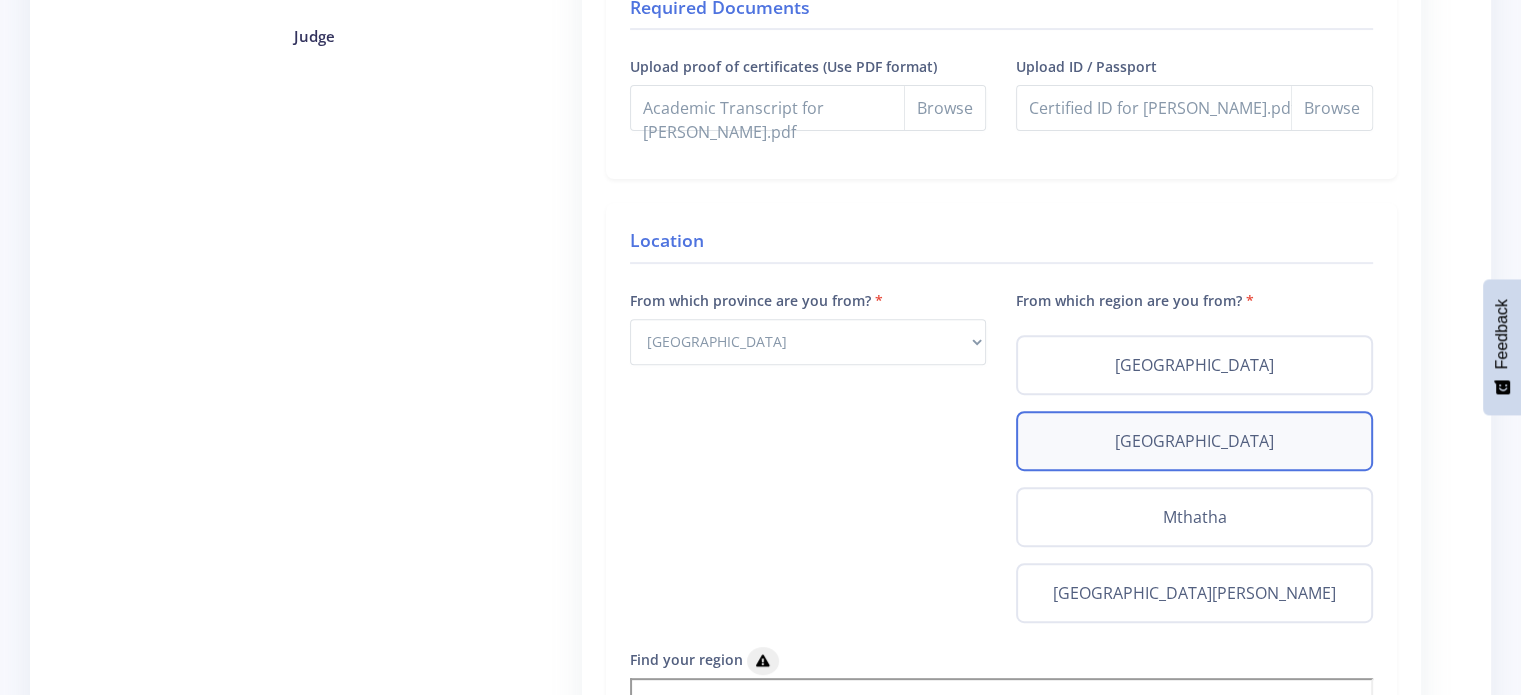 click on "Grahamstown" at bounding box center [1194, 441] 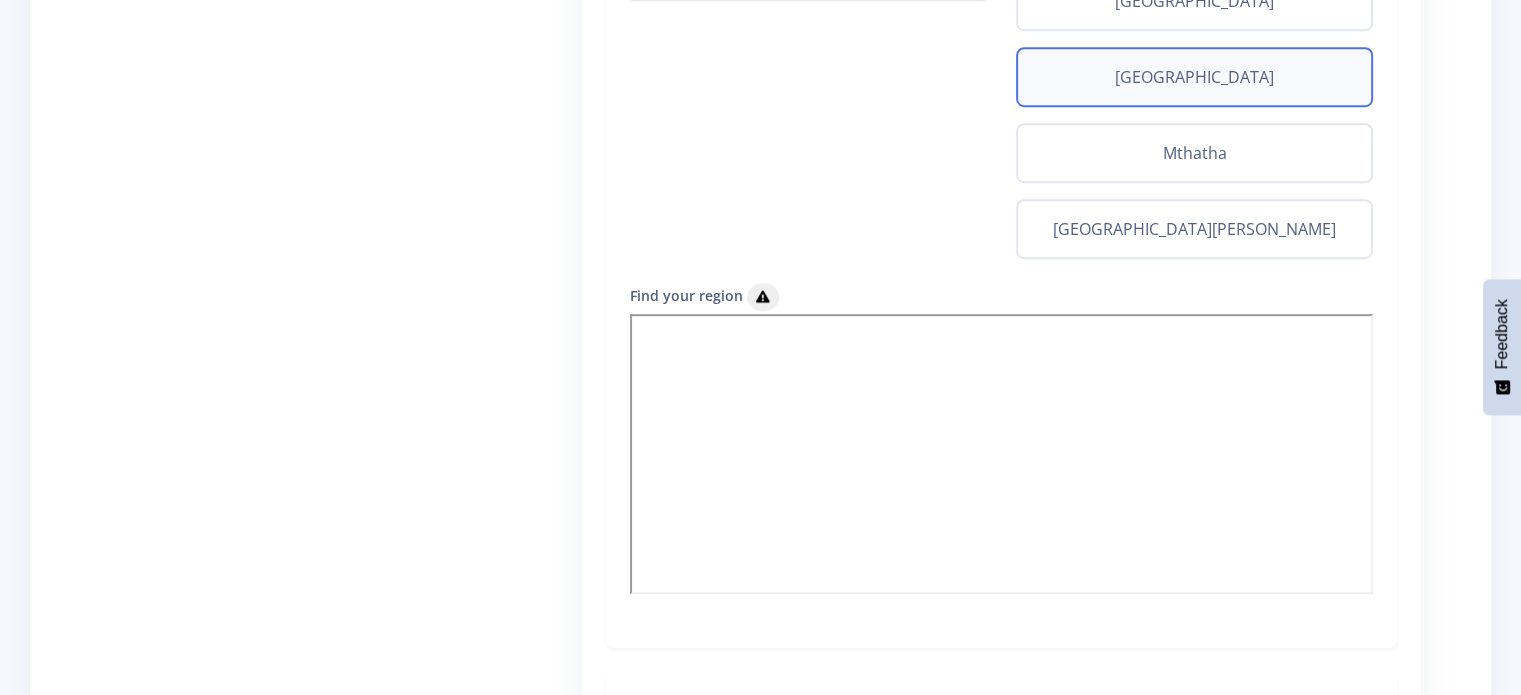 scroll, scrollTop: 998, scrollLeft: 0, axis: vertical 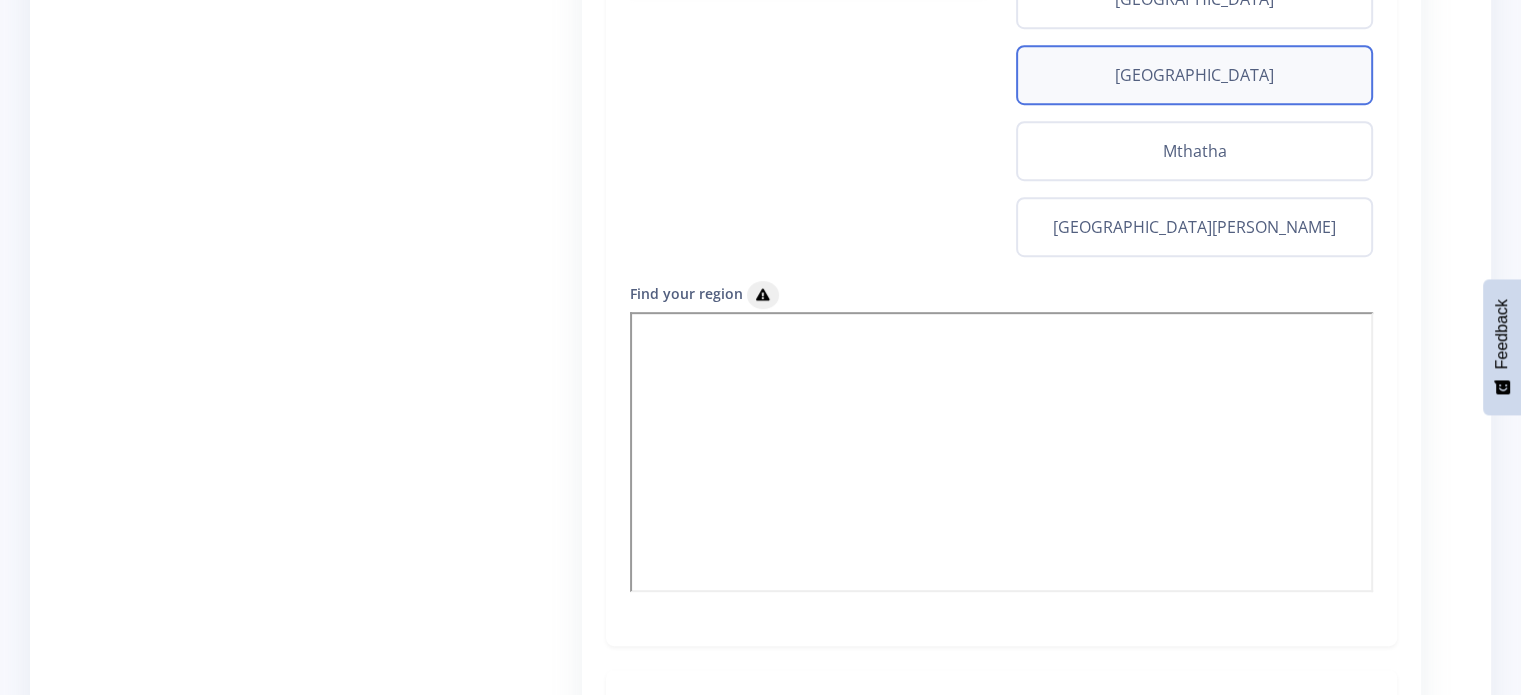 click on "Grahamstown" at bounding box center (1194, 75) 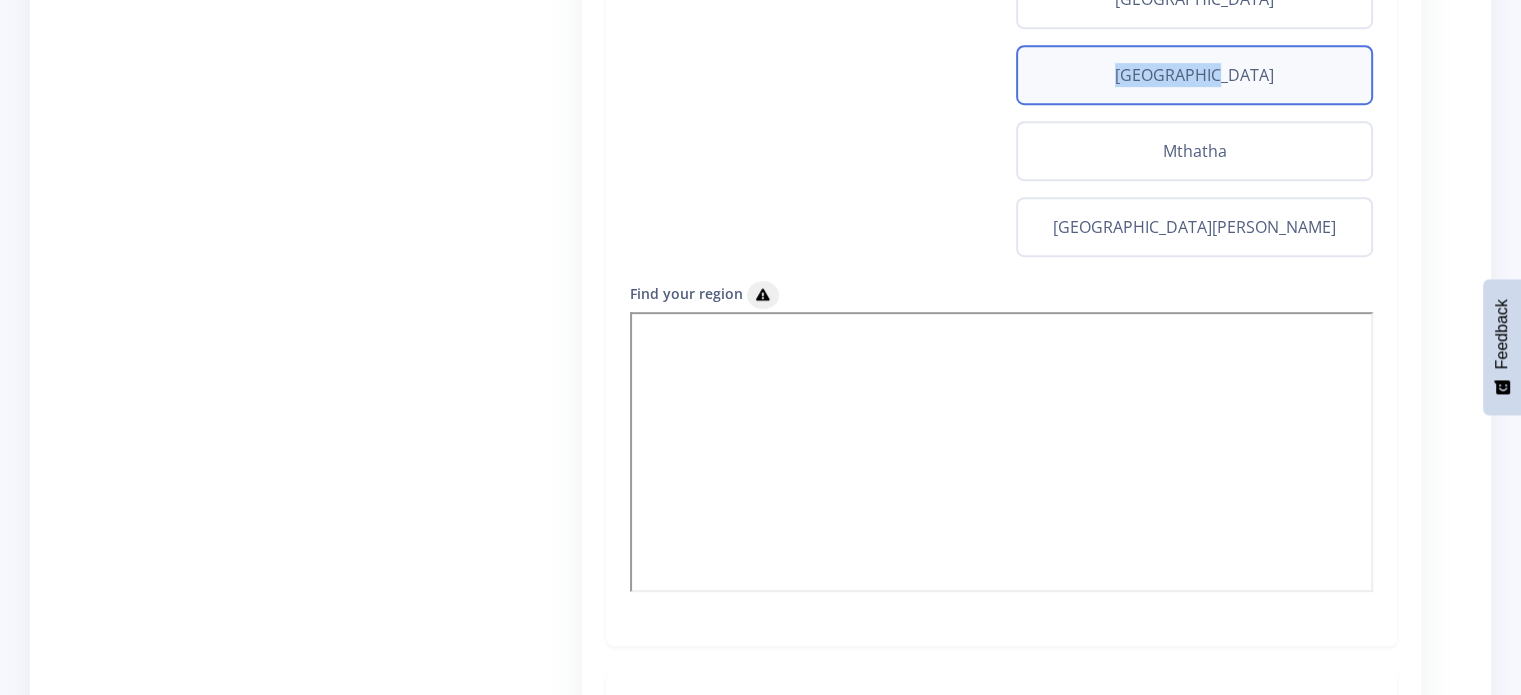 click on "Grahamstown" at bounding box center [1194, 75] 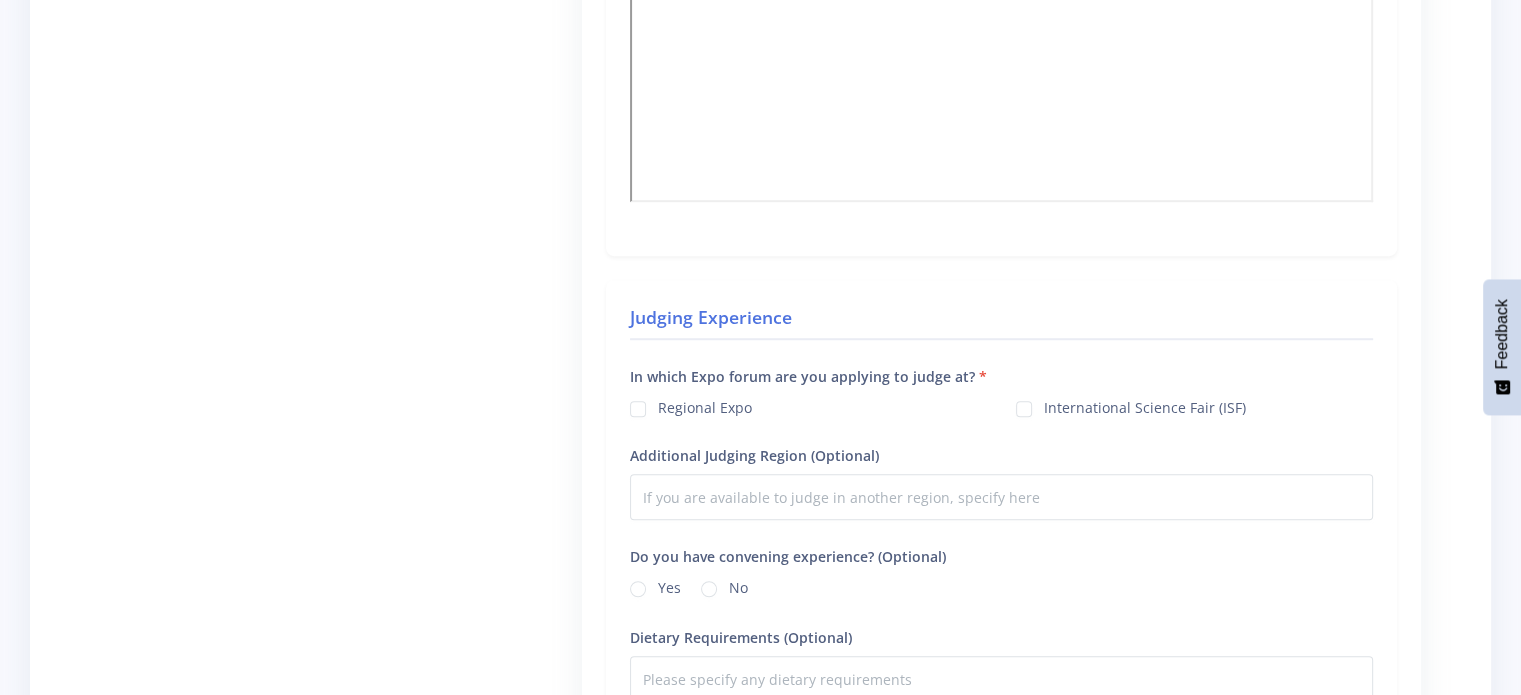 scroll, scrollTop: 1399, scrollLeft: 0, axis: vertical 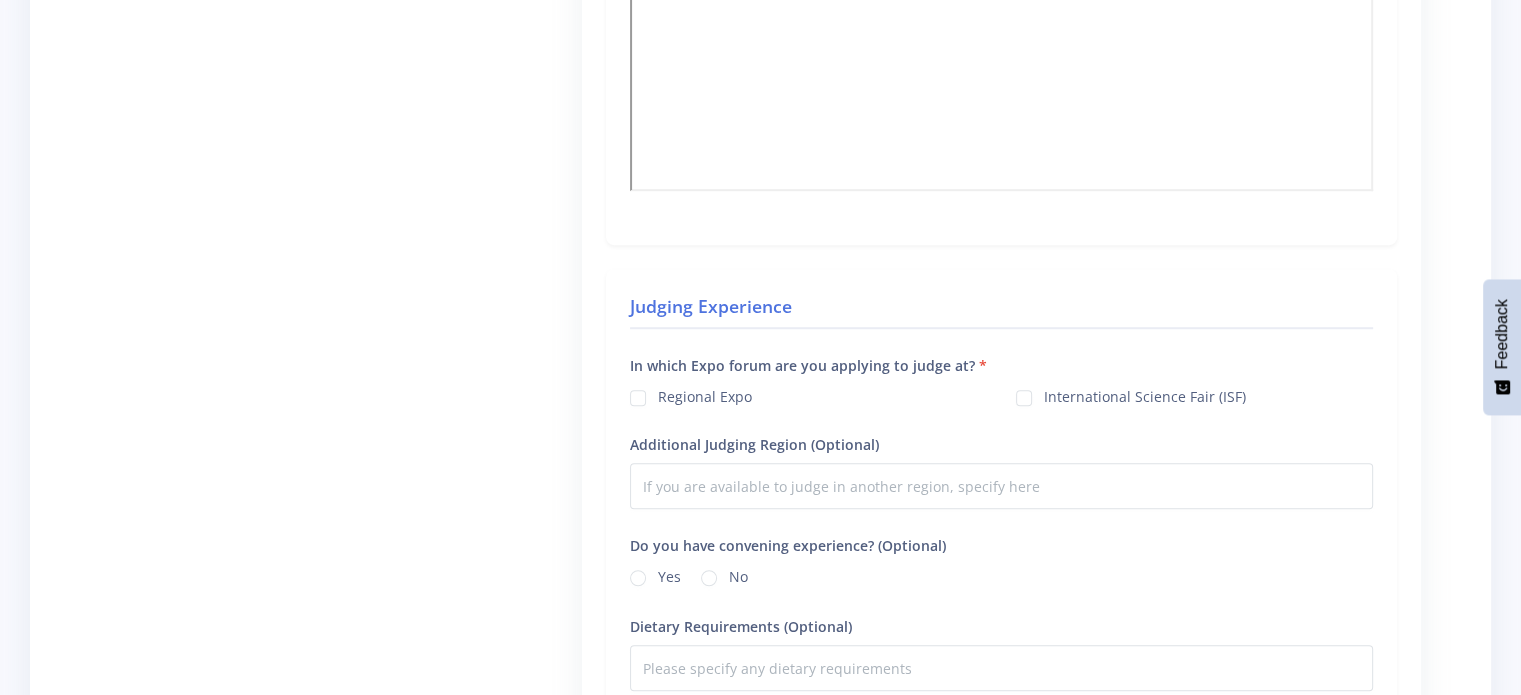click on "Regional Expo" at bounding box center (705, 394) 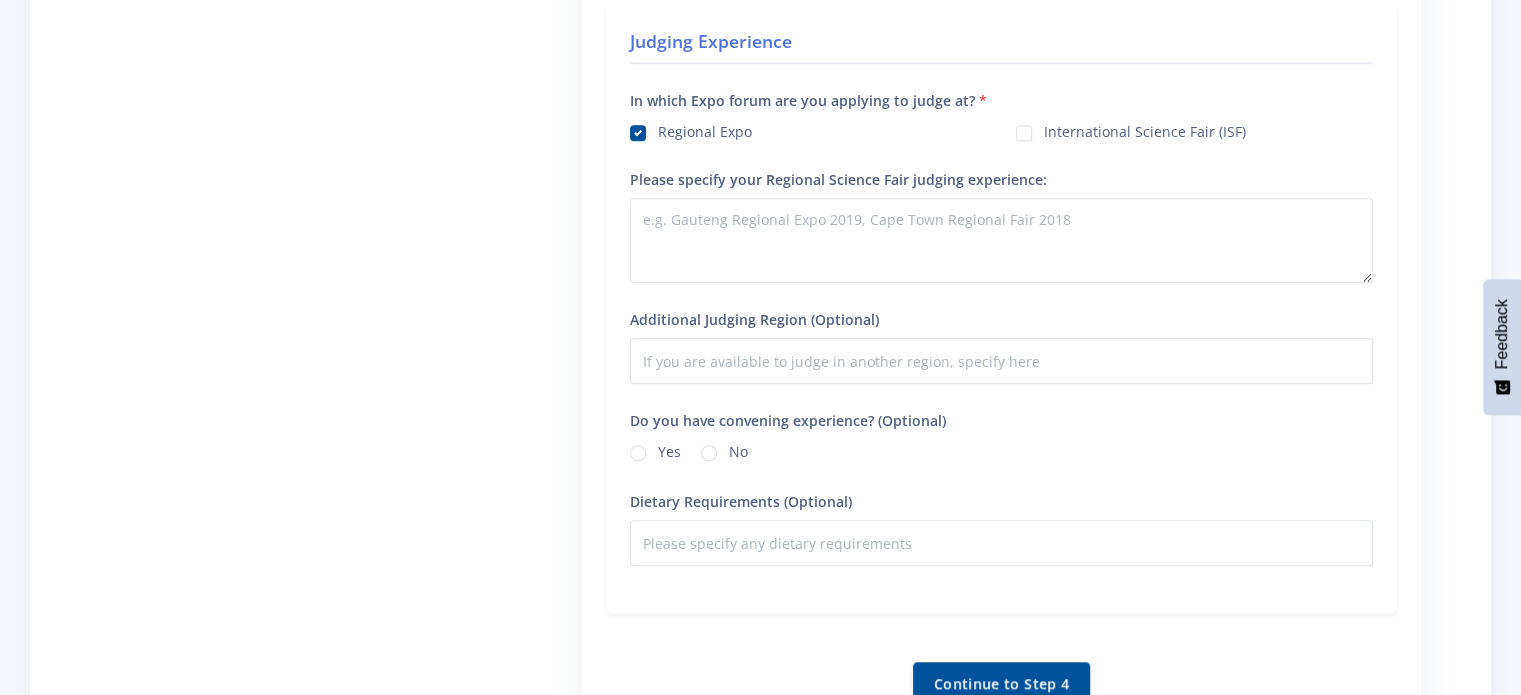 scroll, scrollTop: 1672, scrollLeft: 0, axis: vertical 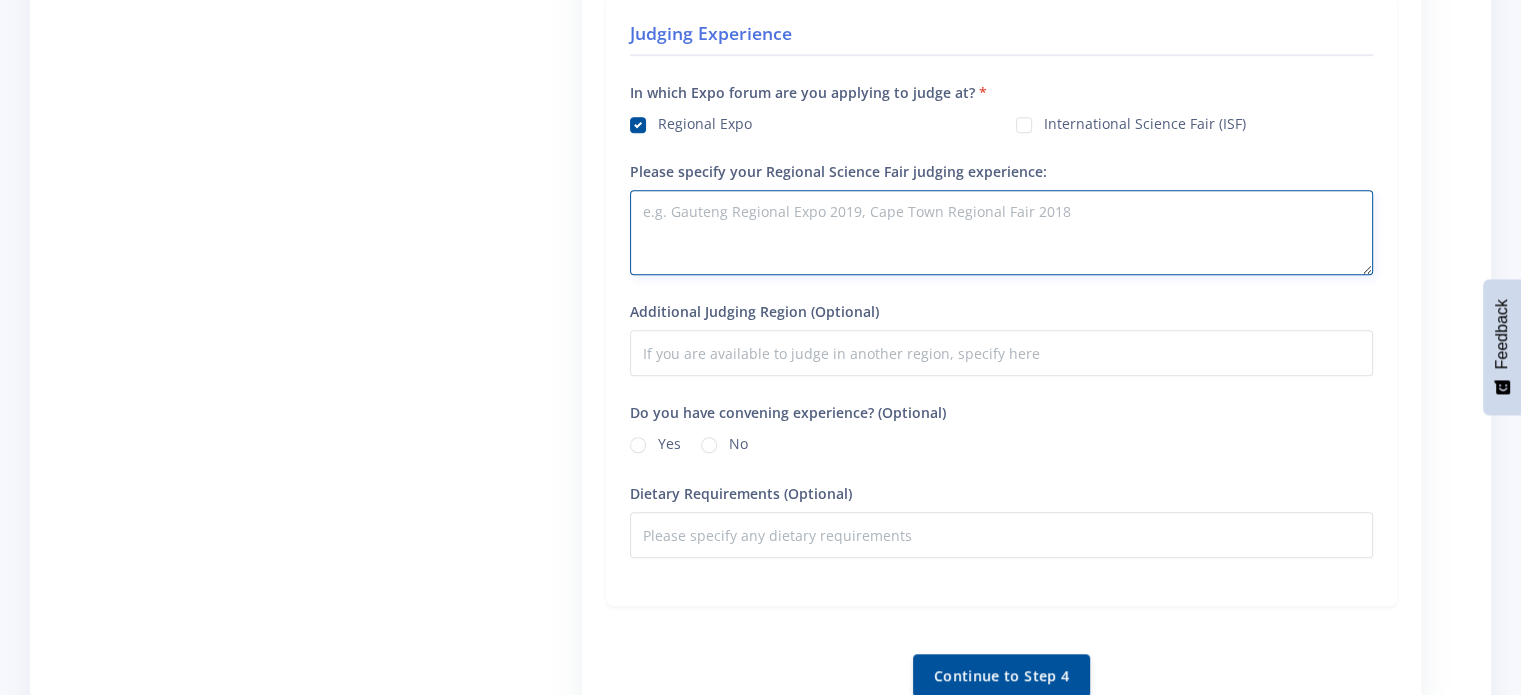 click on "Please specify your Regional Science Fair judging experience:" at bounding box center (1001, 232) 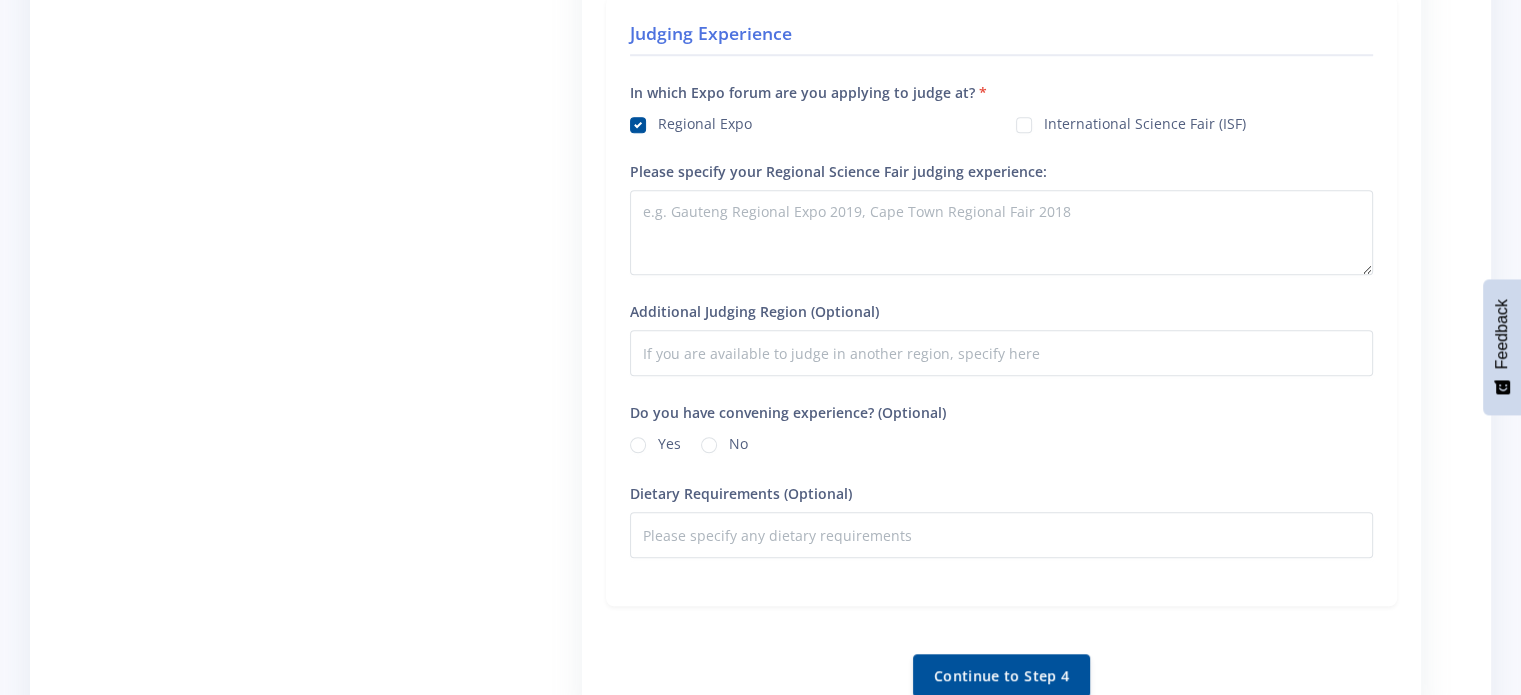 click on "No" at bounding box center (738, 441) 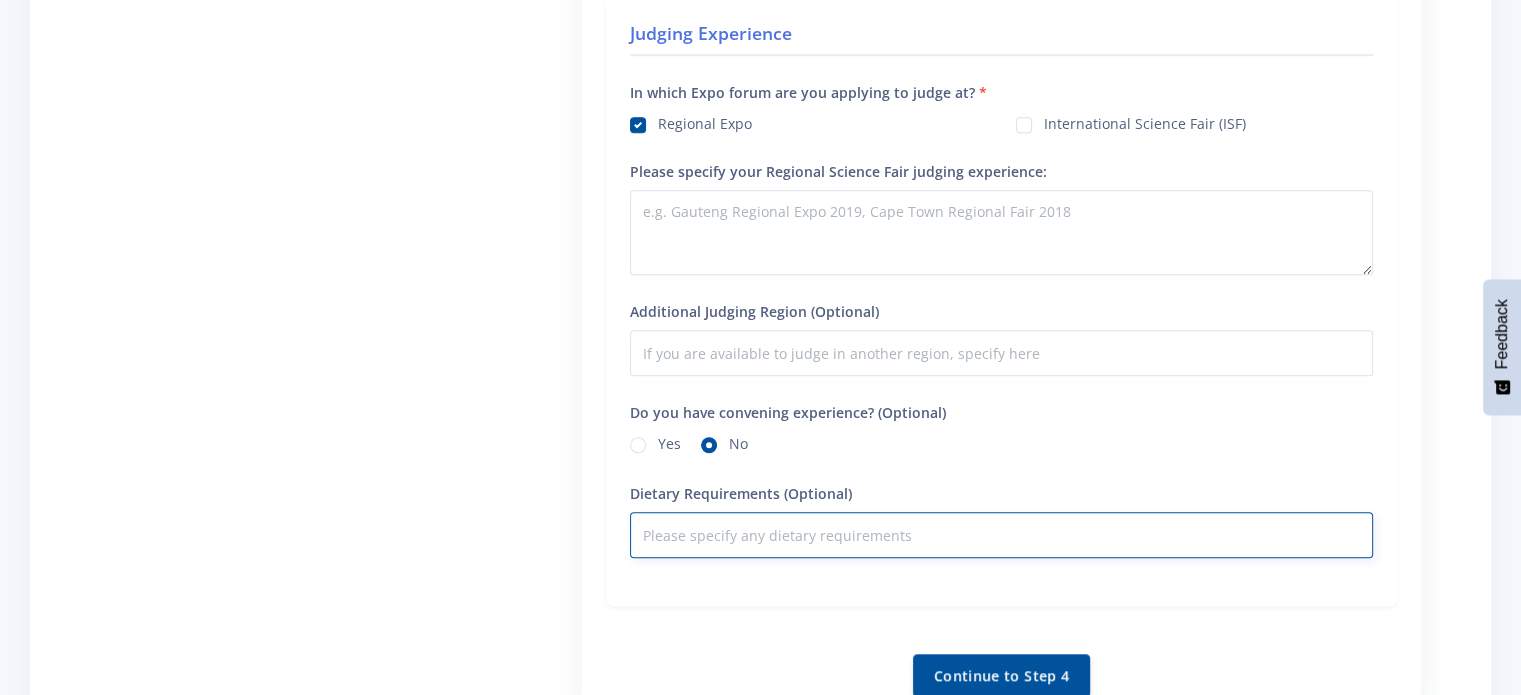 click on "Dietary Requirements (Optional)" at bounding box center (1001, 535) 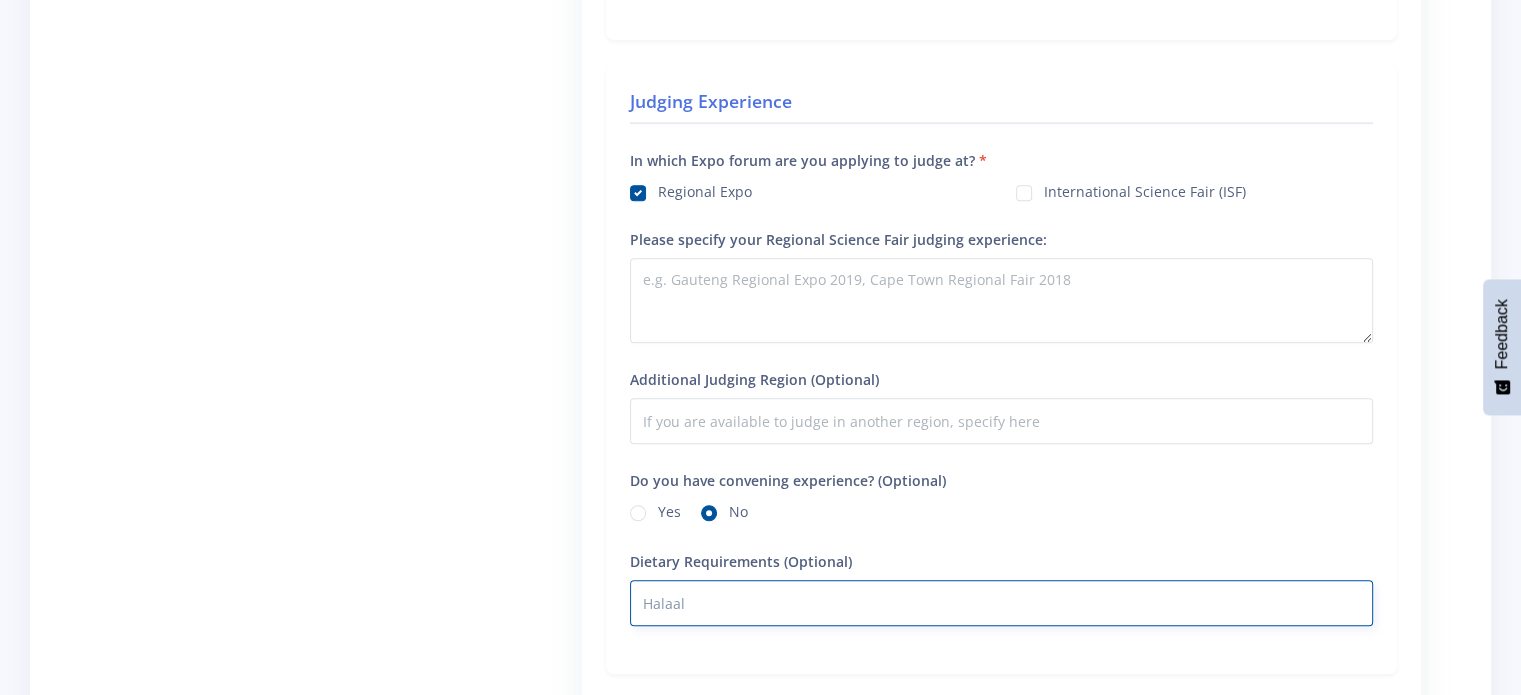 scroll, scrollTop: 1596, scrollLeft: 0, axis: vertical 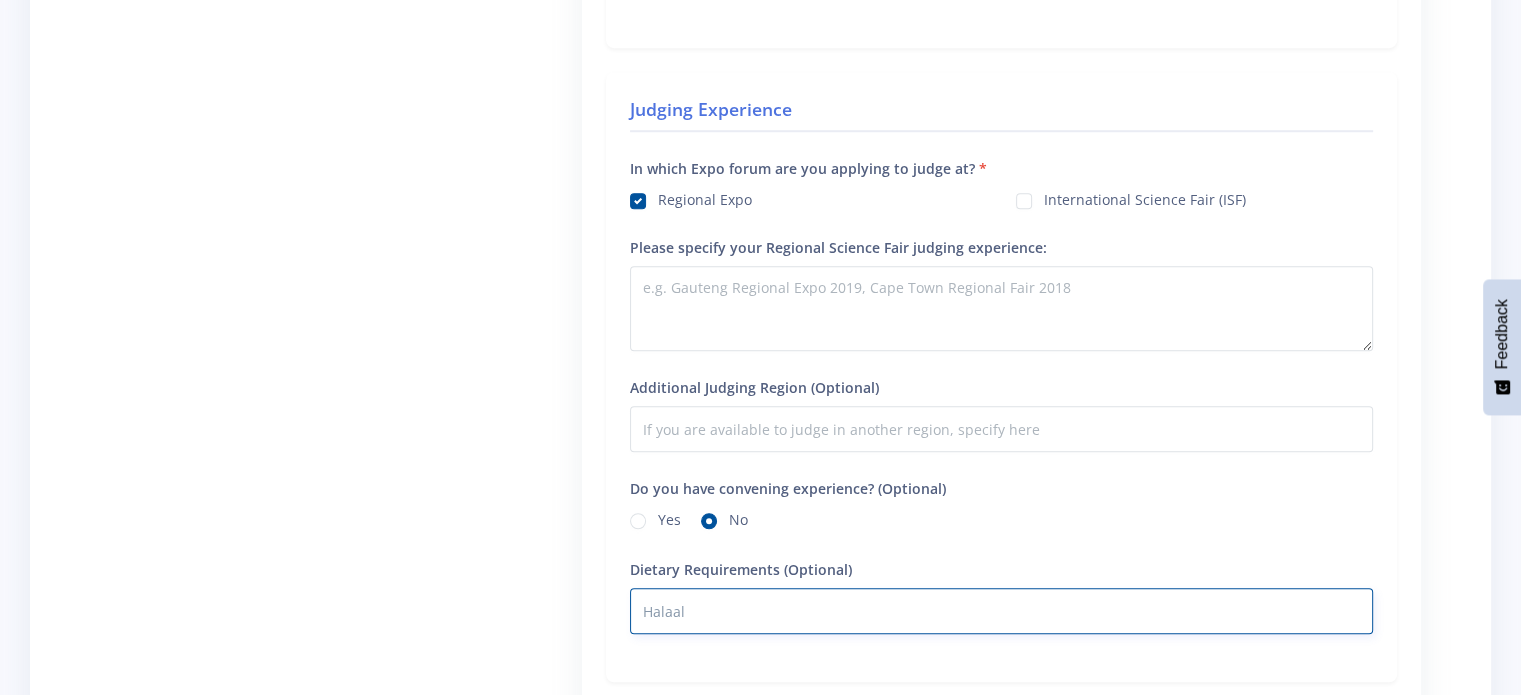 type on "Halaal" 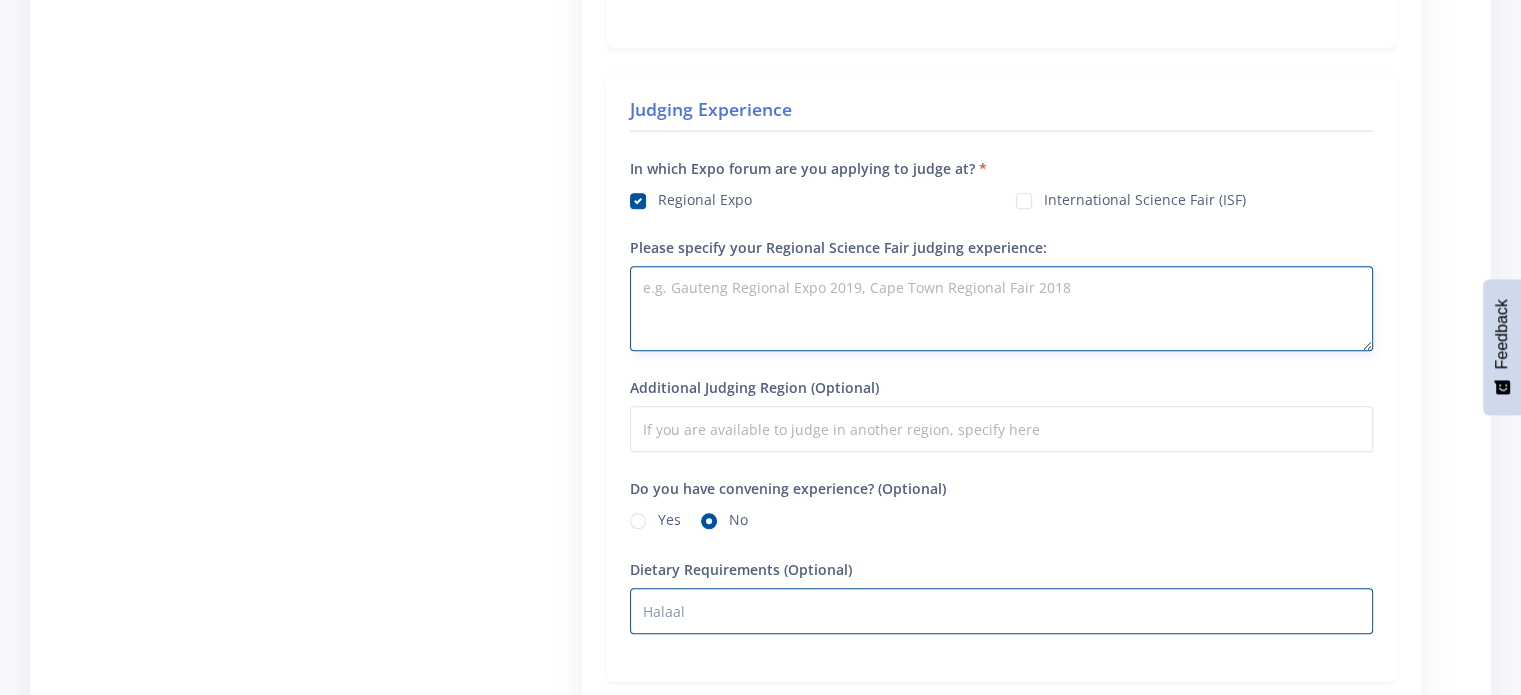 click on "Please specify your Regional Science Fair judging experience:" at bounding box center [1001, 308] 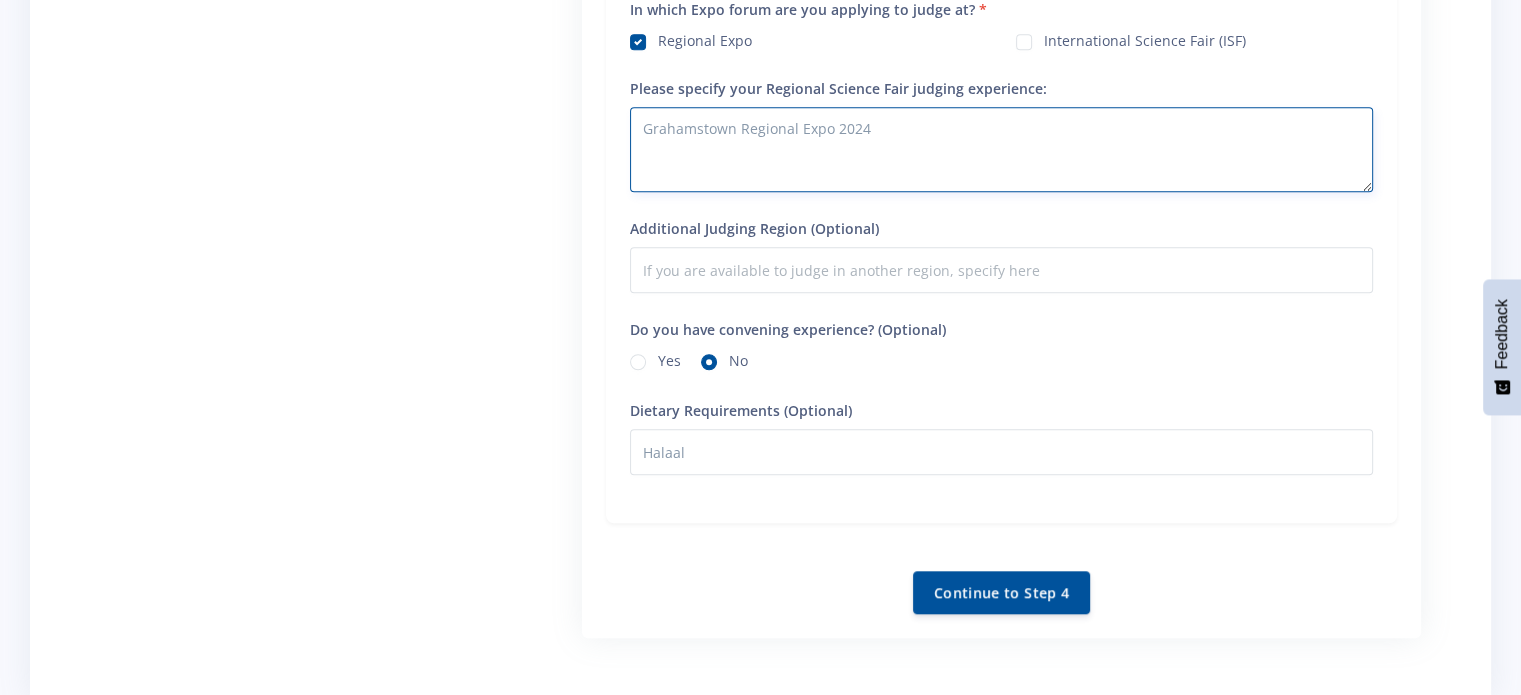 scroll, scrollTop: 1759, scrollLeft: 0, axis: vertical 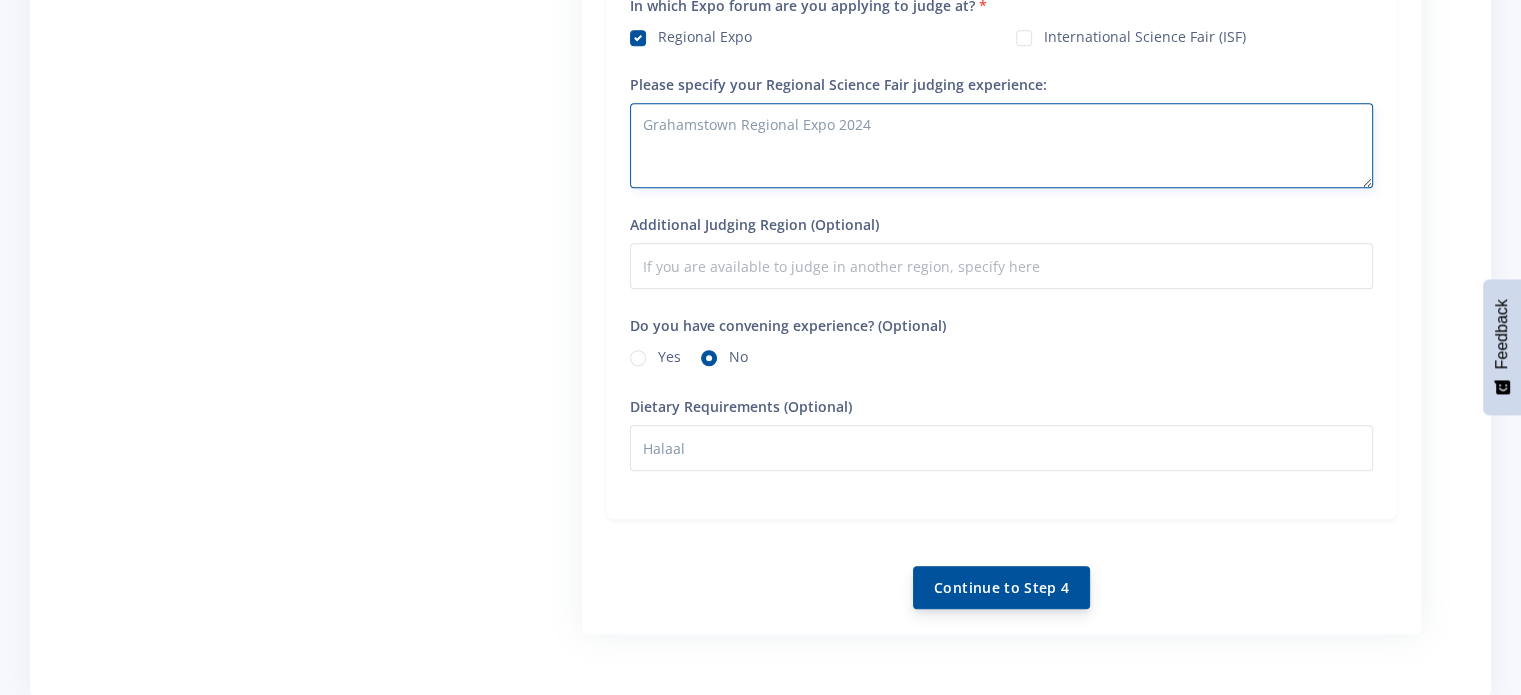 type on "Grahamstown Regional Expo 2024" 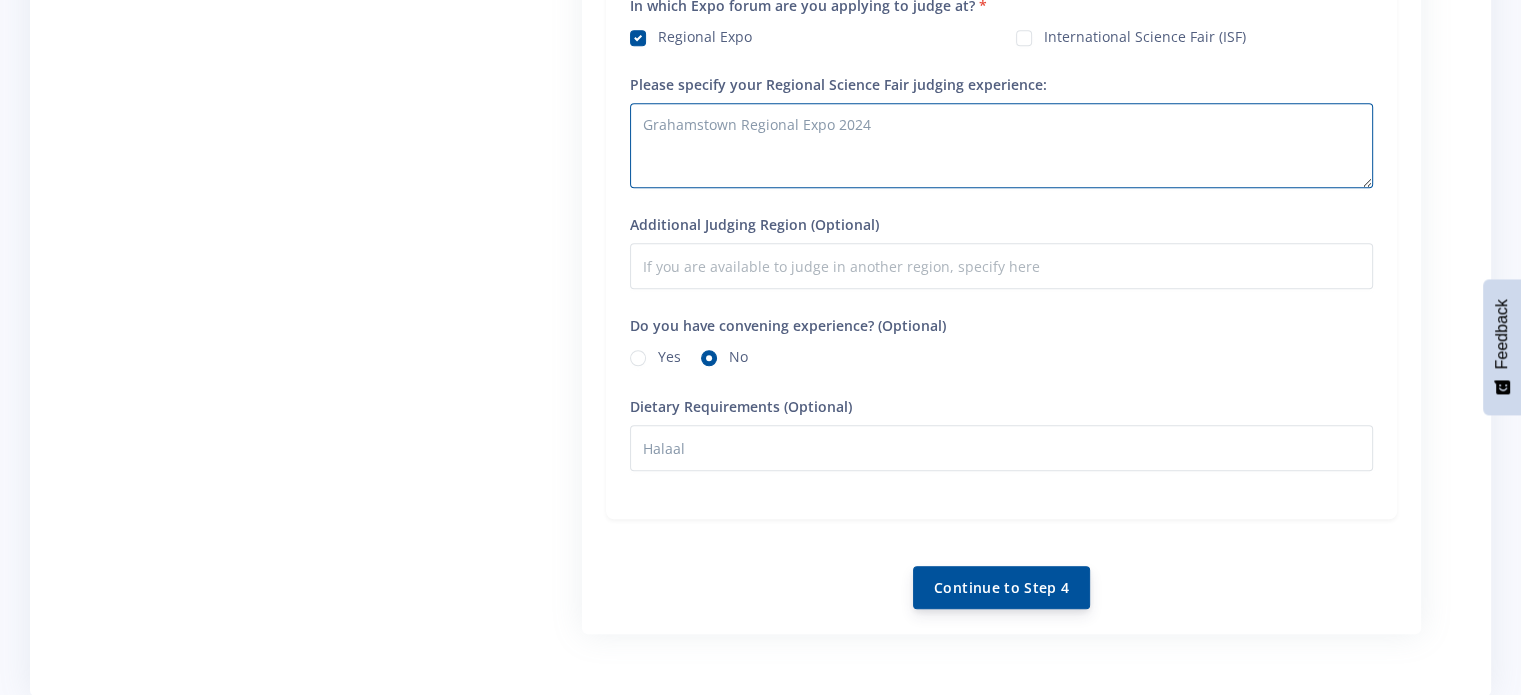 click on "Continue to Step 4" at bounding box center (1001, 587) 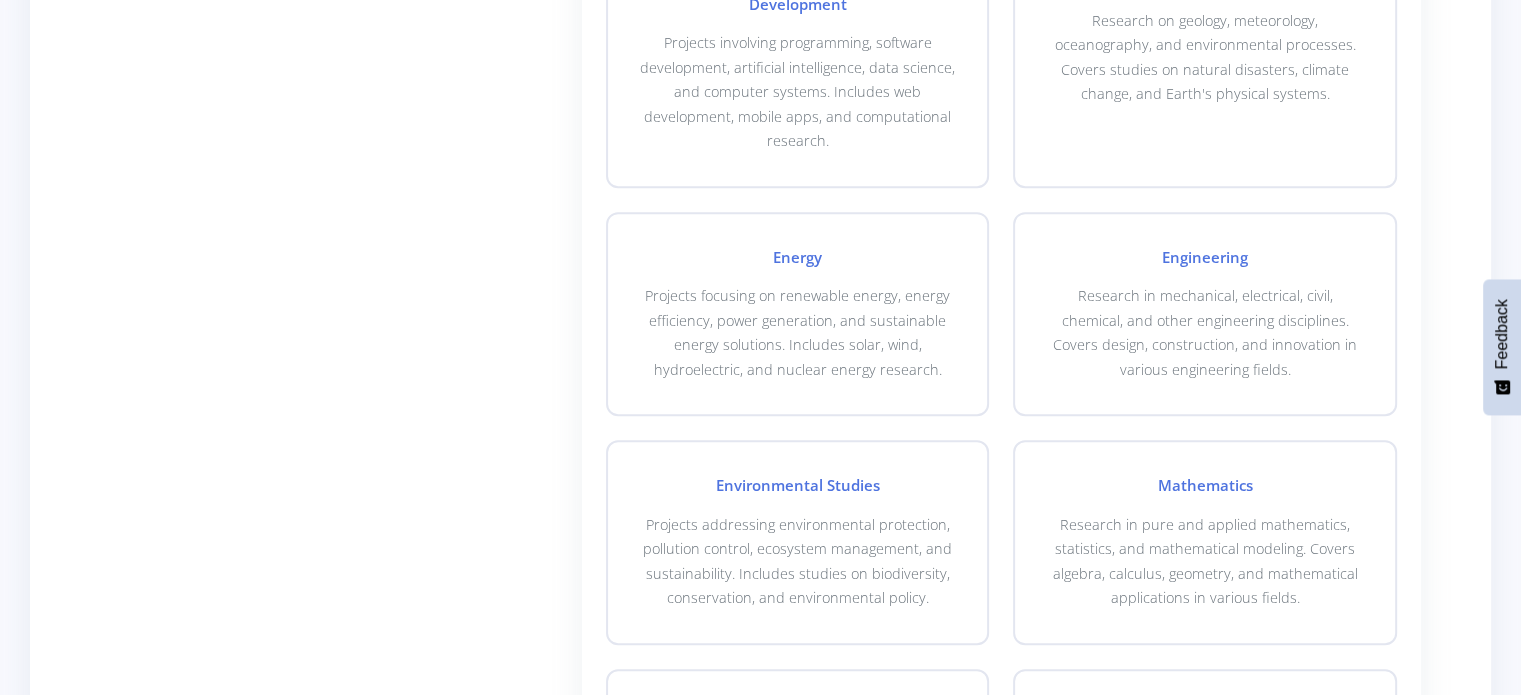 scroll, scrollTop: 1128, scrollLeft: 0, axis: vertical 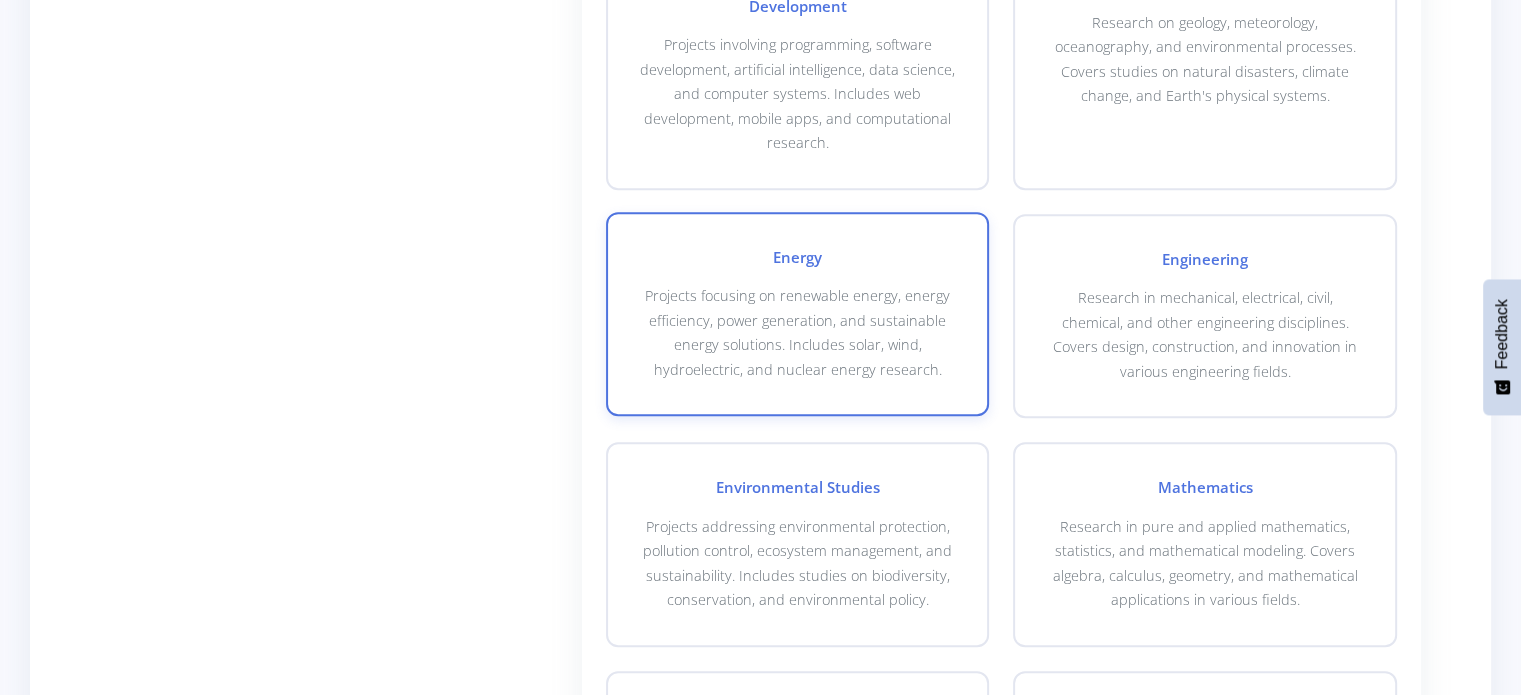 click on "Projects focusing on renewable energy, energy efficiency, power generation, and sustainable energy solutions. Includes solar, wind, hydroelectric, and nuclear energy research." at bounding box center [798, 333] 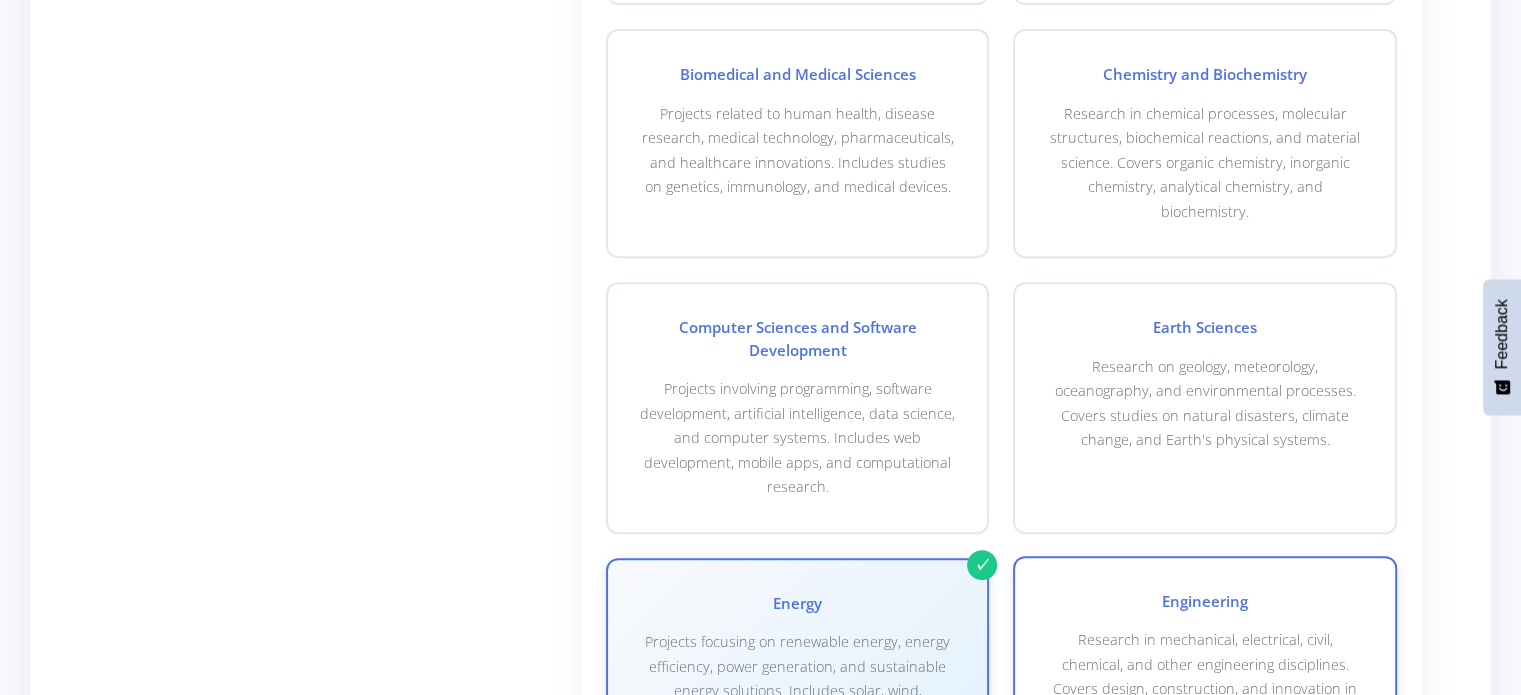 scroll, scrollTop: 788, scrollLeft: 0, axis: vertical 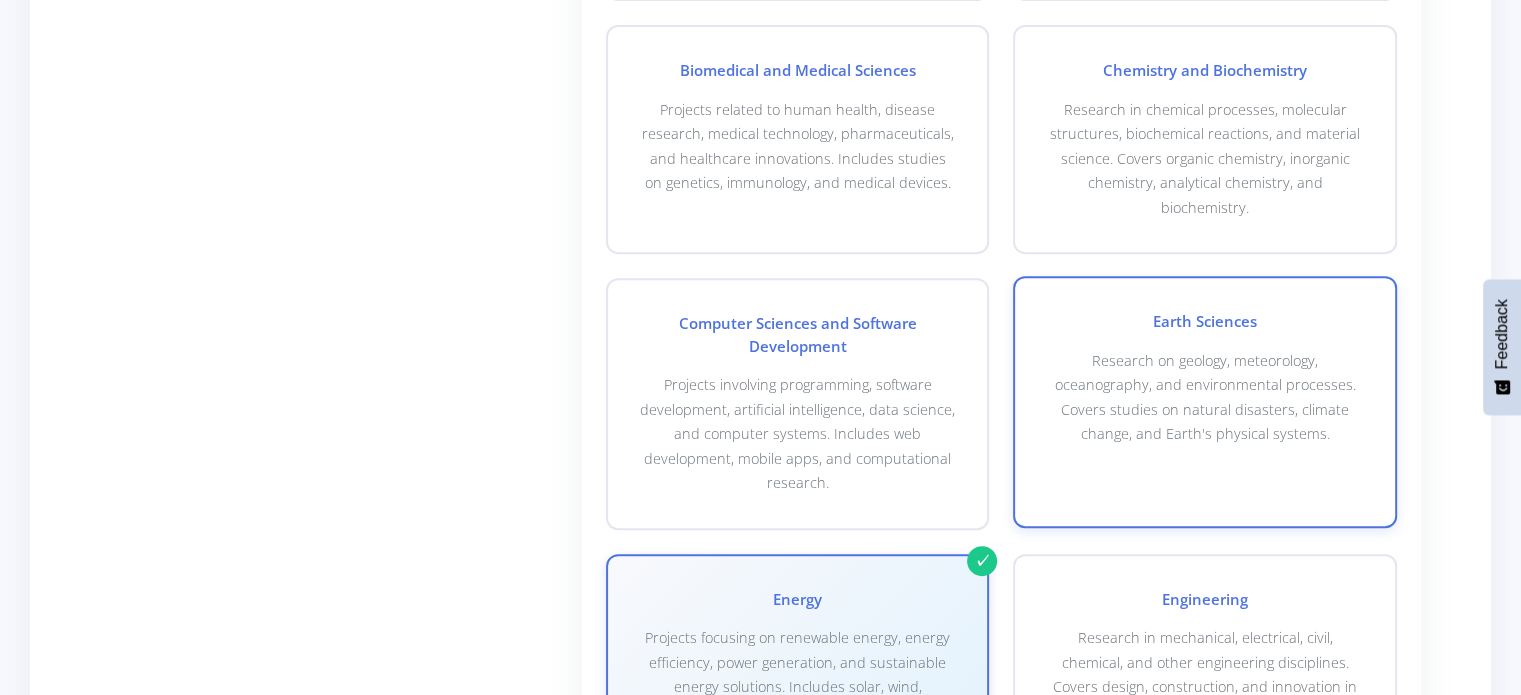 click on "Earth Sciences
Research on geology, meteorology, oceanography, and environmental processes. Covers studies on natural disasters, climate change, and Earth's physical systems." at bounding box center [1205, 401] 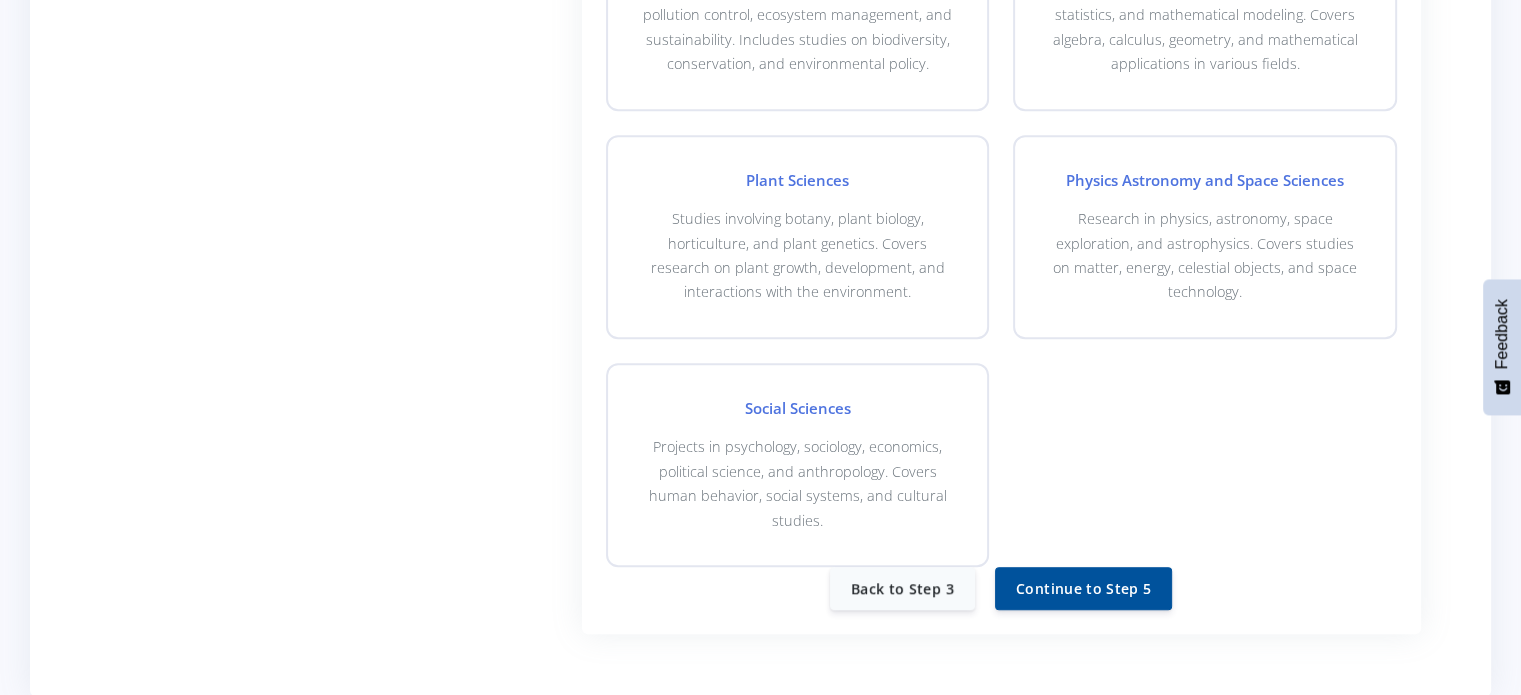 scroll, scrollTop: 1812, scrollLeft: 0, axis: vertical 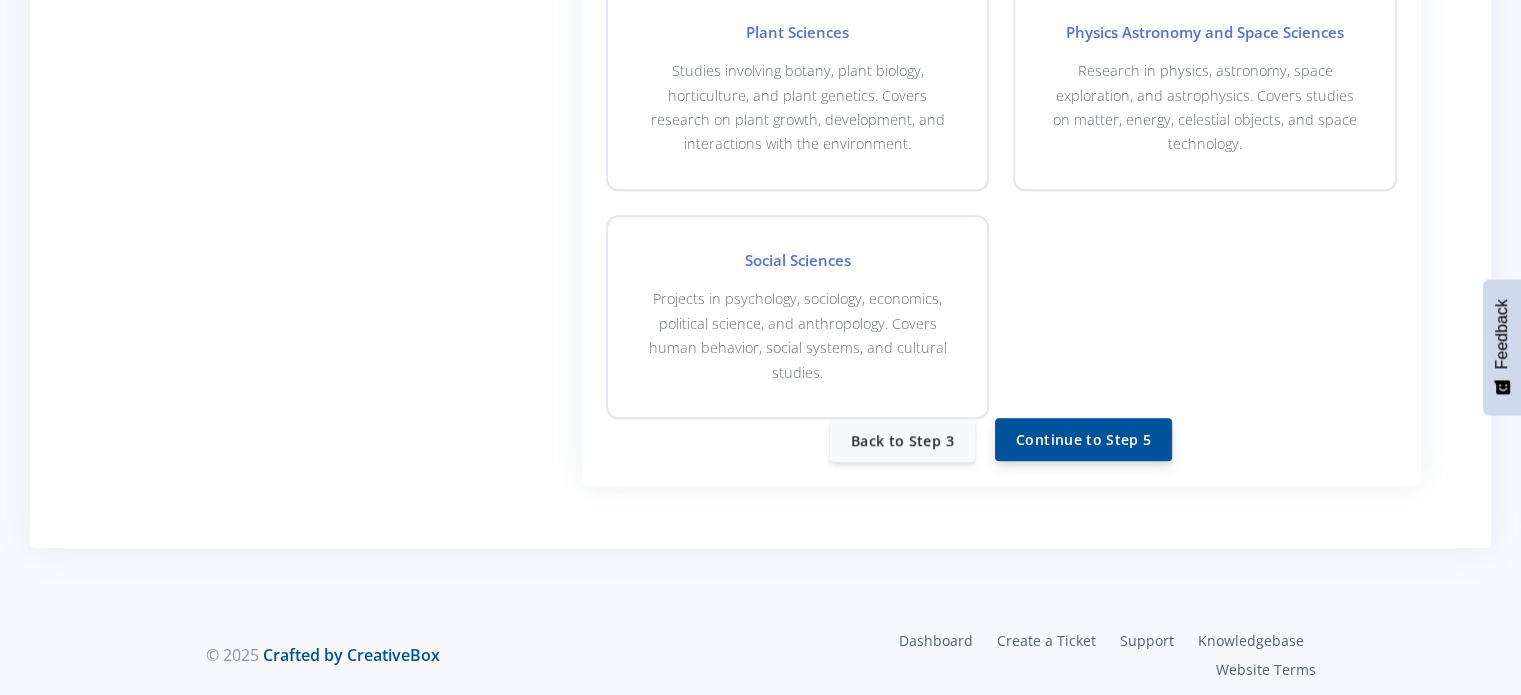 click on "Continue to Step 5" at bounding box center [1083, 439] 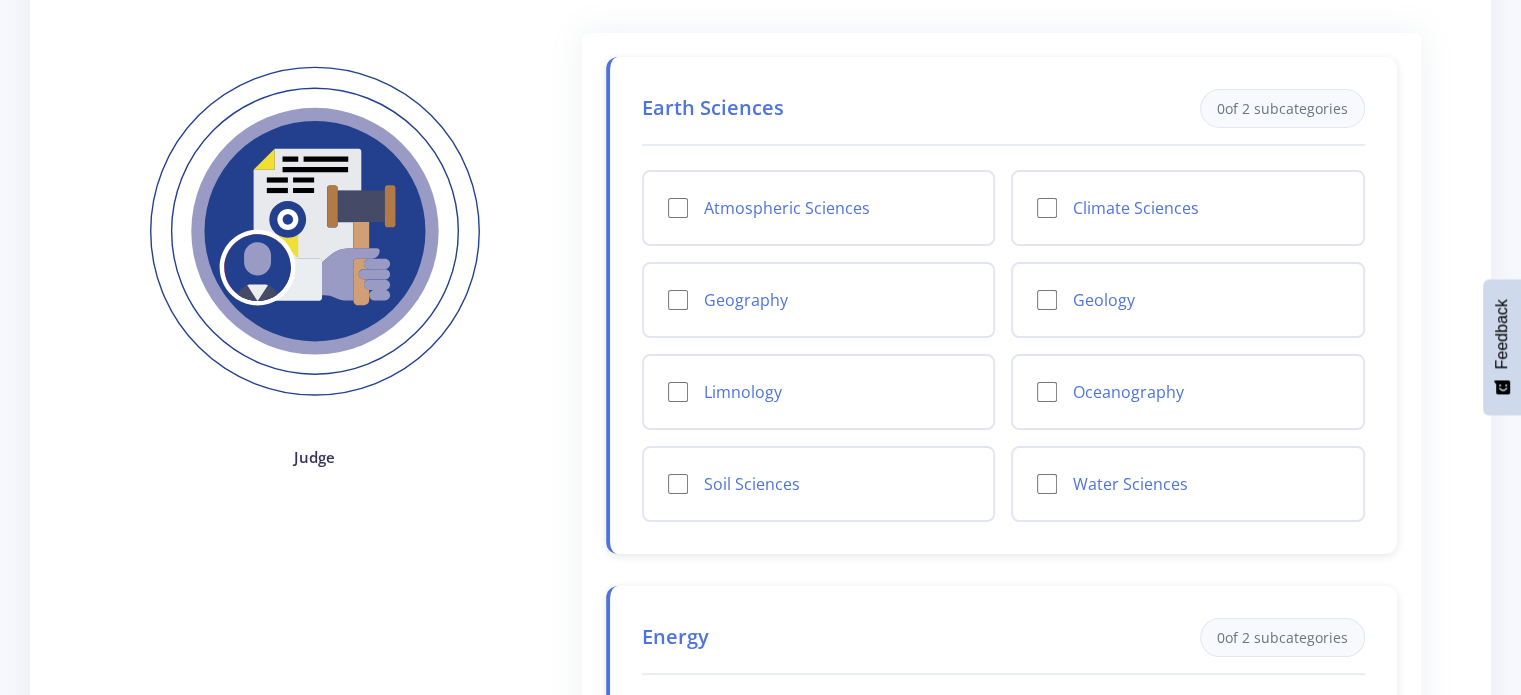 scroll, scrollTop: 212, scrollLeft: 0, axis: vertical 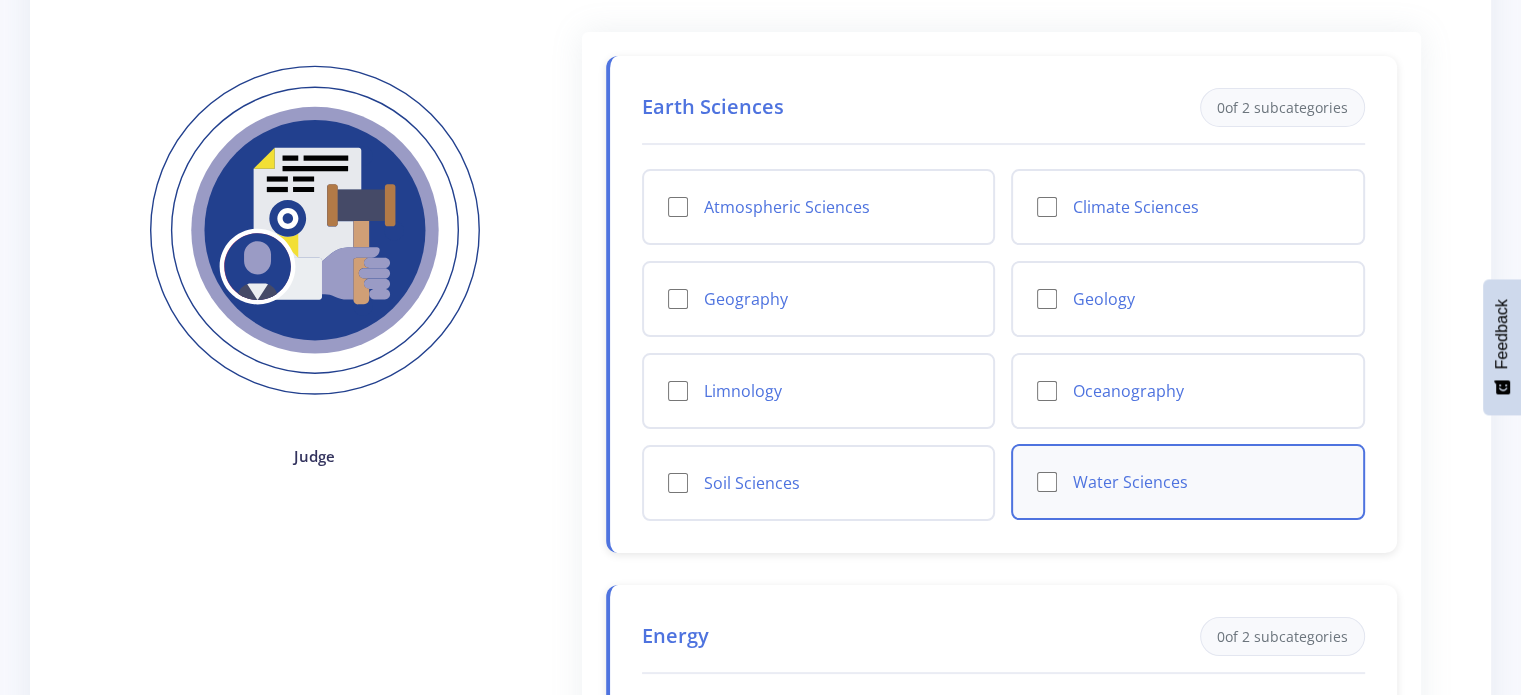 click on "Water Sciences" at bounding box center [1047, 482] 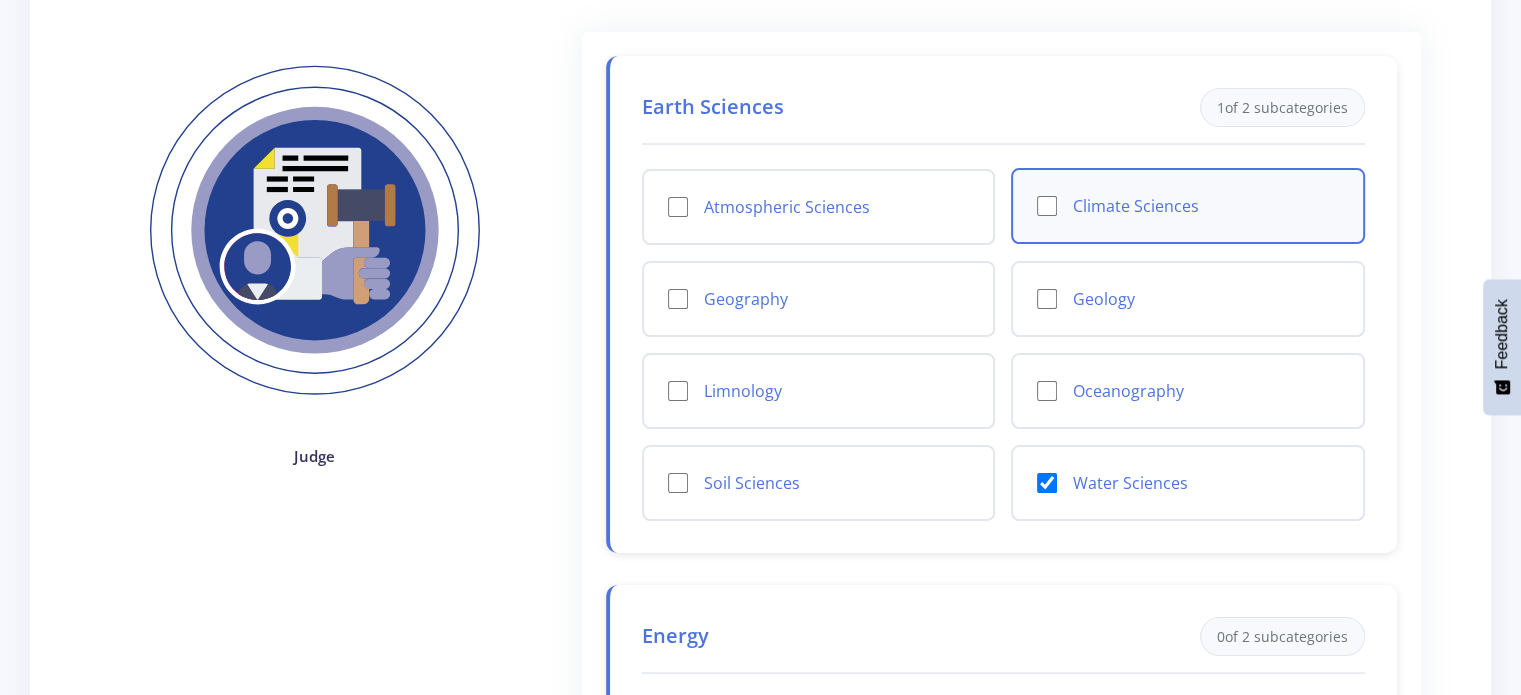 click on "Climate Sciences" at bounding box center [1047, 206] 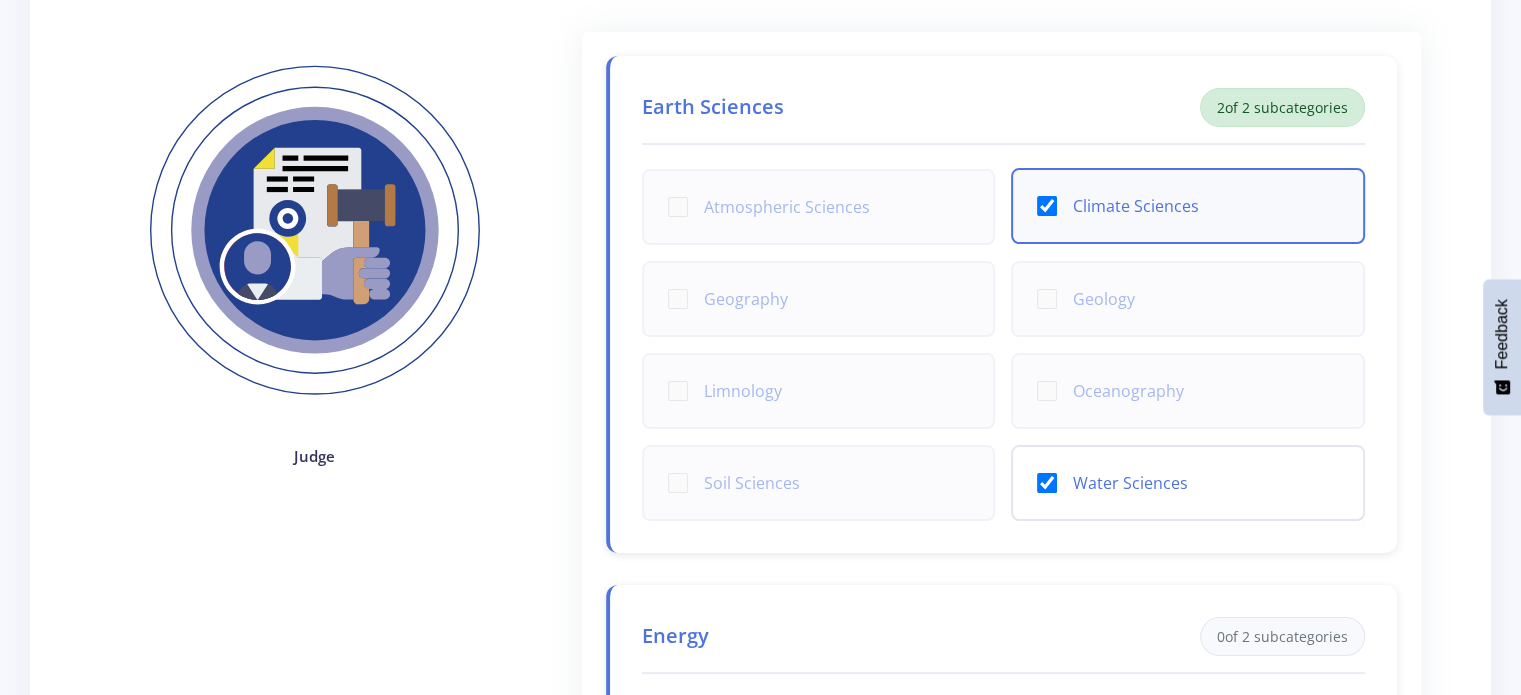 click on "Climate Sciences" at bounding box center (1047, 206) 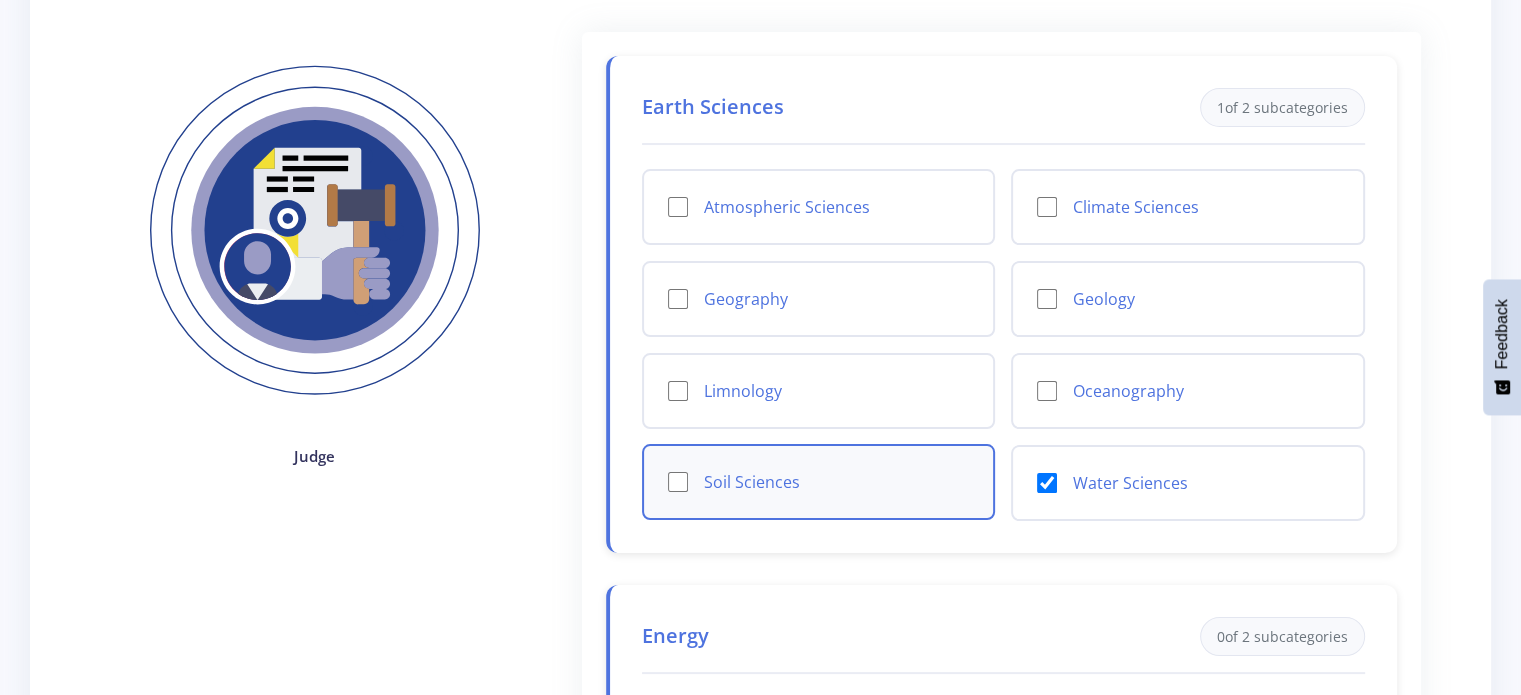 click on "Soil Sciences" at bounding box center (678, 482) 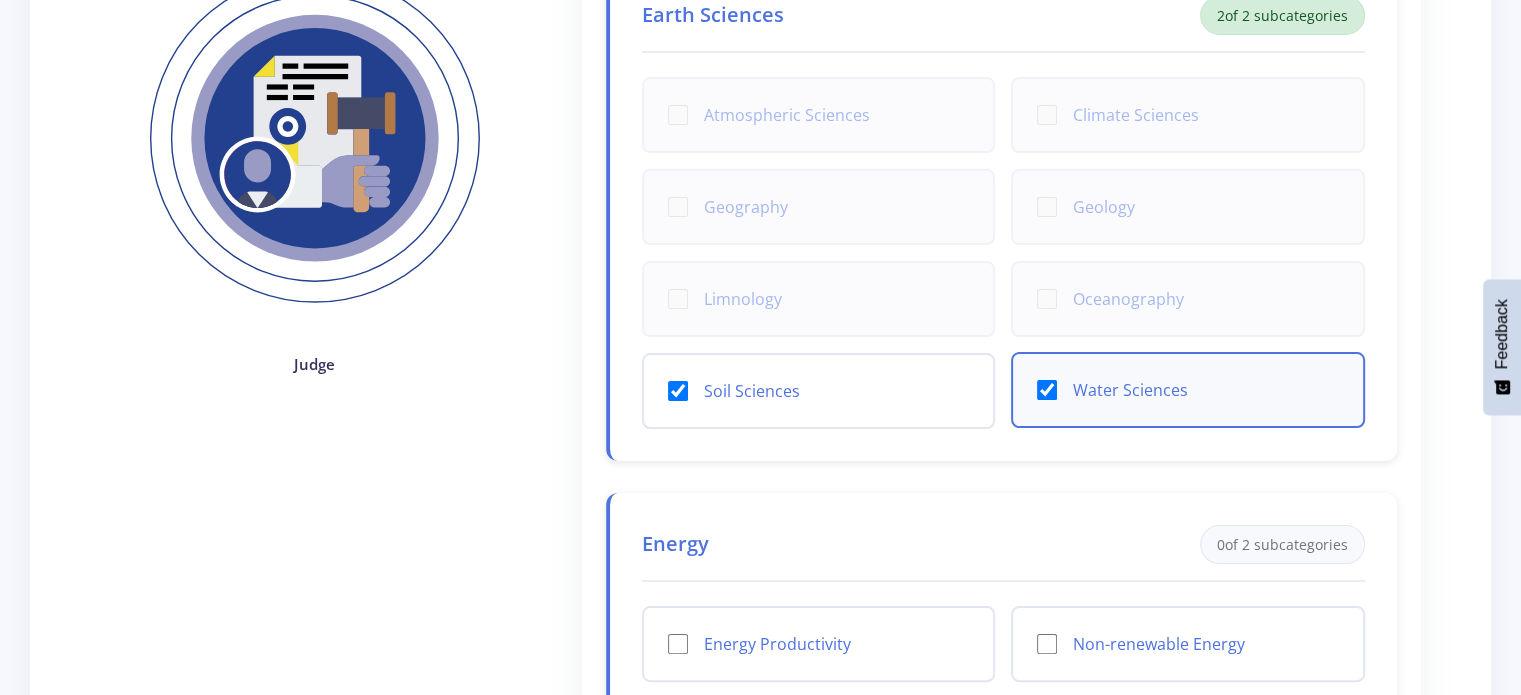 scroll, scrollTop: 308, scrollLeft: 0, axis: vertical 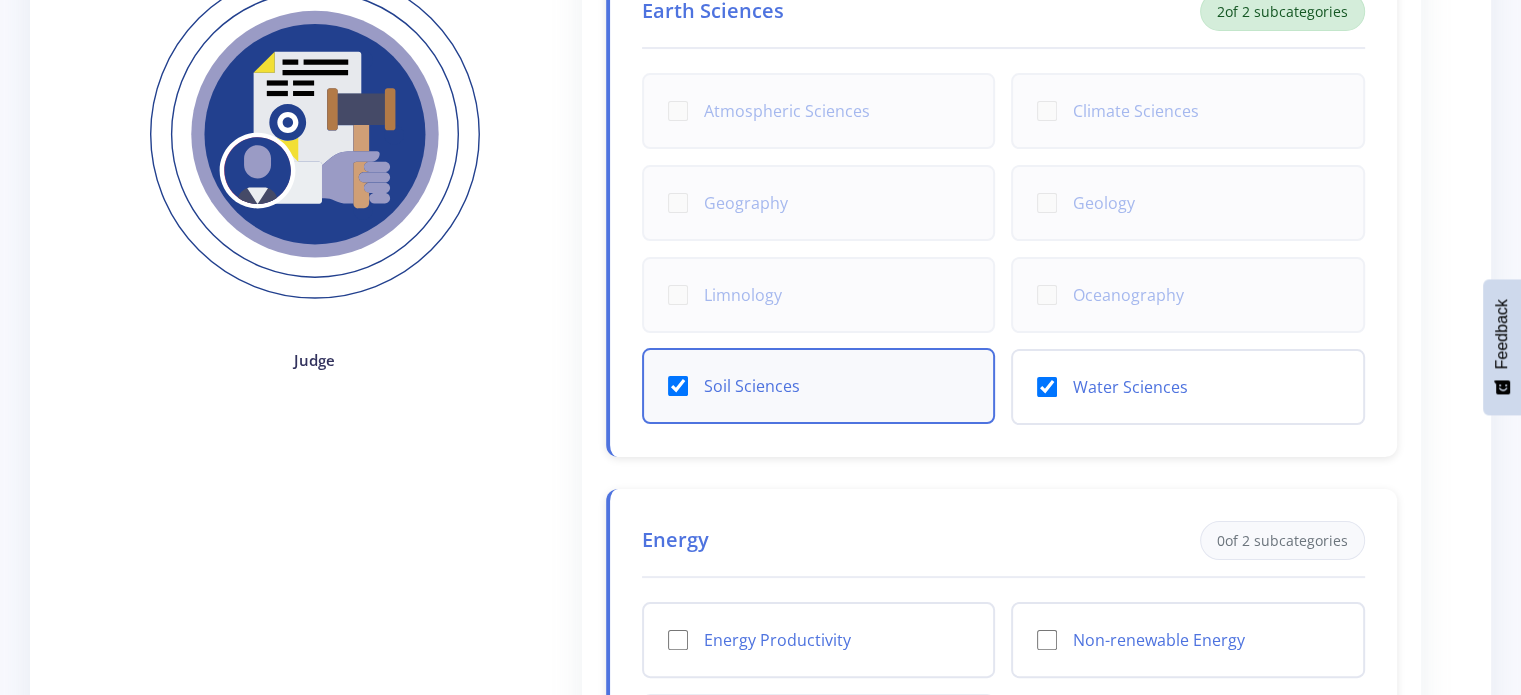 click on "Soil Sciences" at bounding box center [678, 386] 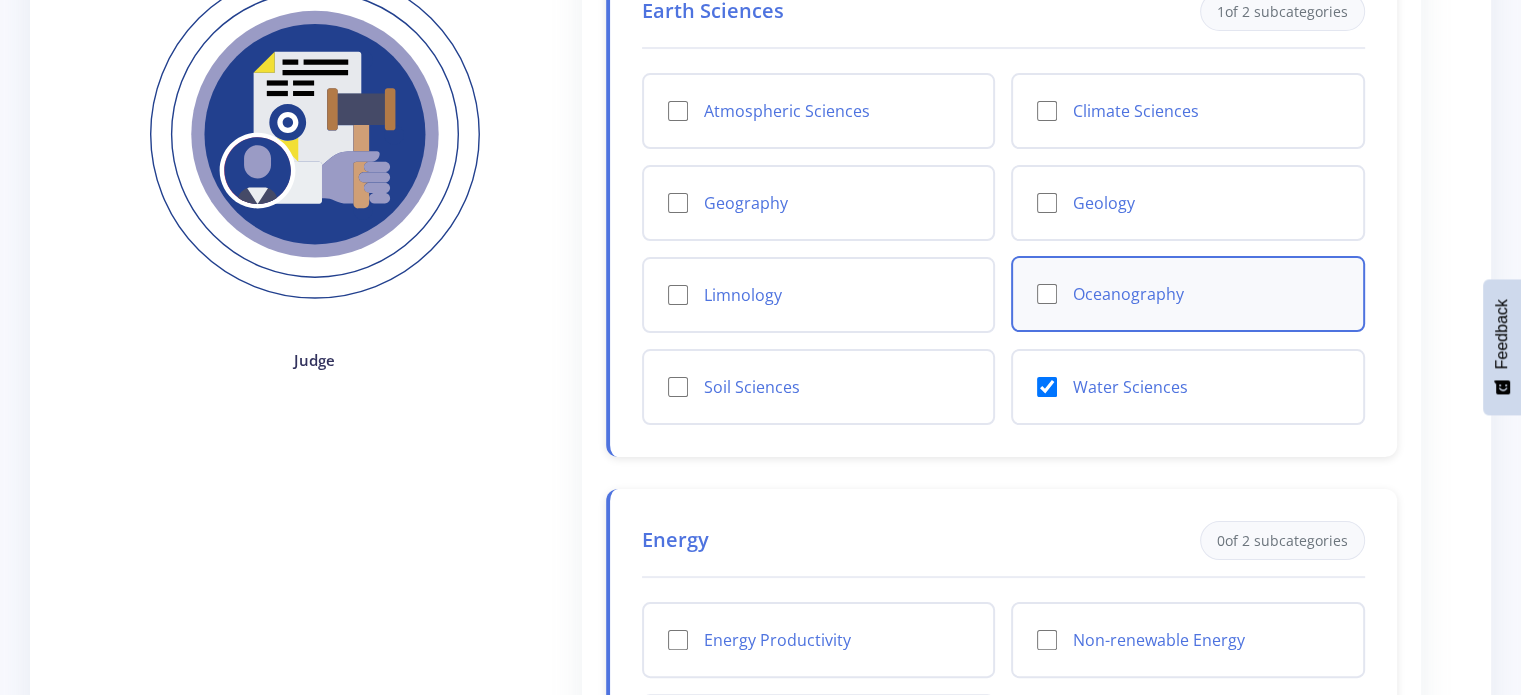 click on "Oceanography" at bounding box center (1047, 294) 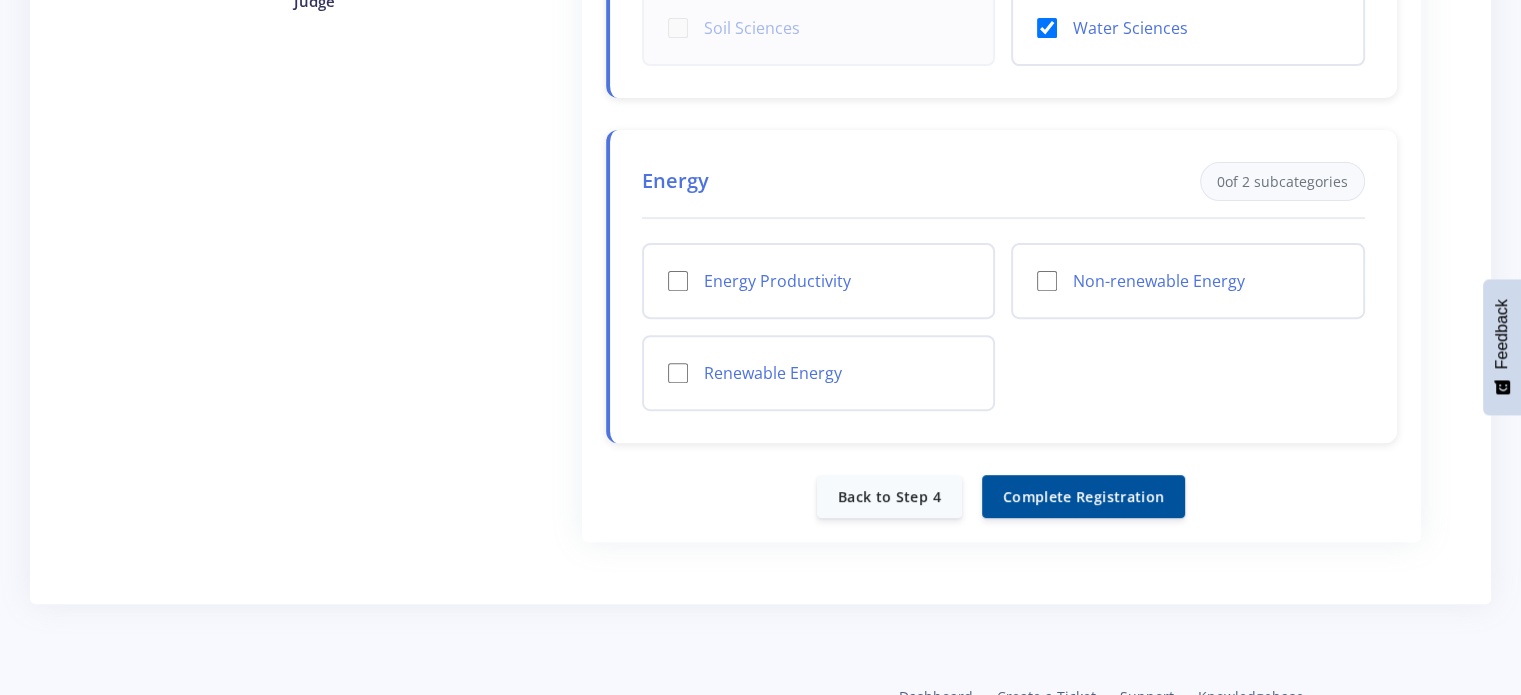 scroll, scrollTop: 676, scrollLeft: 0, axis: vertical 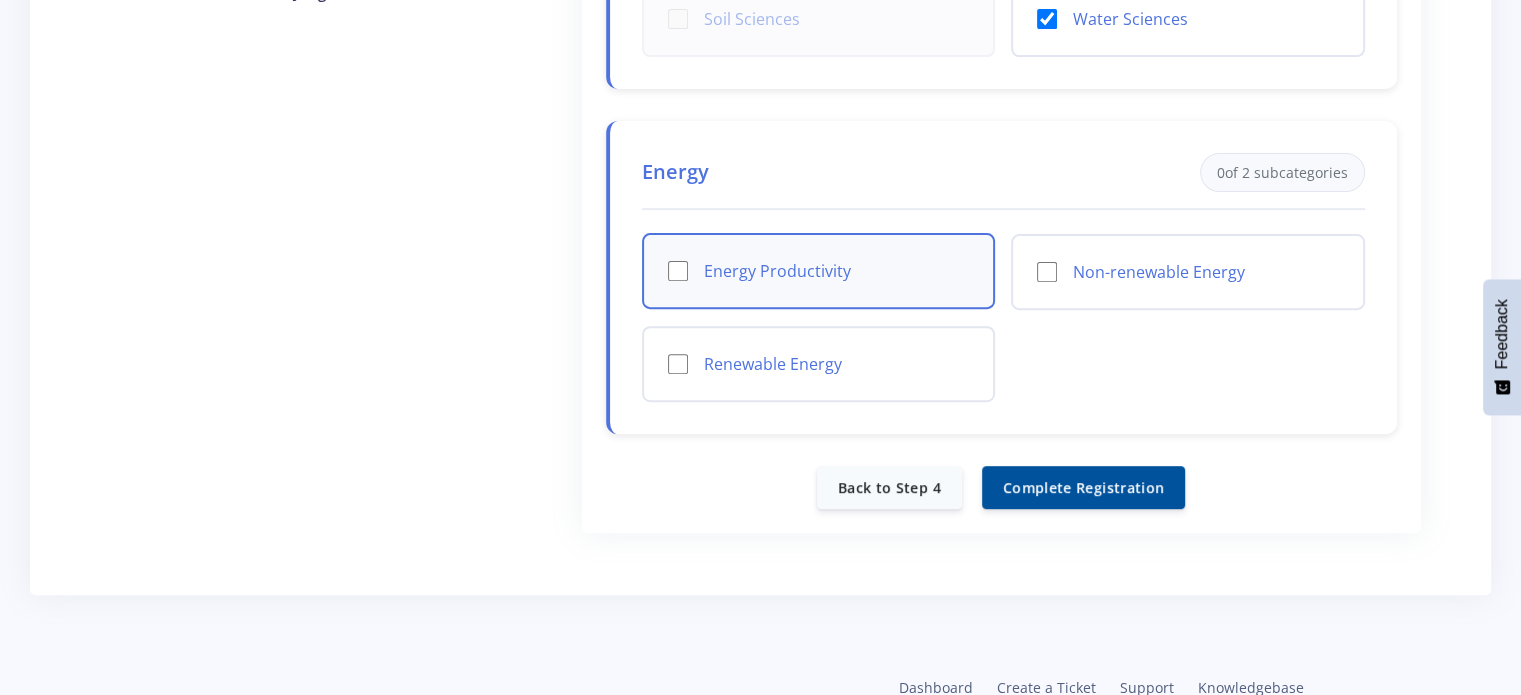 click on "Energy Productivity" at bounding box center (678, 271) 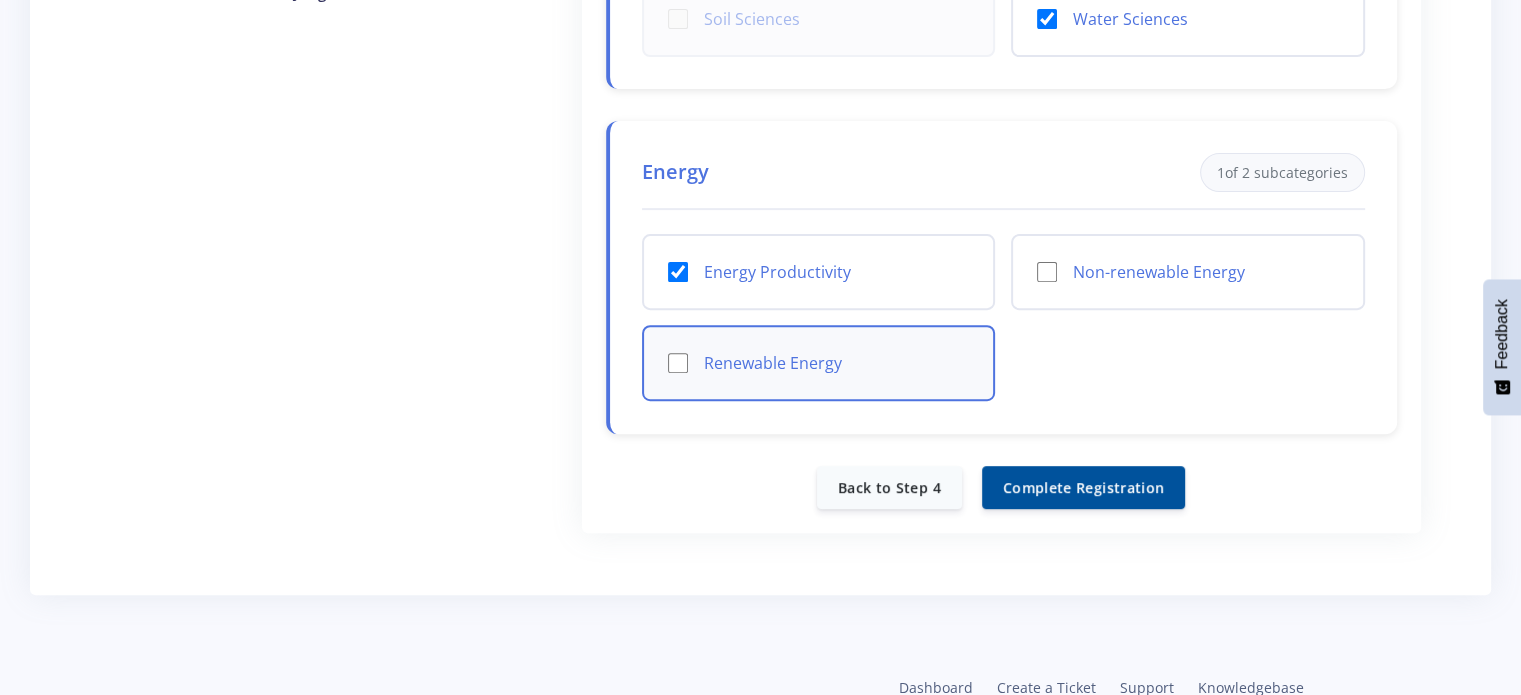 click on "Renewable Energy" at bounding box center (678, 363) 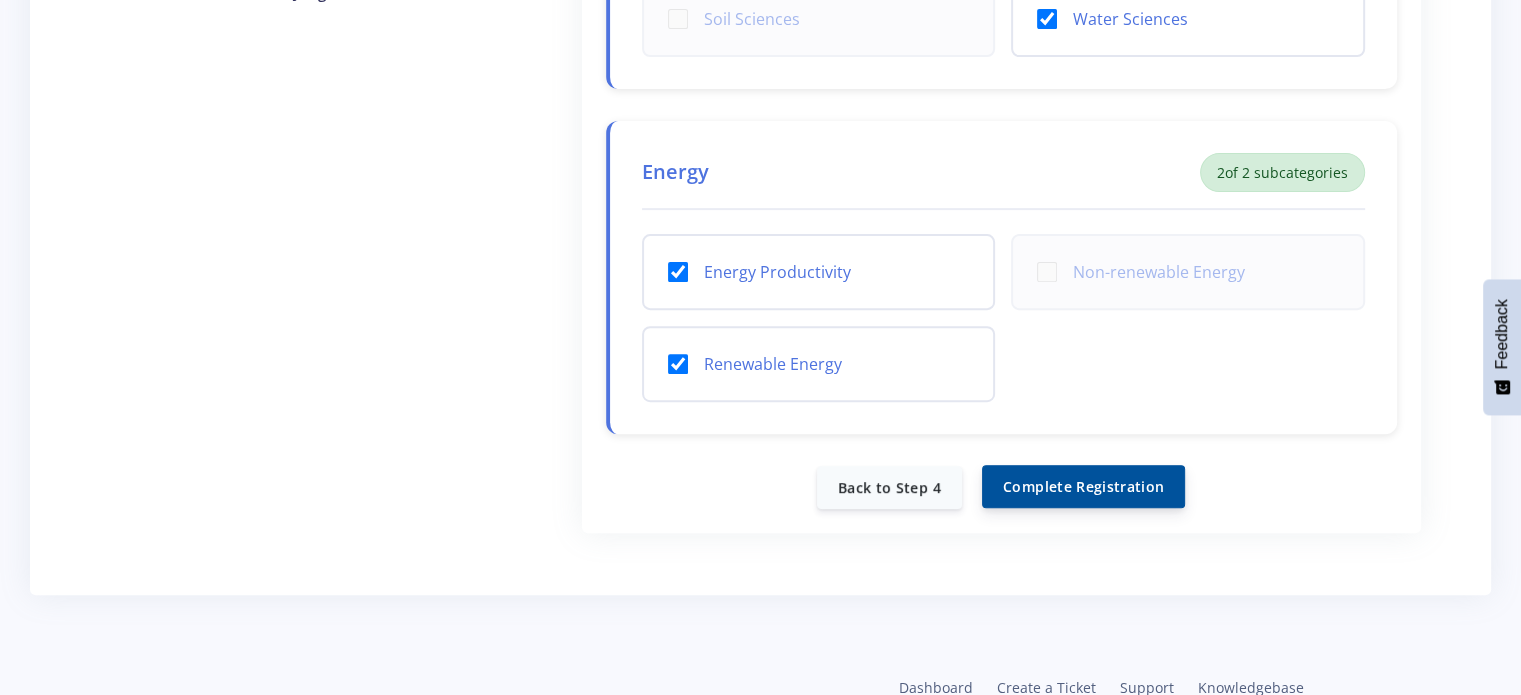 click on "Complete Registration" at bounding box center [1083, 486] 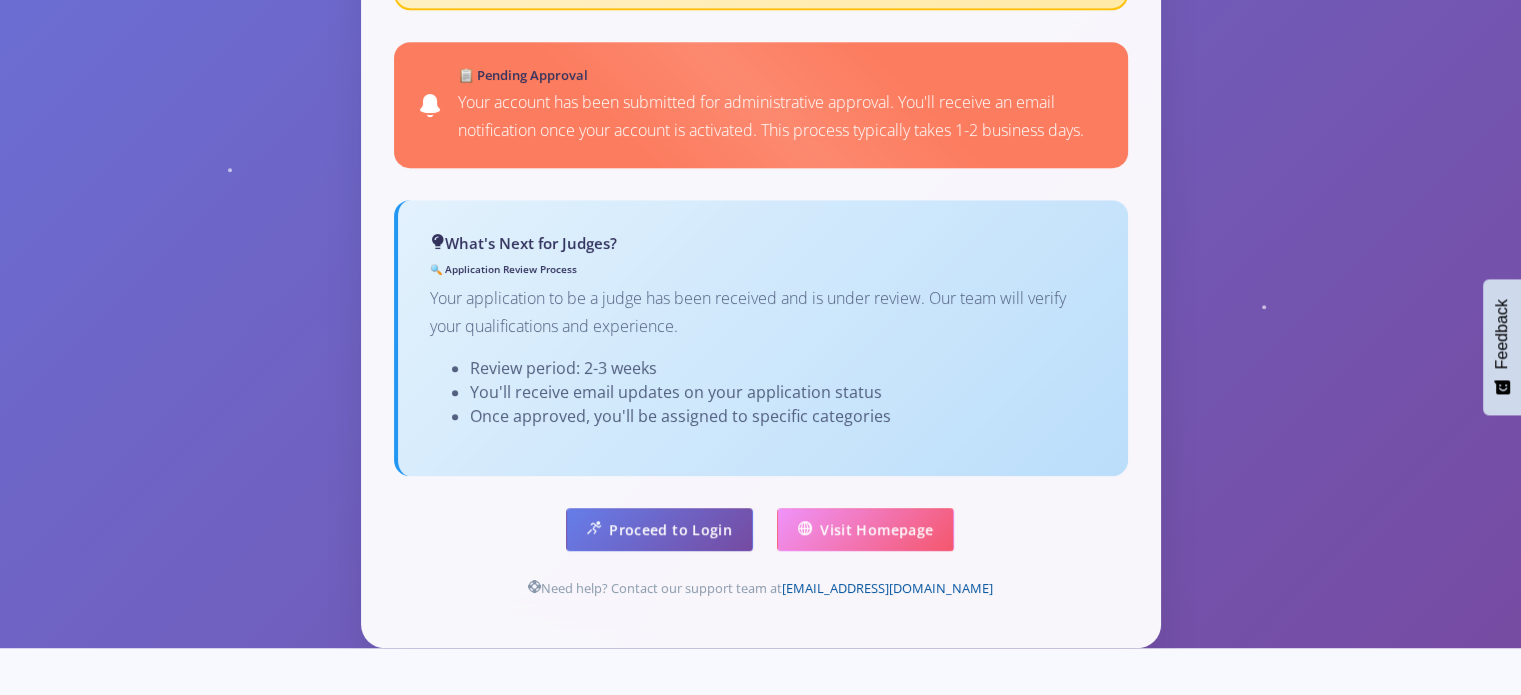 scroll, scrollTop: 1232, scrollLeft: 0, axis: vertical 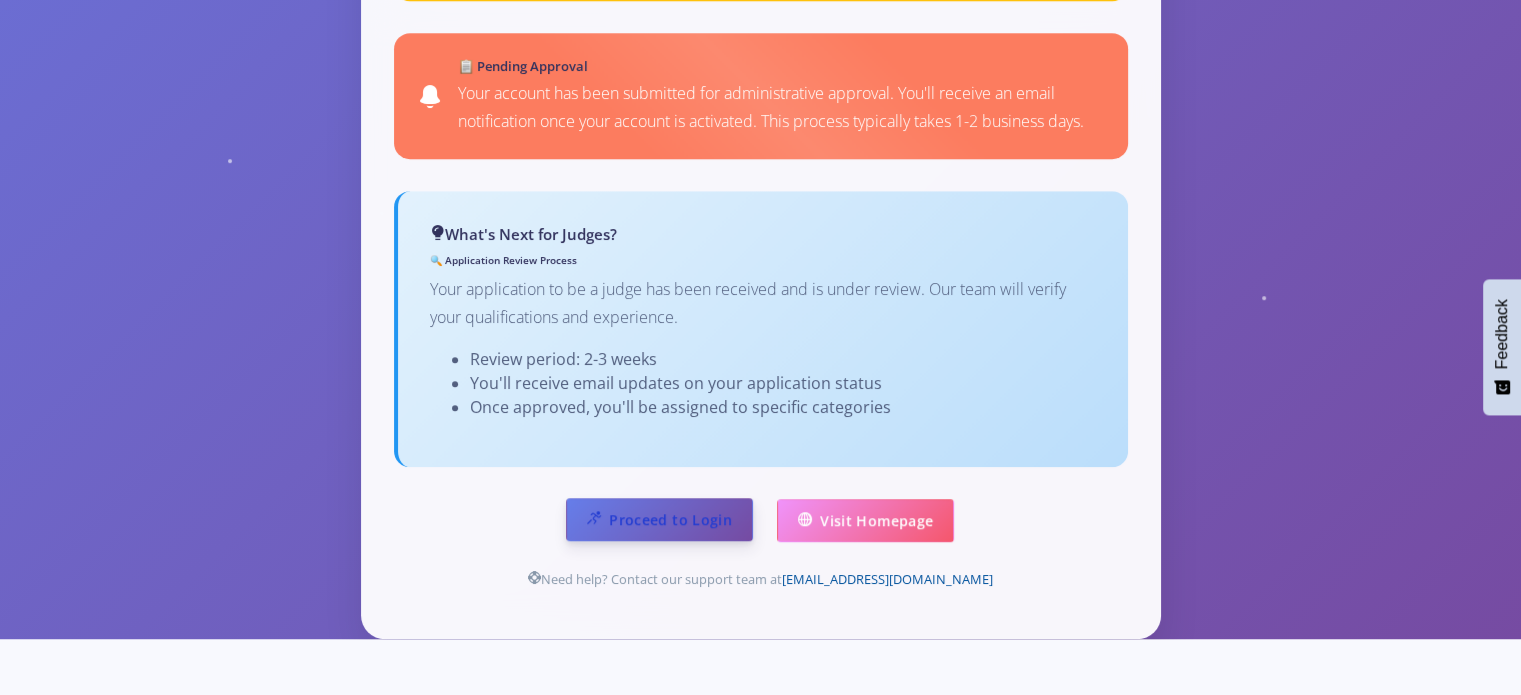 click on "Proceed to Login" 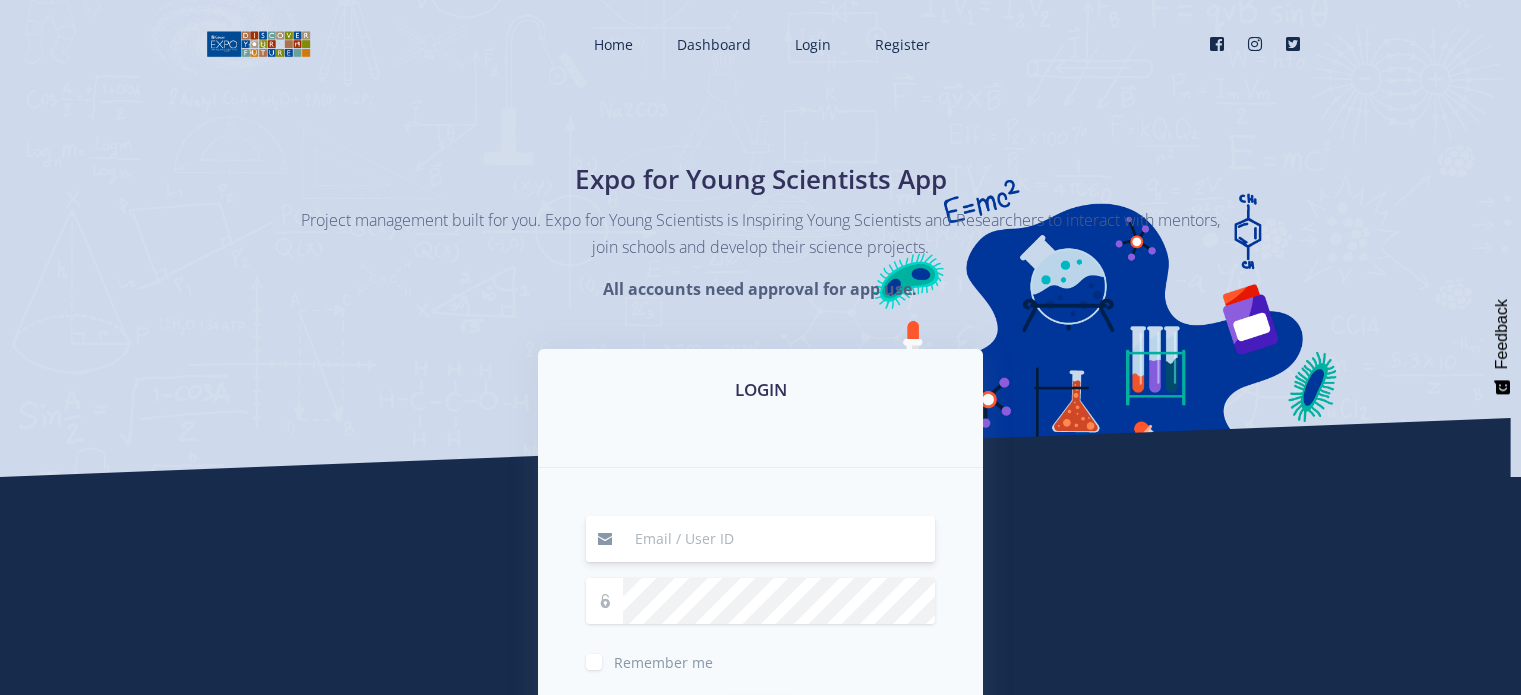 scroll, scrollTop: 0, scrollLeft: 0, axis: both 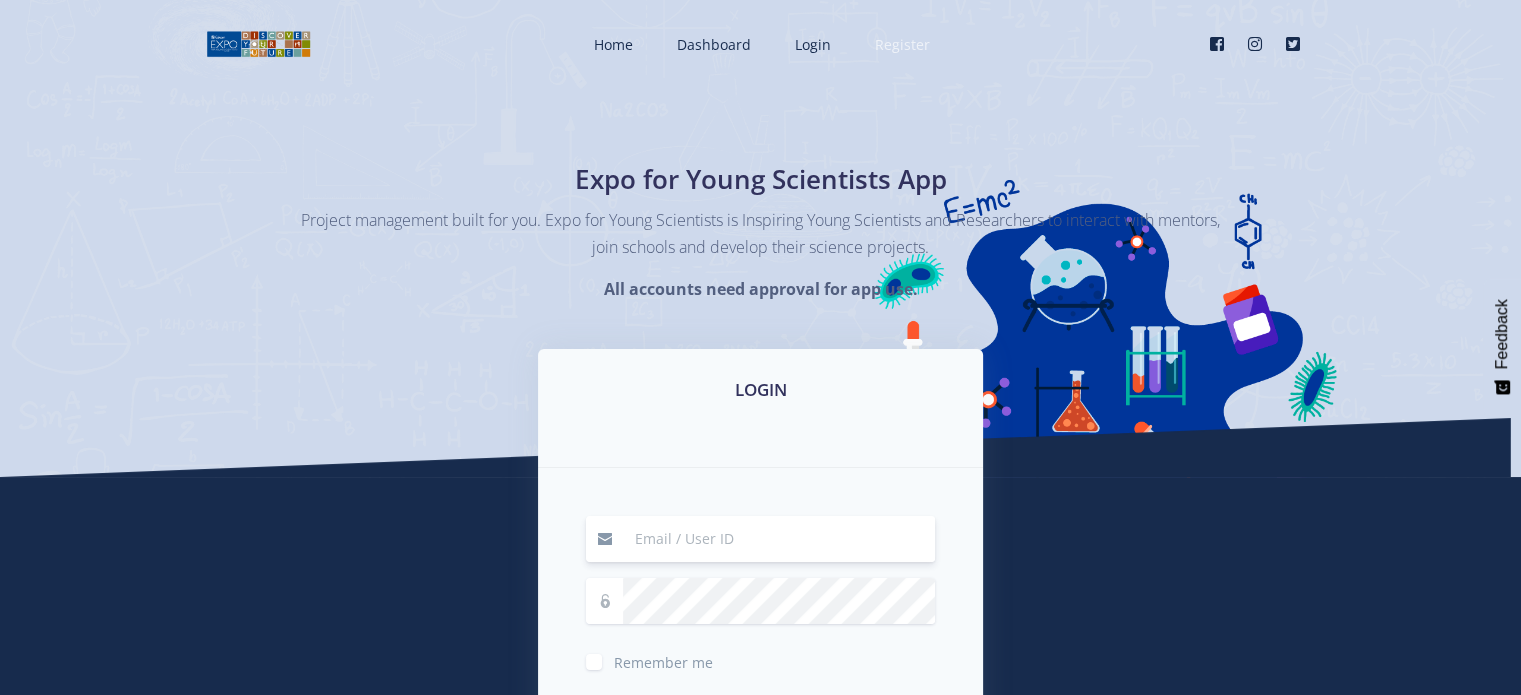 click on "Register" at bounding box center (902, 44) 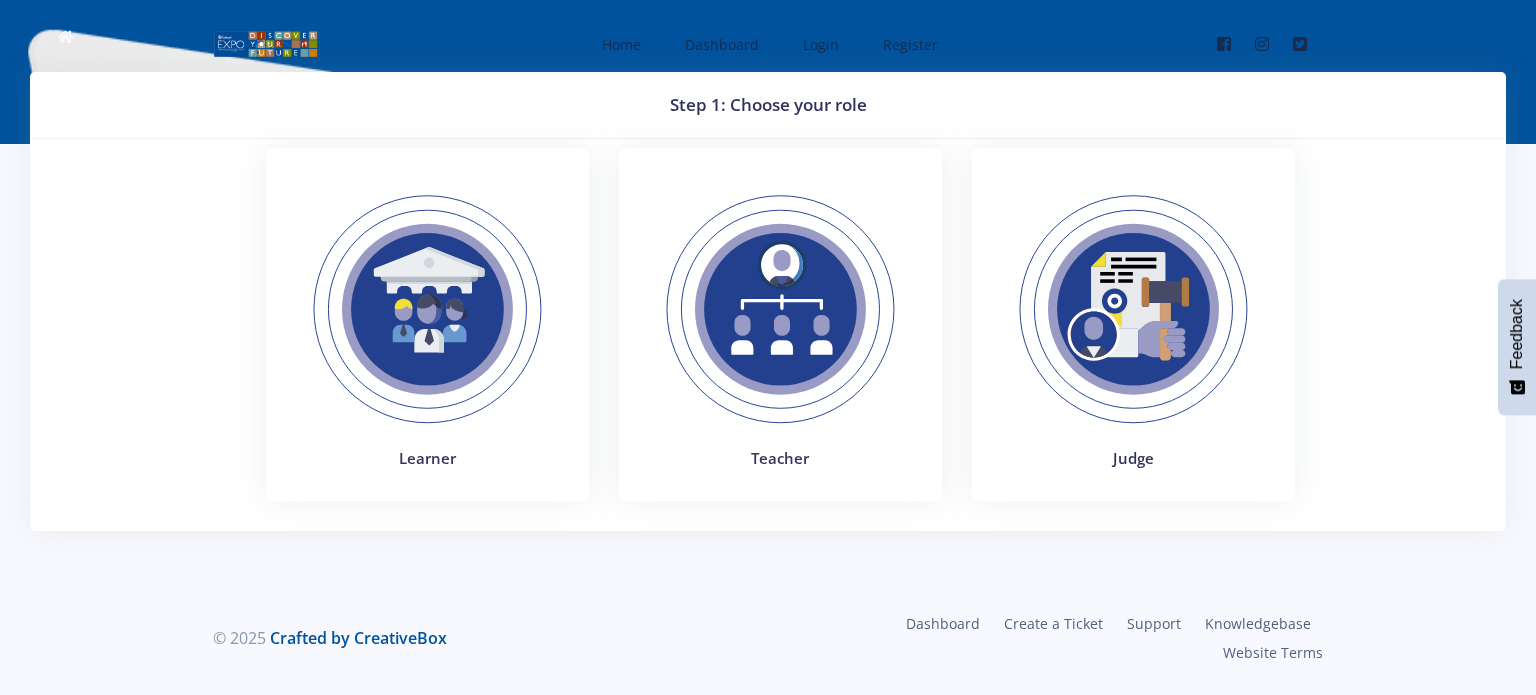 scroll, scrollTop: 0, scrollLeft: 0, axis: both 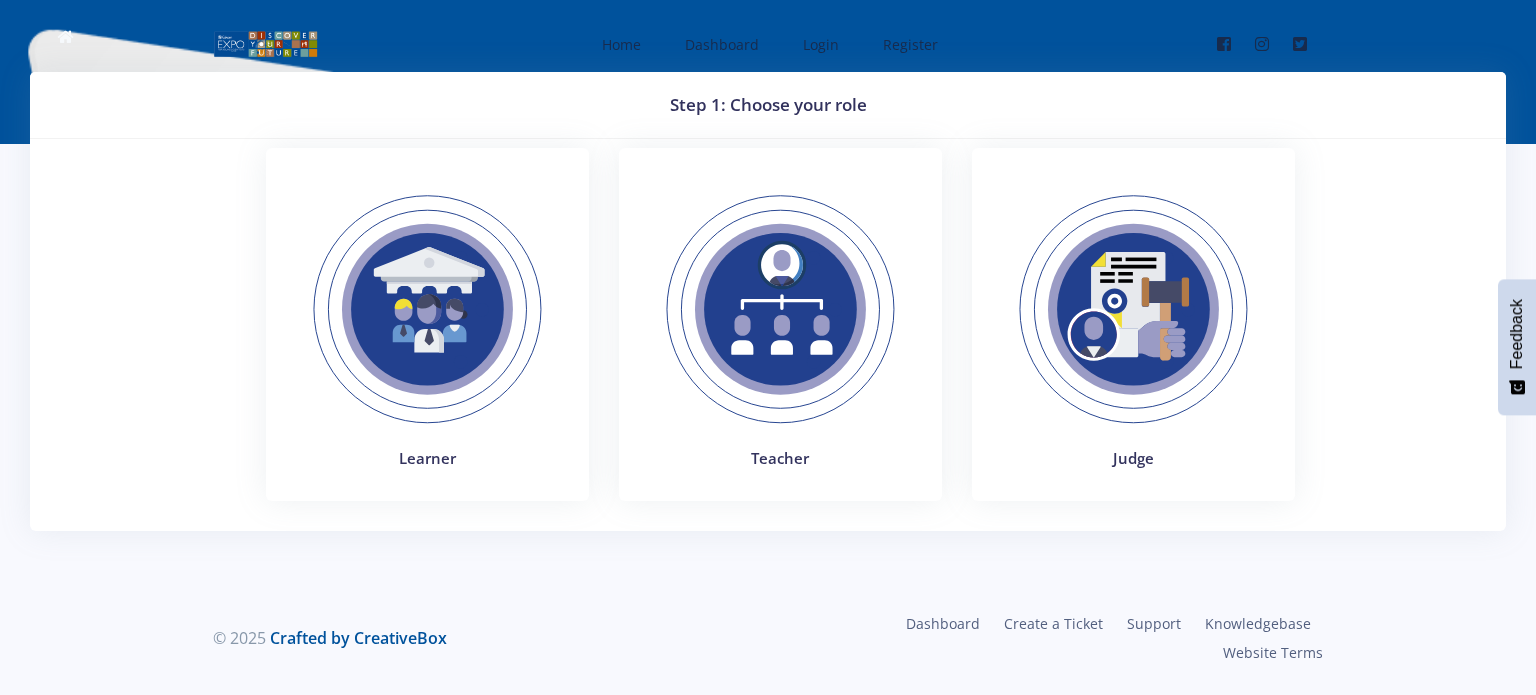 click at bounding box center [1133, 309] 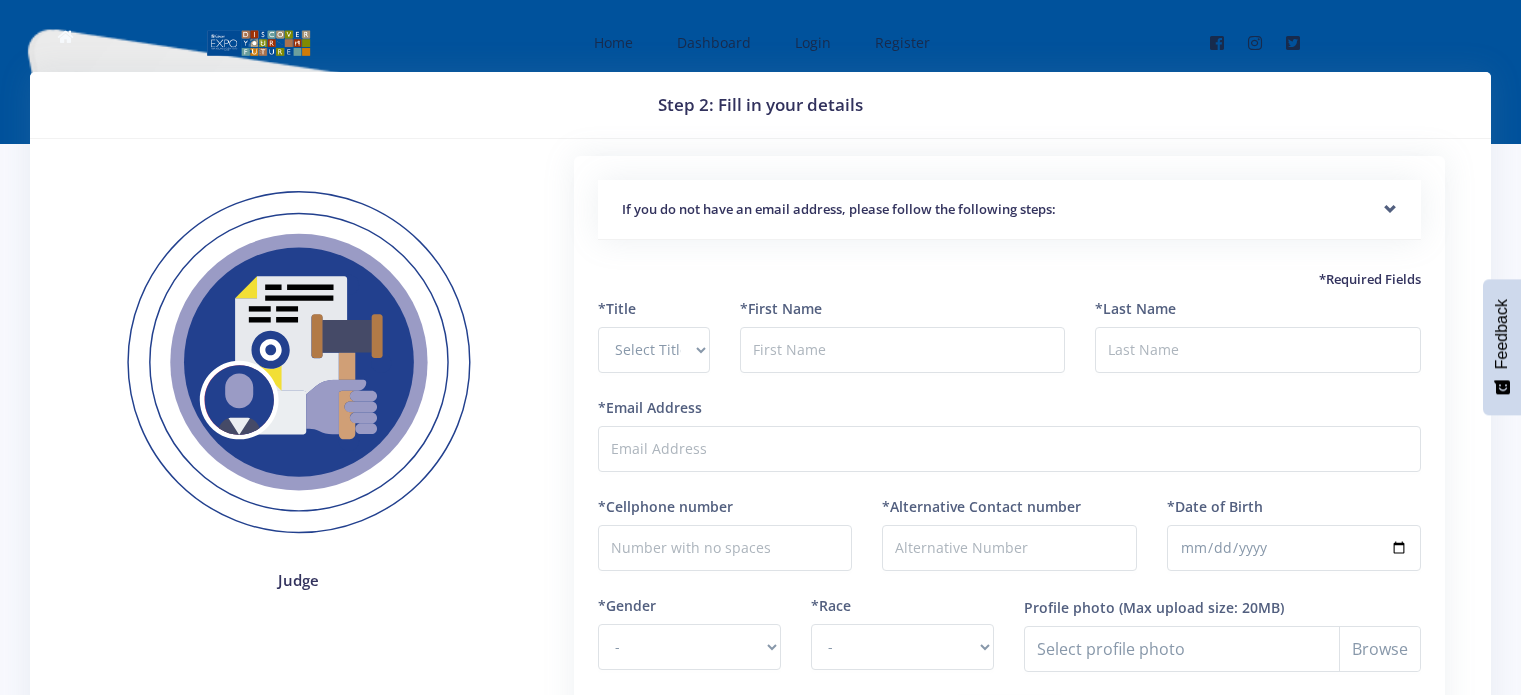 scroll, scrollTop: 0, scrollLeft: 0, axis: both 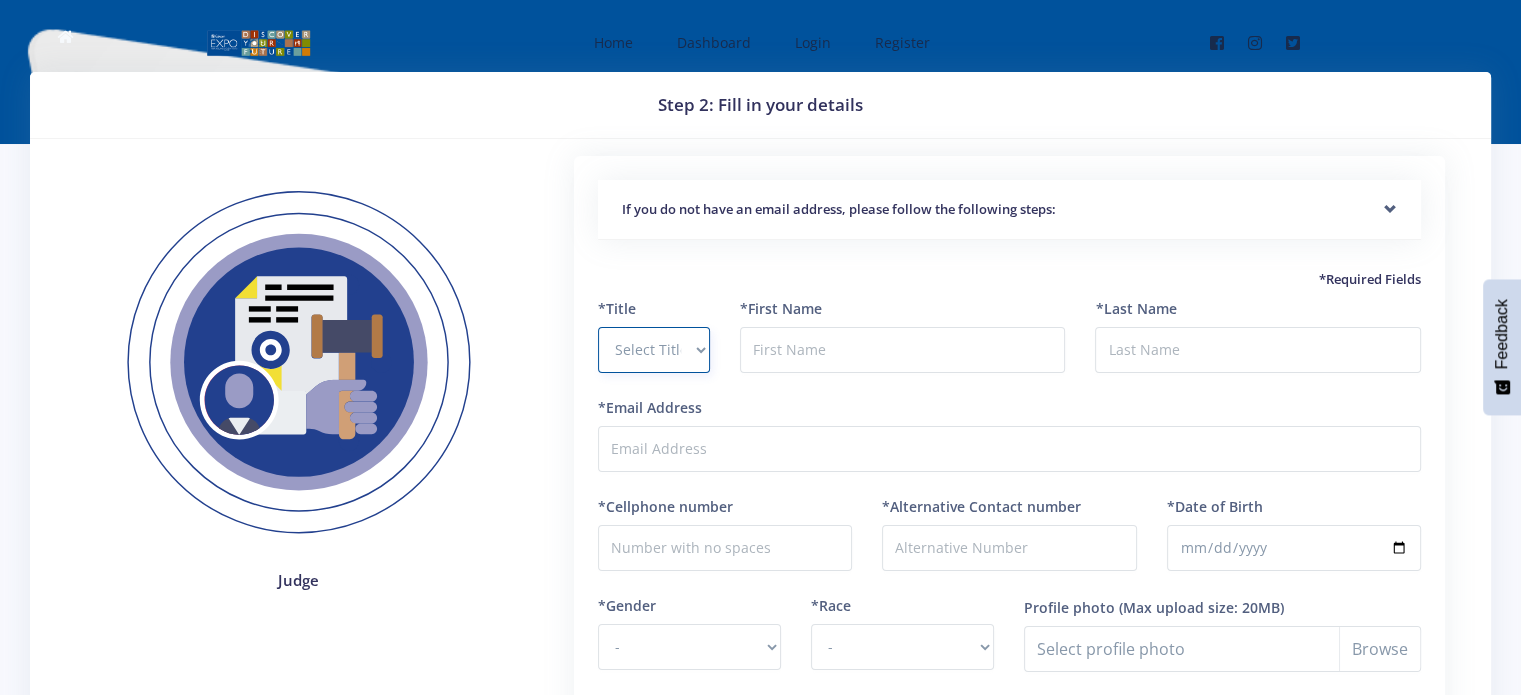 click on "Select Title
Prof
Dr
Mr
Mrs
Ms
Other" at bounding box center [654, 350] 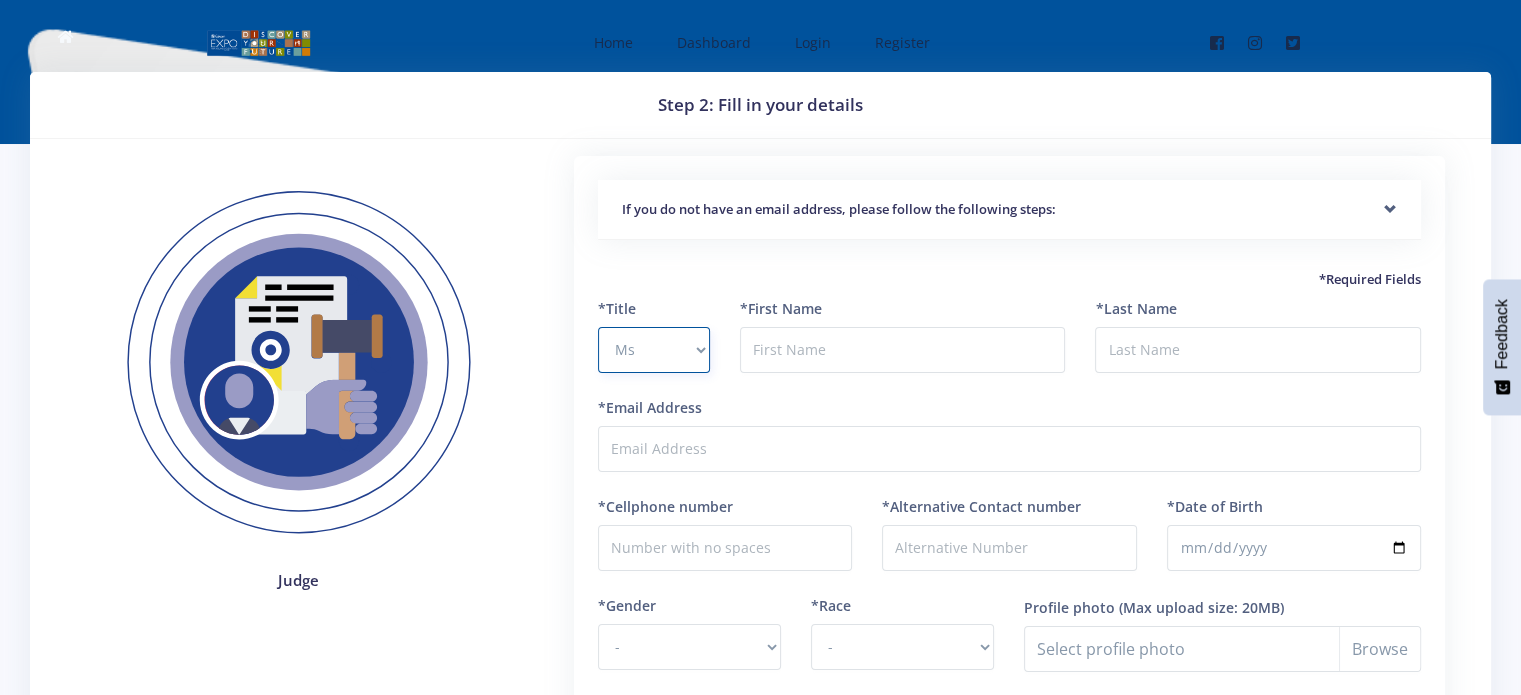 click on "Select Title
Prof
Dr
Mr
Mrs
Ms
Other" at bounding box center [654, 350] 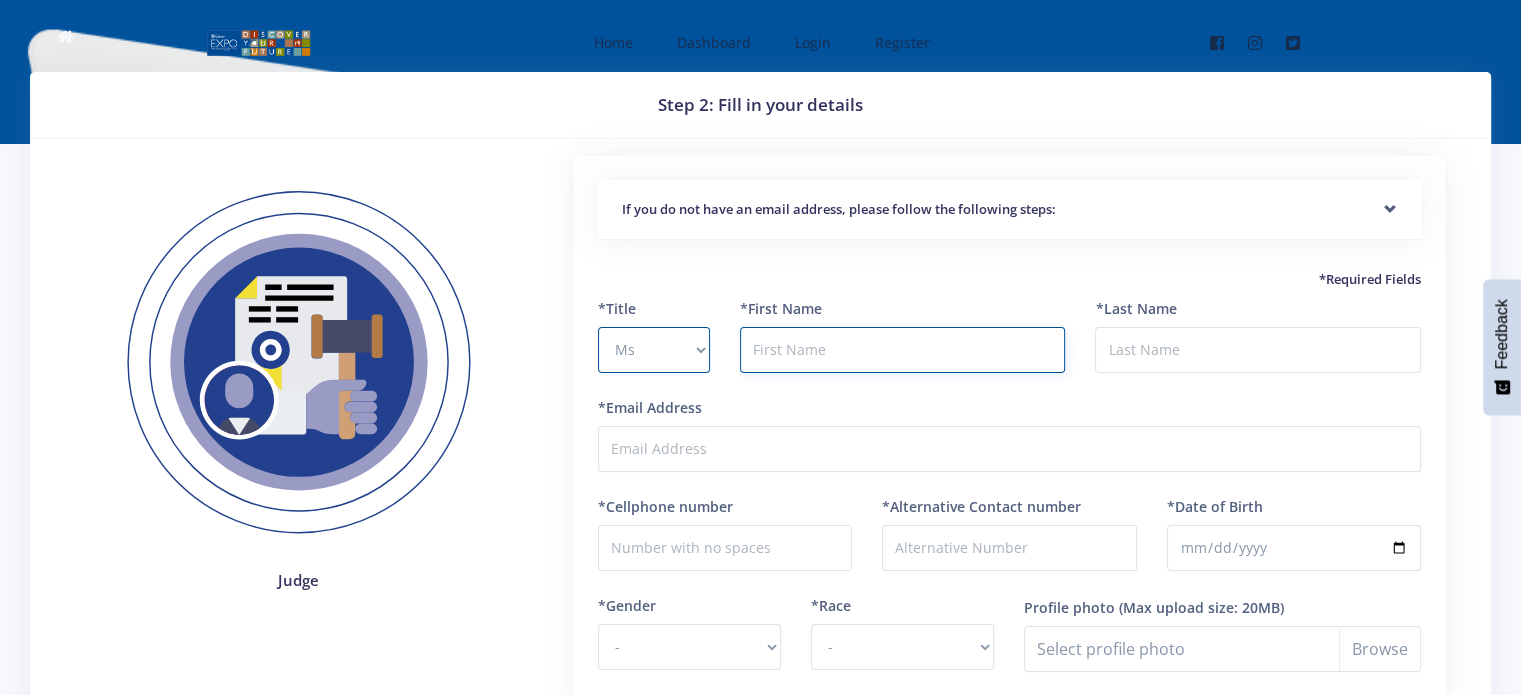 click at bounding box center [903, 350] 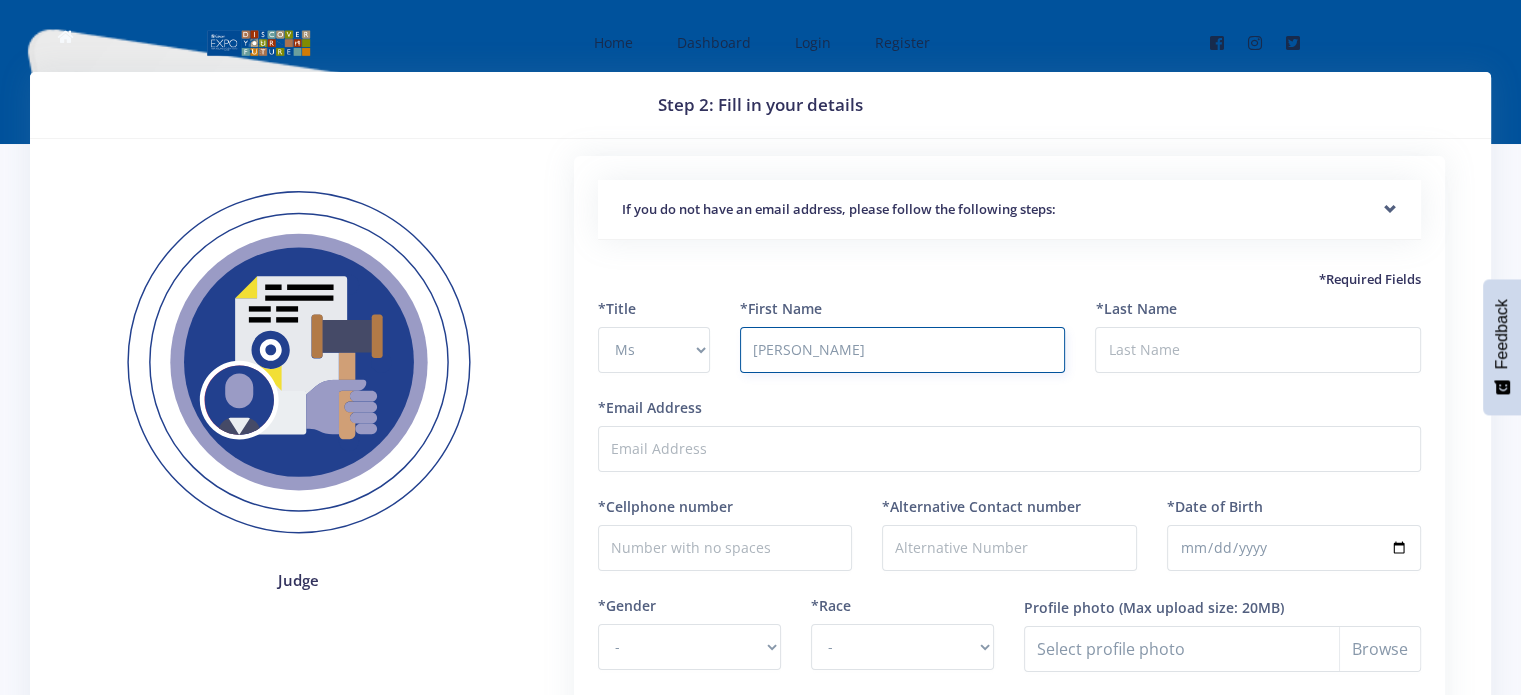 type on "Melodie" 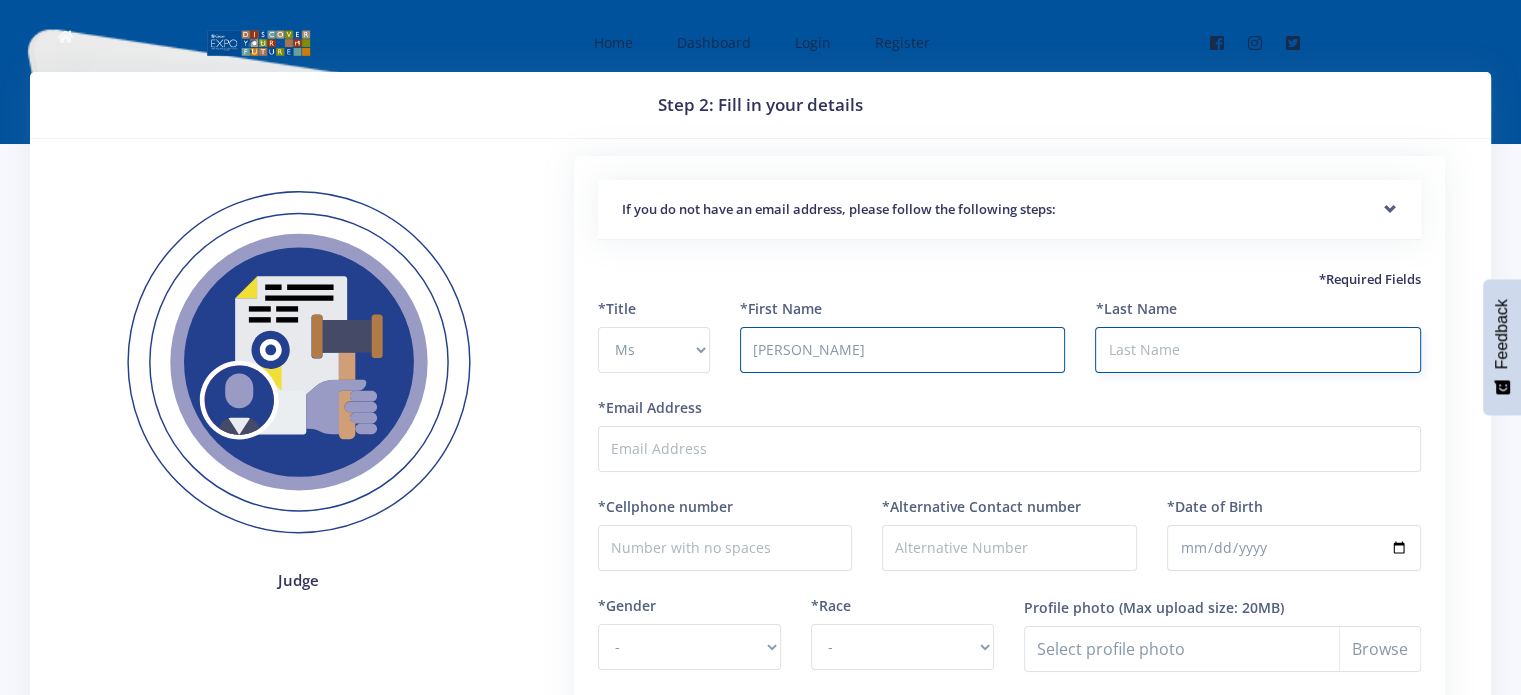 click on "*Last Name" at bounding box center [1258, 350] 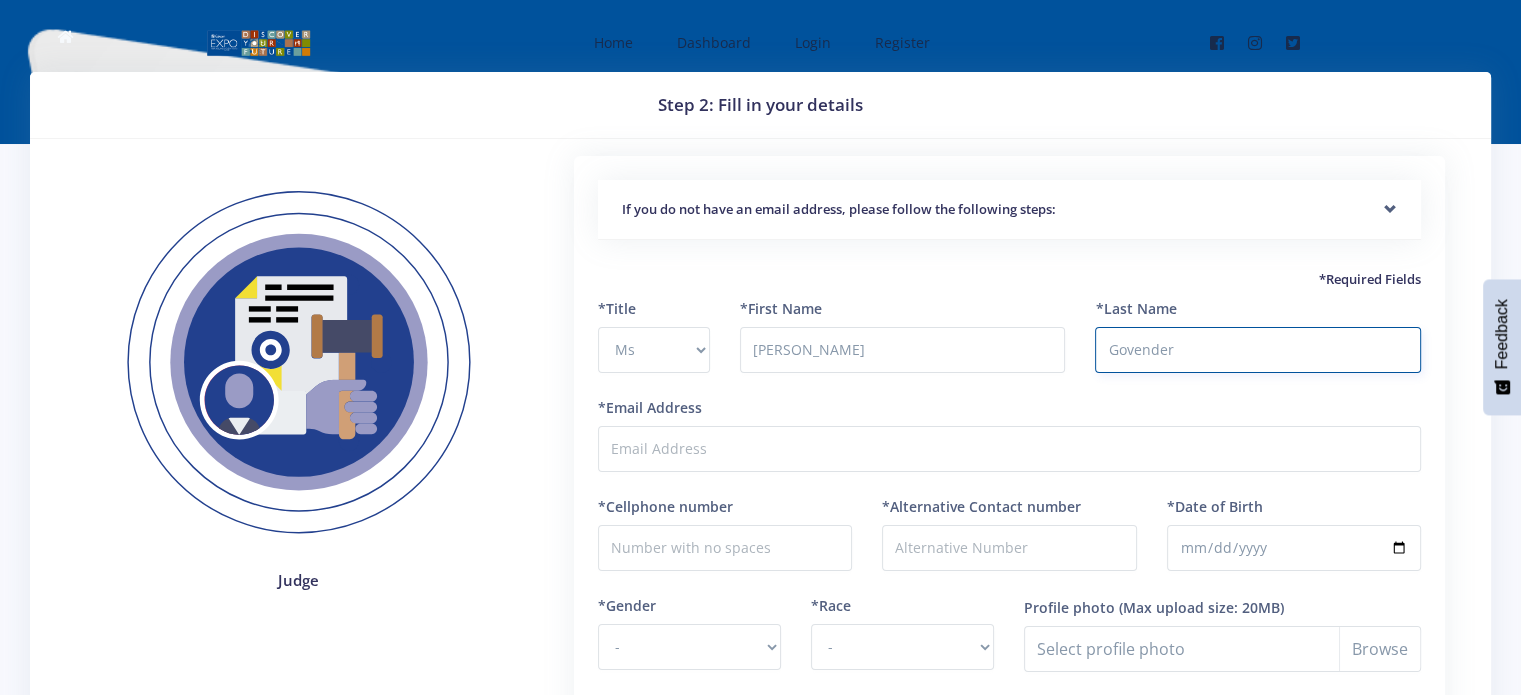 type on "Govender" 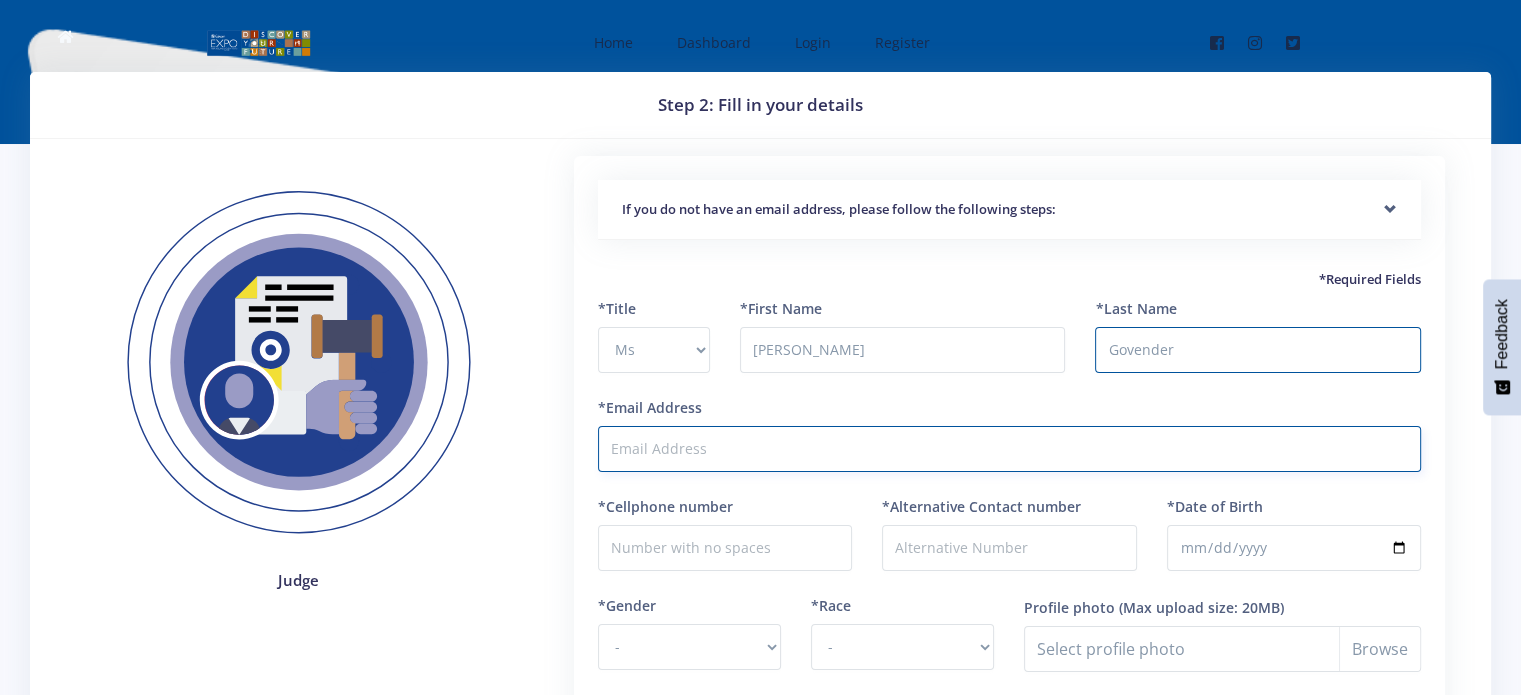 click on "*Email Address" at bounding box center (1009, 449) 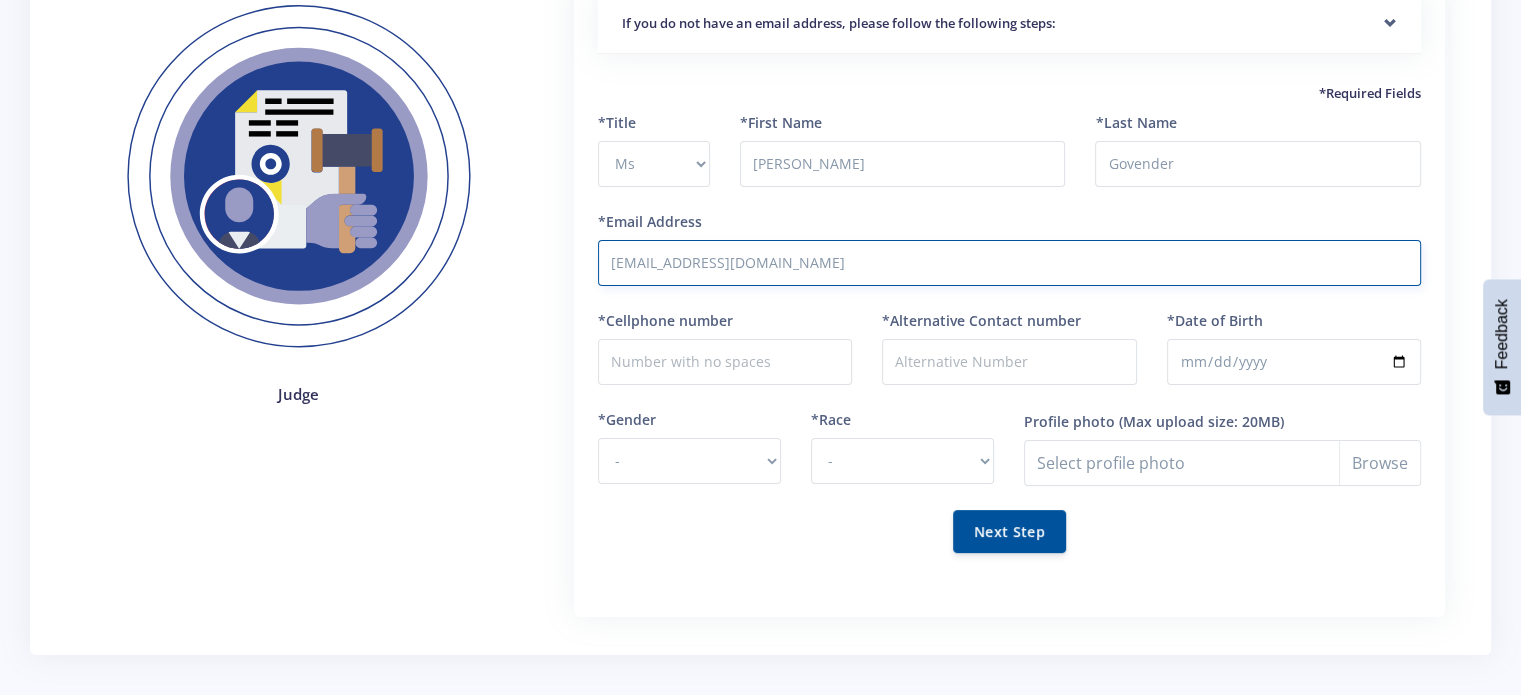 scroll, scrollTop: 208, scrollLeft: 0, axis: vertical 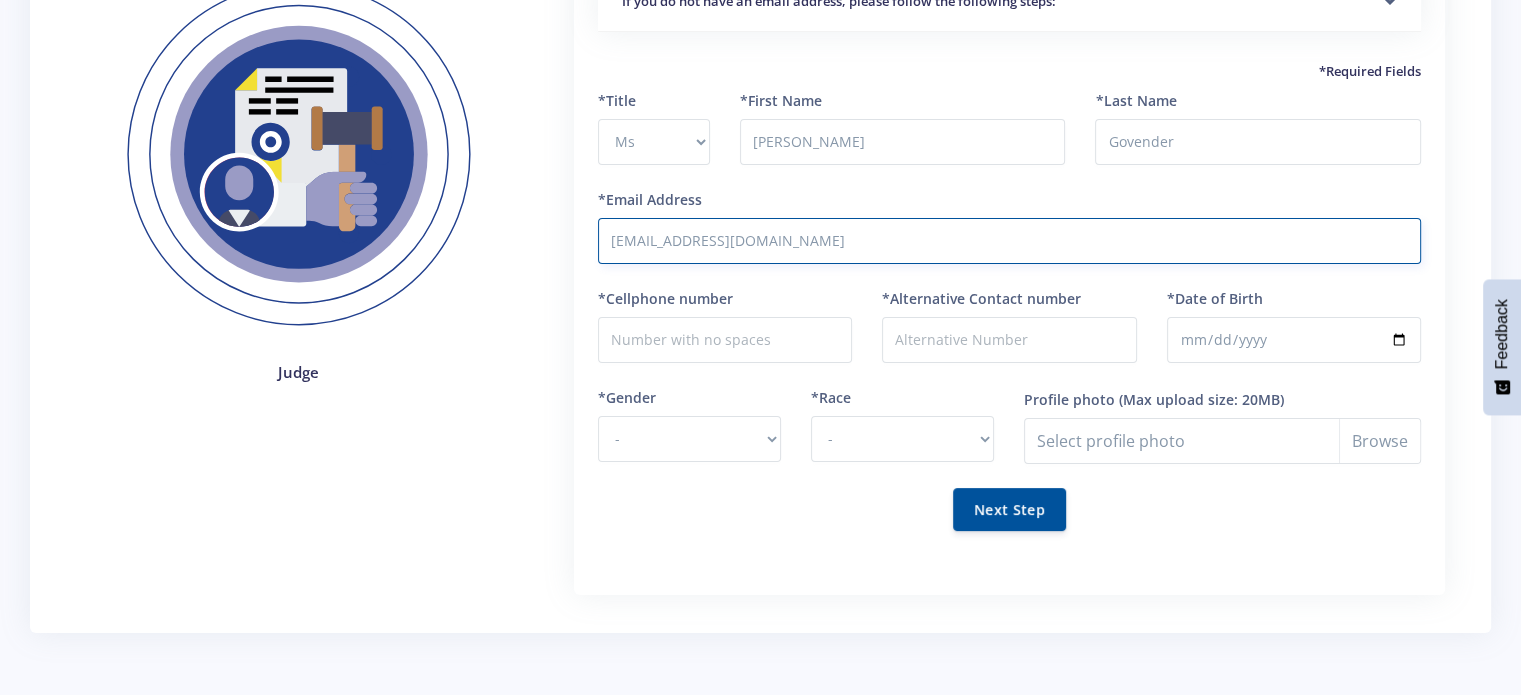 type on "madvee601@gmail.com" 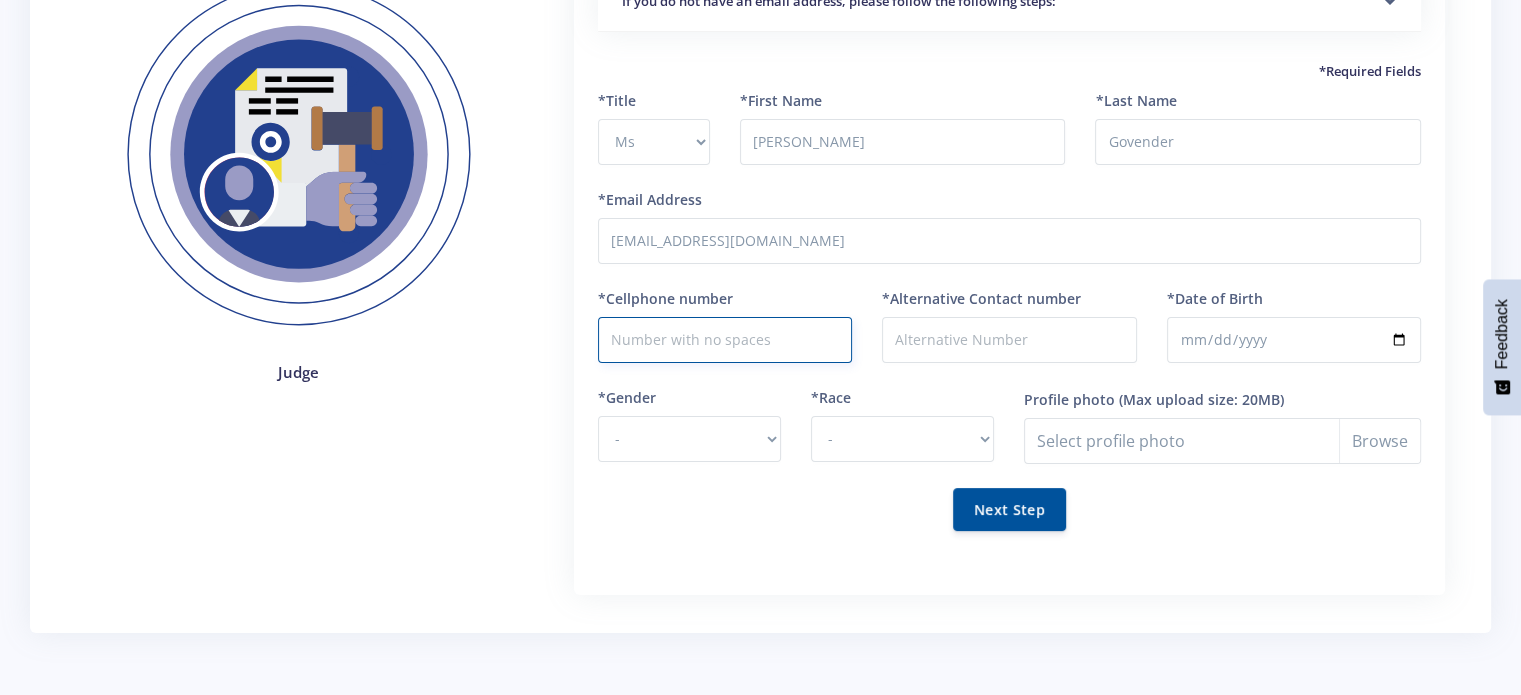click on "*Cellphone number" at bounding box center [725, 340] 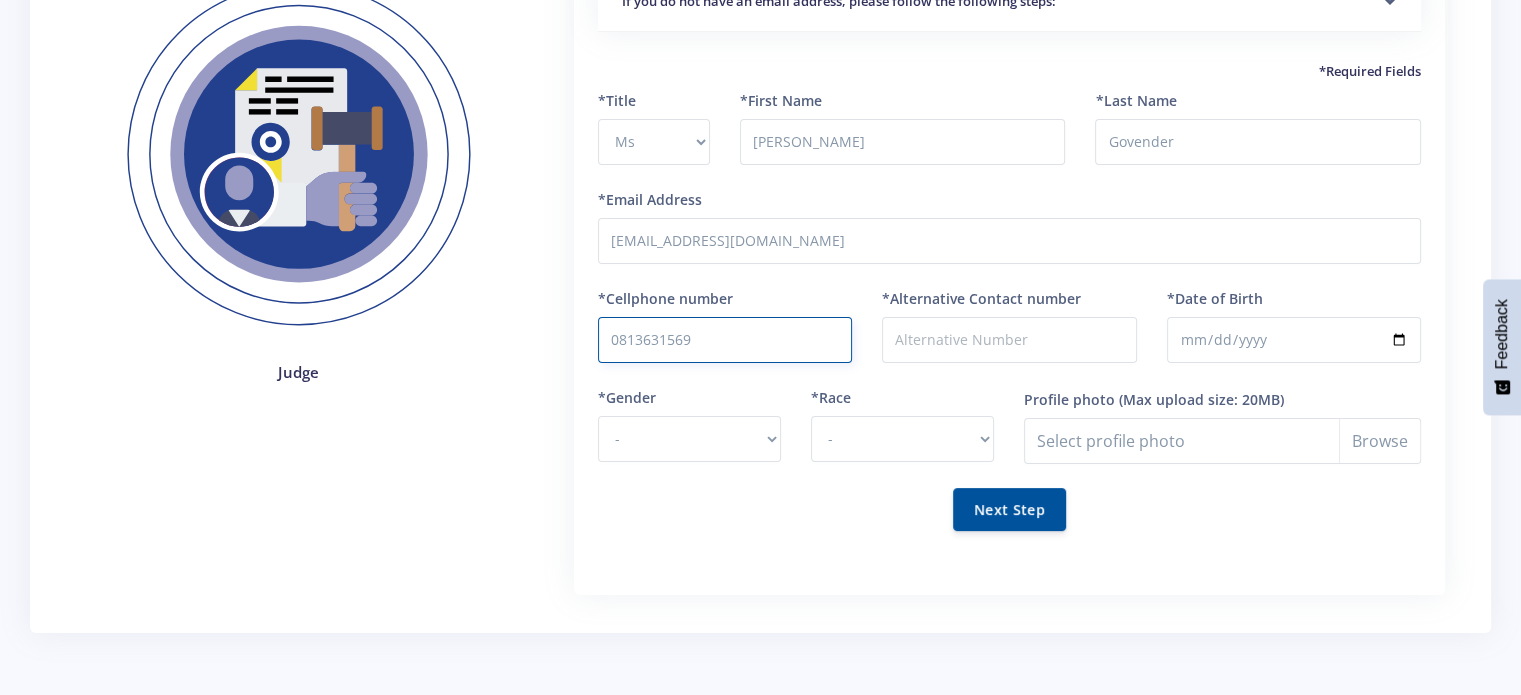 type on "0813631569" 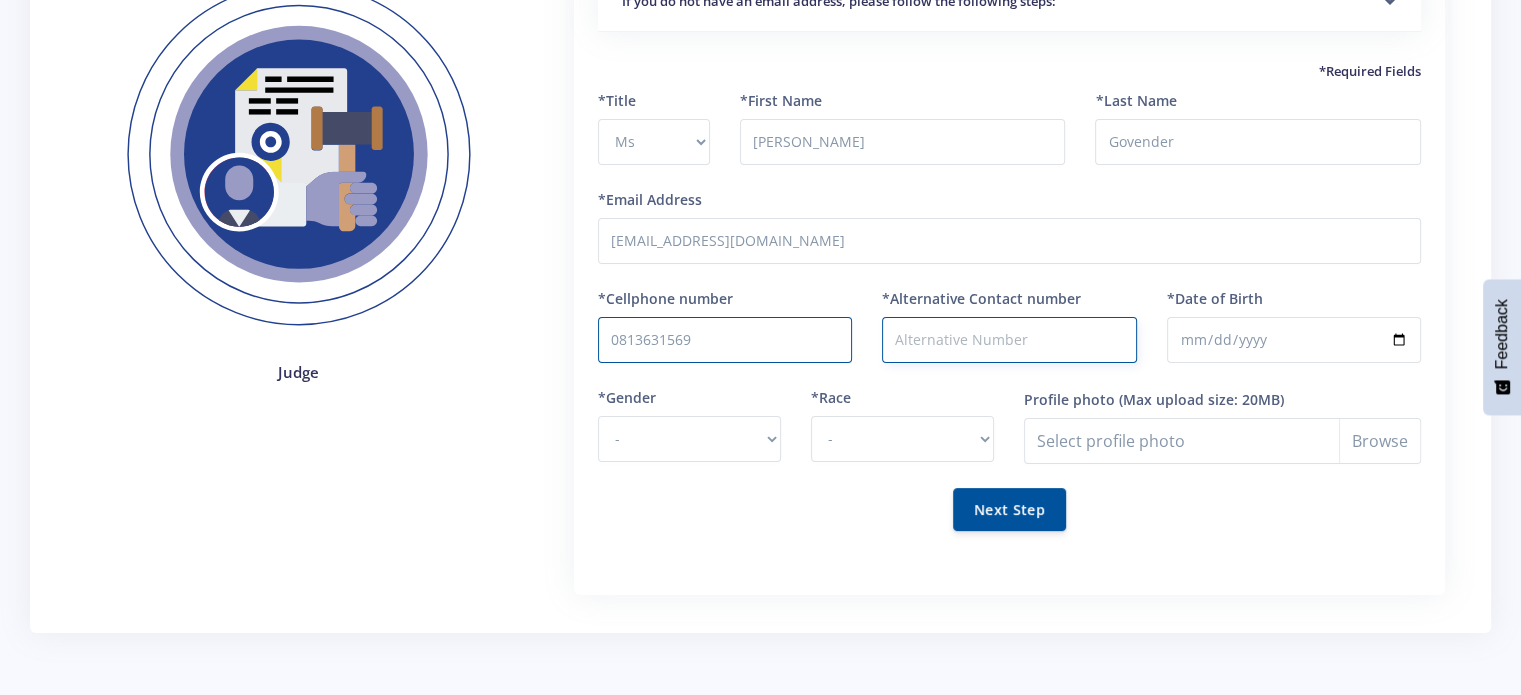 click on "*Alternative Contact number" at bounding box center [1009, 340] 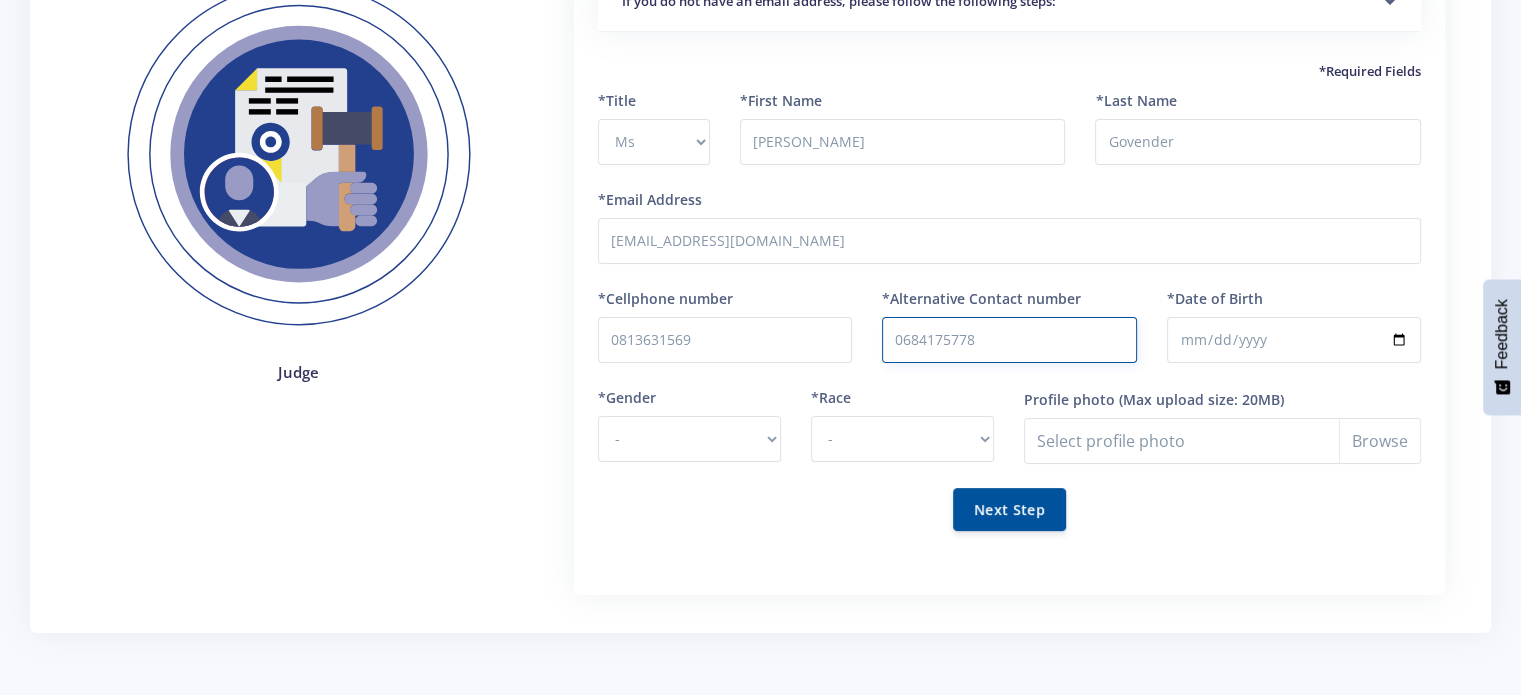 type on "0684175778" 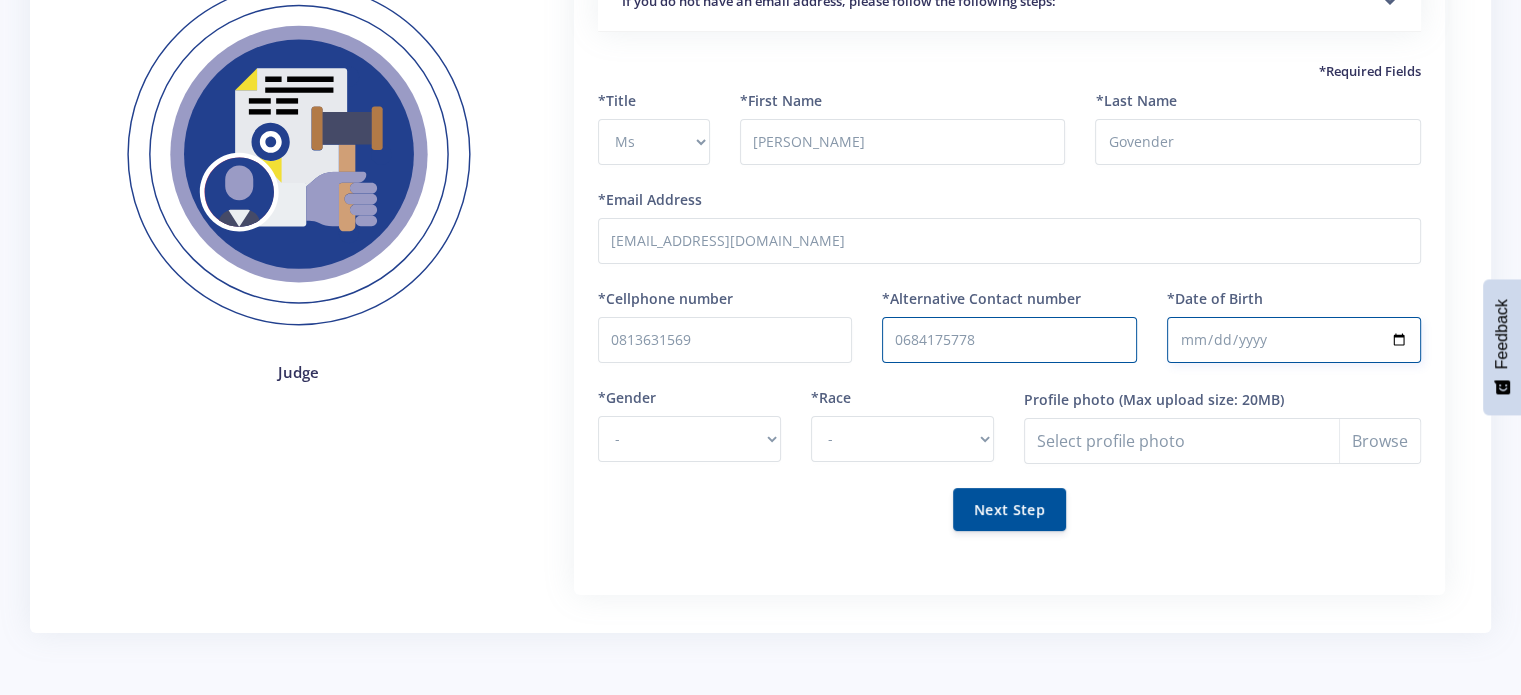 click on "*Date of Birth" at bounding box center (1294, 340) 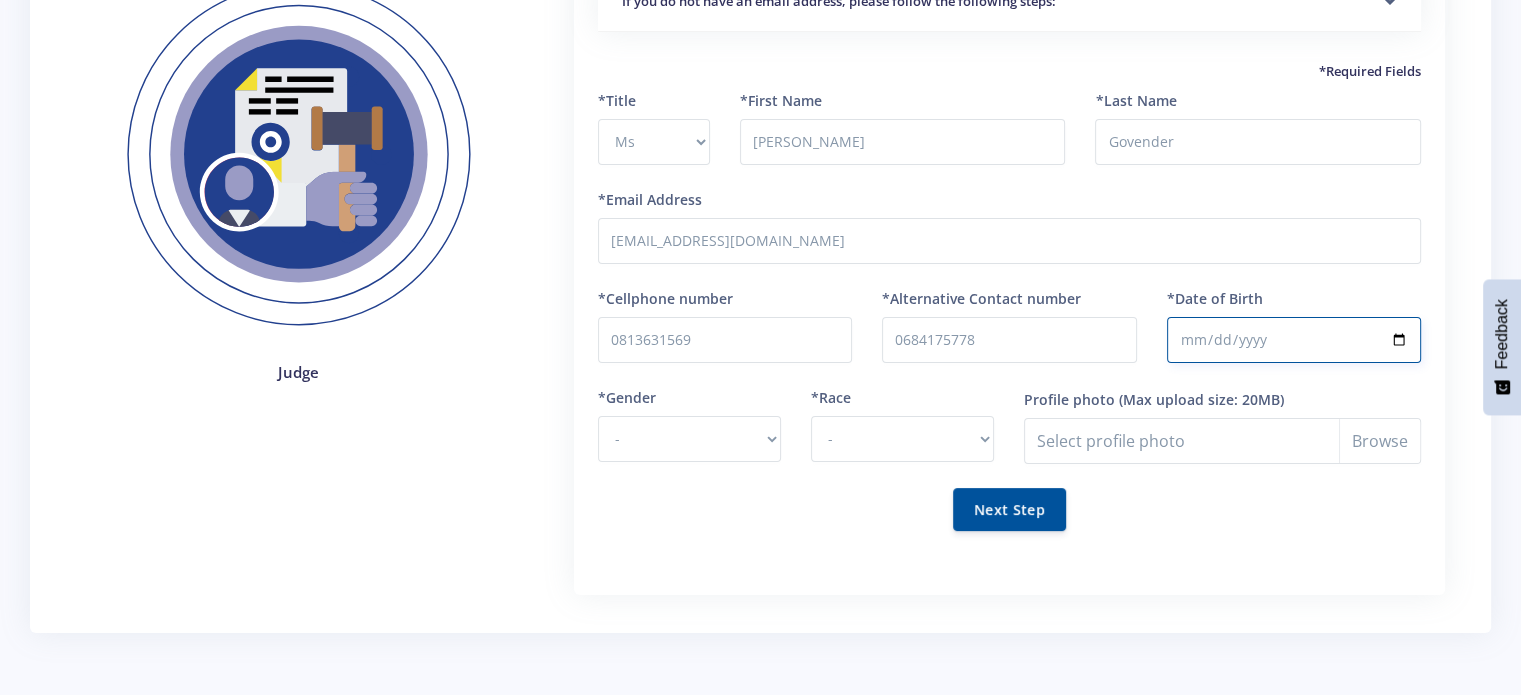 type on "2004-04-02" 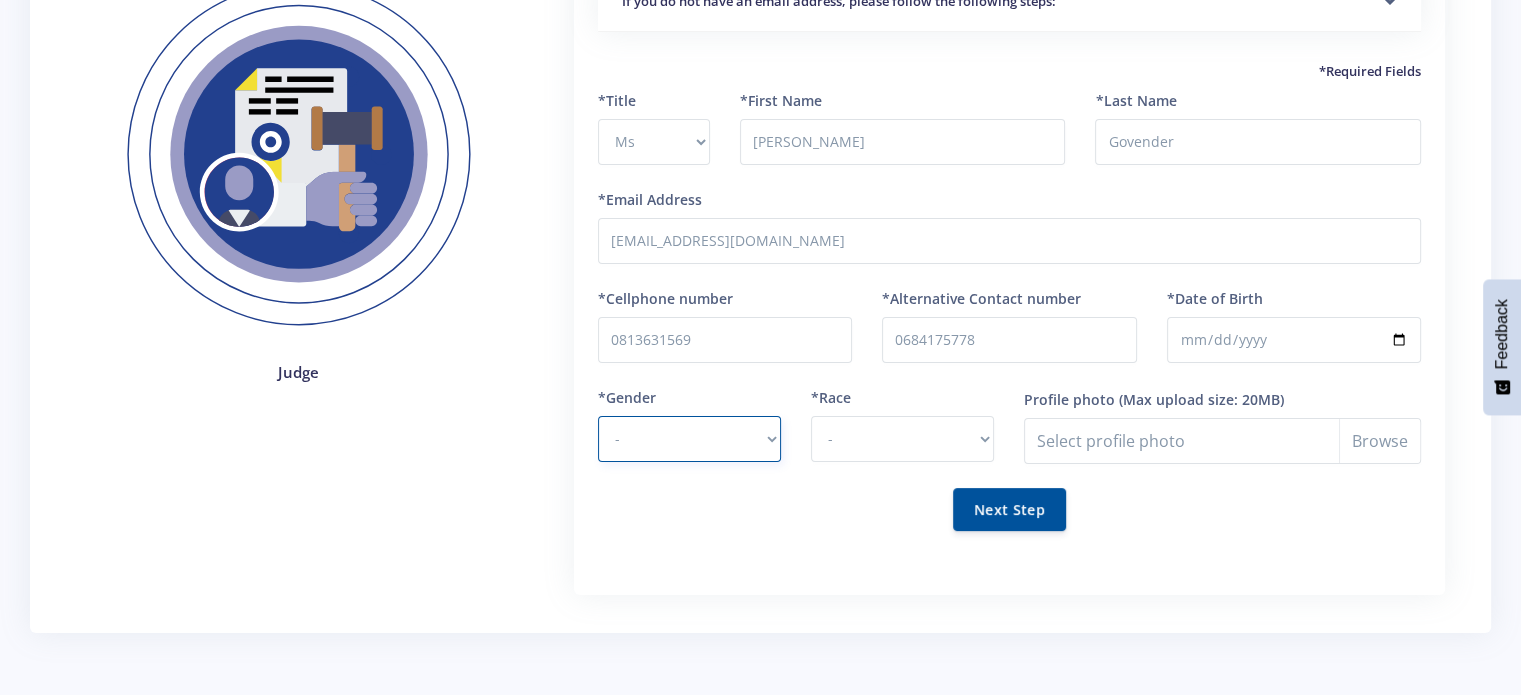 click on "-
Male
Female" at bounding box center (689, 439) 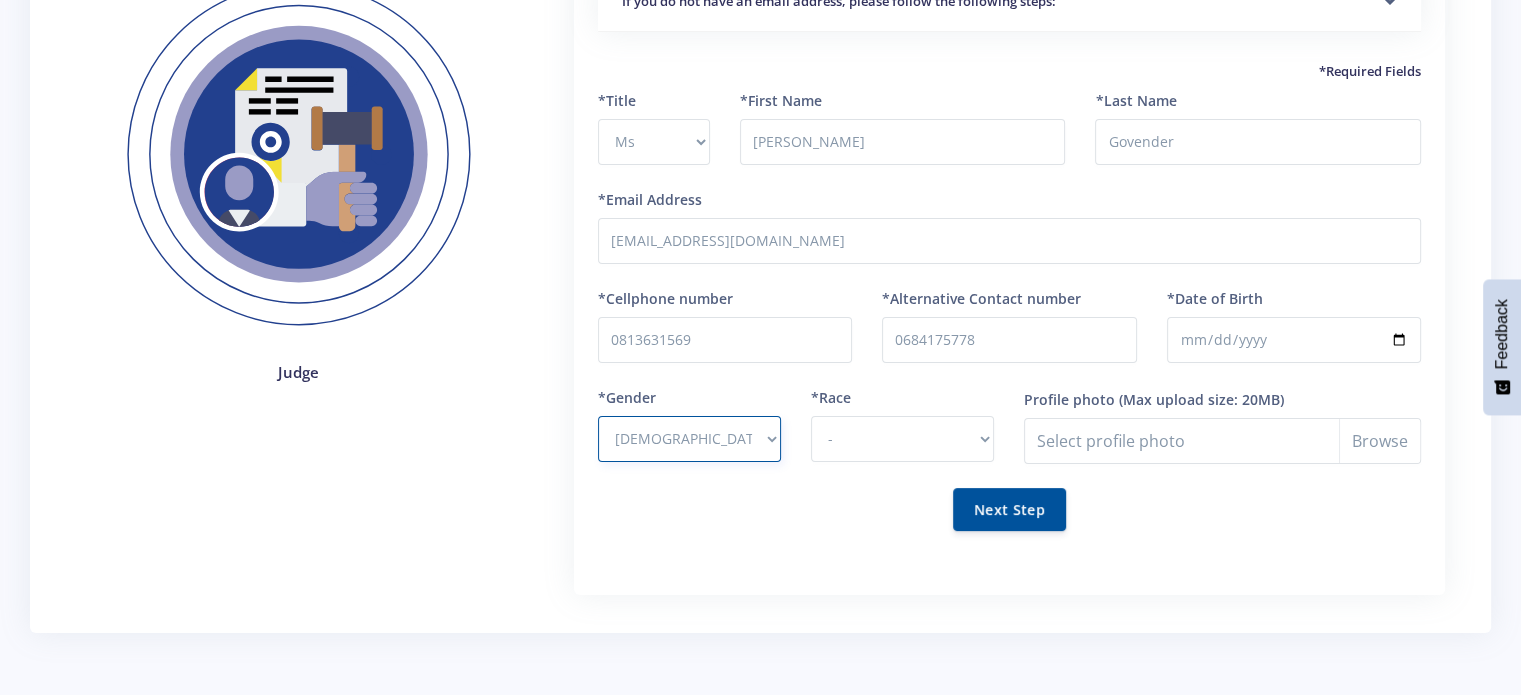 click on "-
Male
Female" at bounding box center [689, 439] 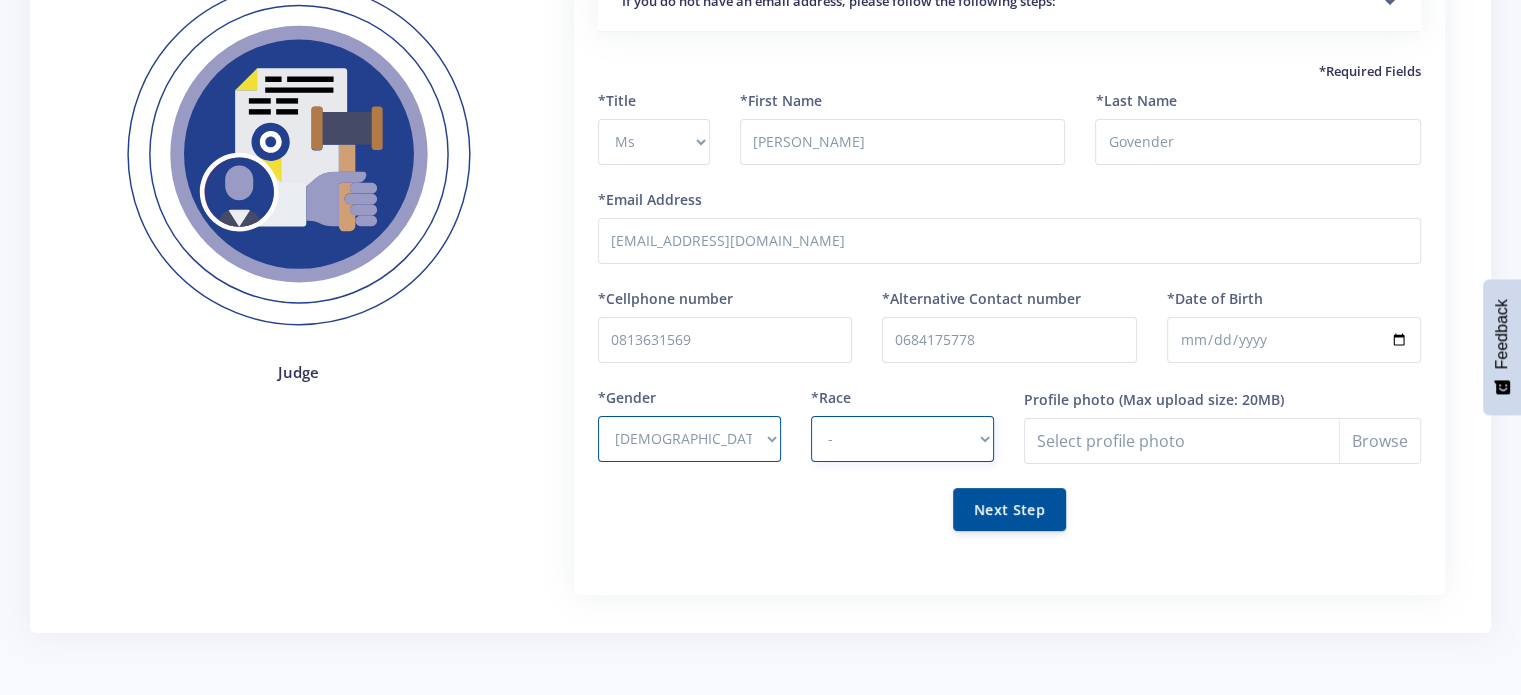 click on "-
African
Asian
Coloured
Indian
White
Other" at bounding box center (902, 439) 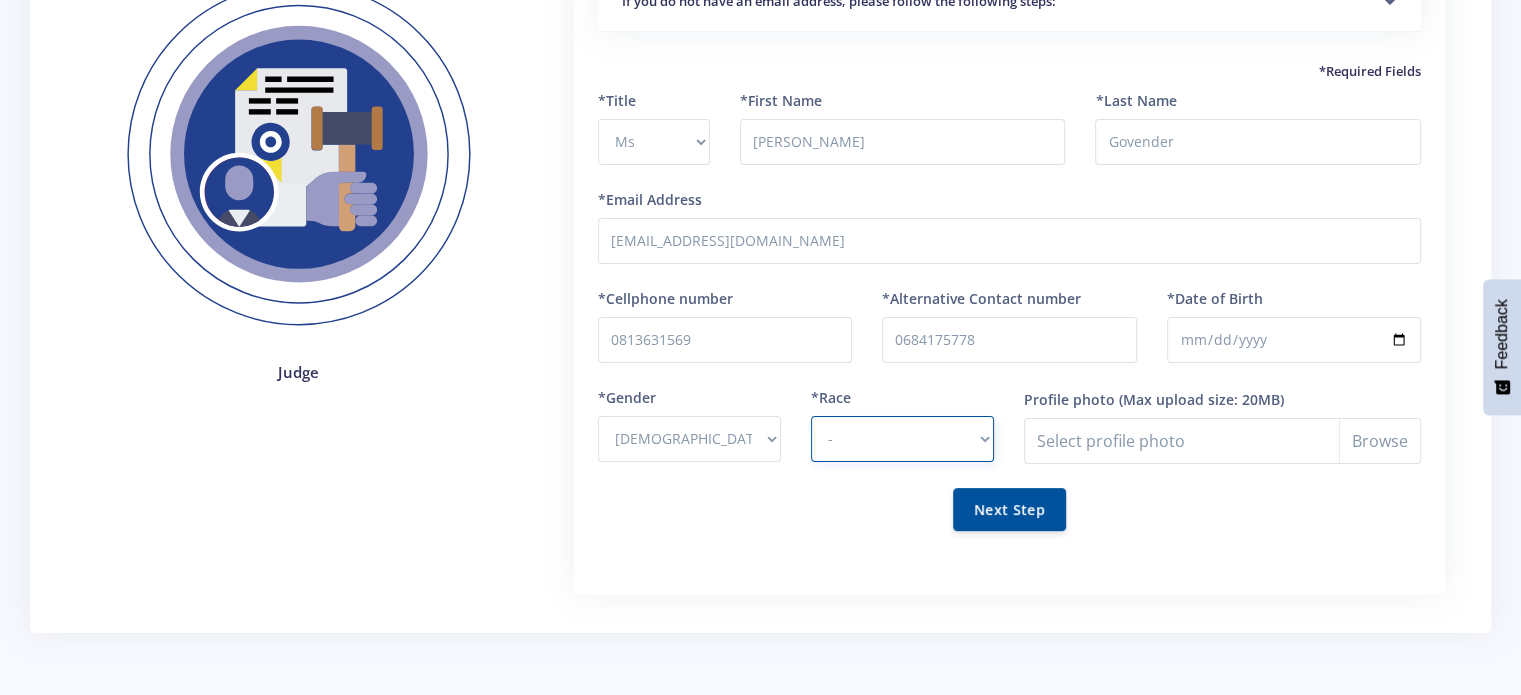 select on "Indian" 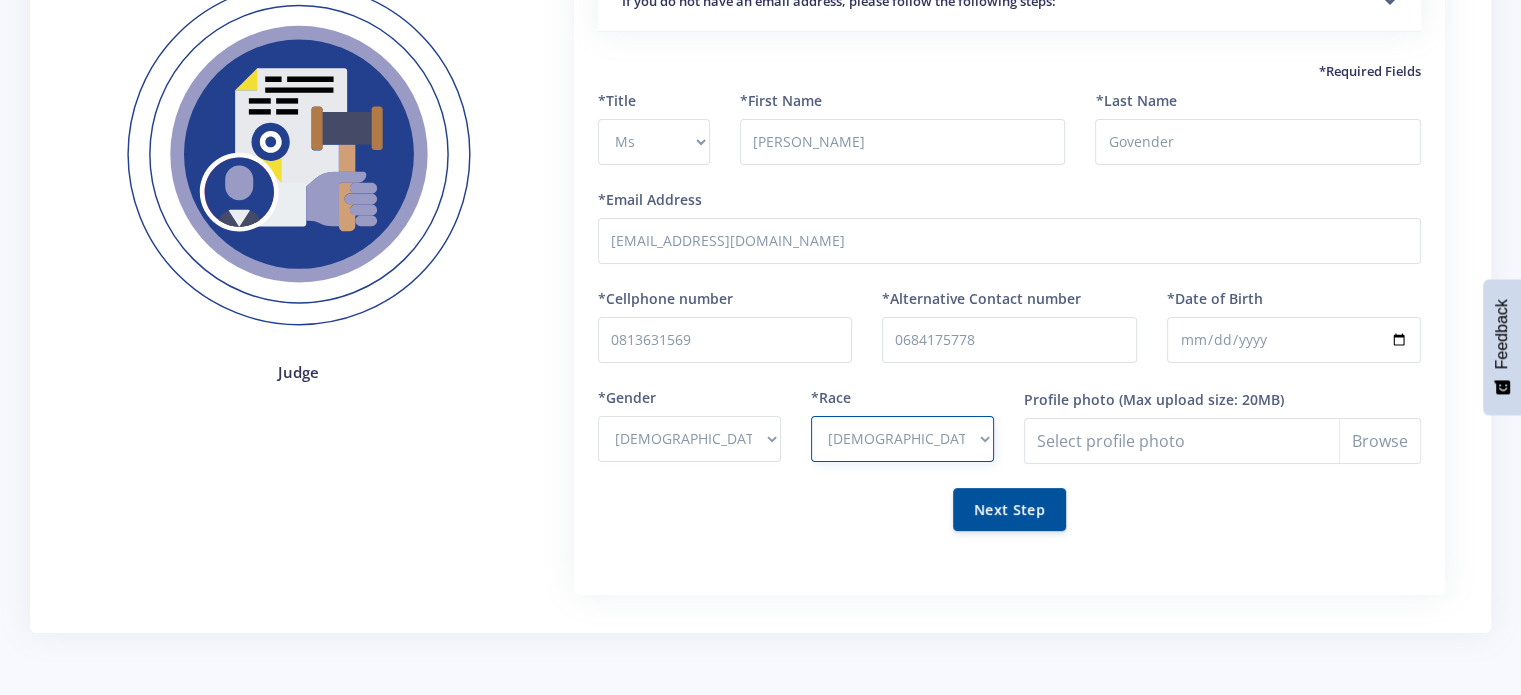 click on "-
African
Asian
Coloured
Indian
White
Other" at bounding box center [902, 439] 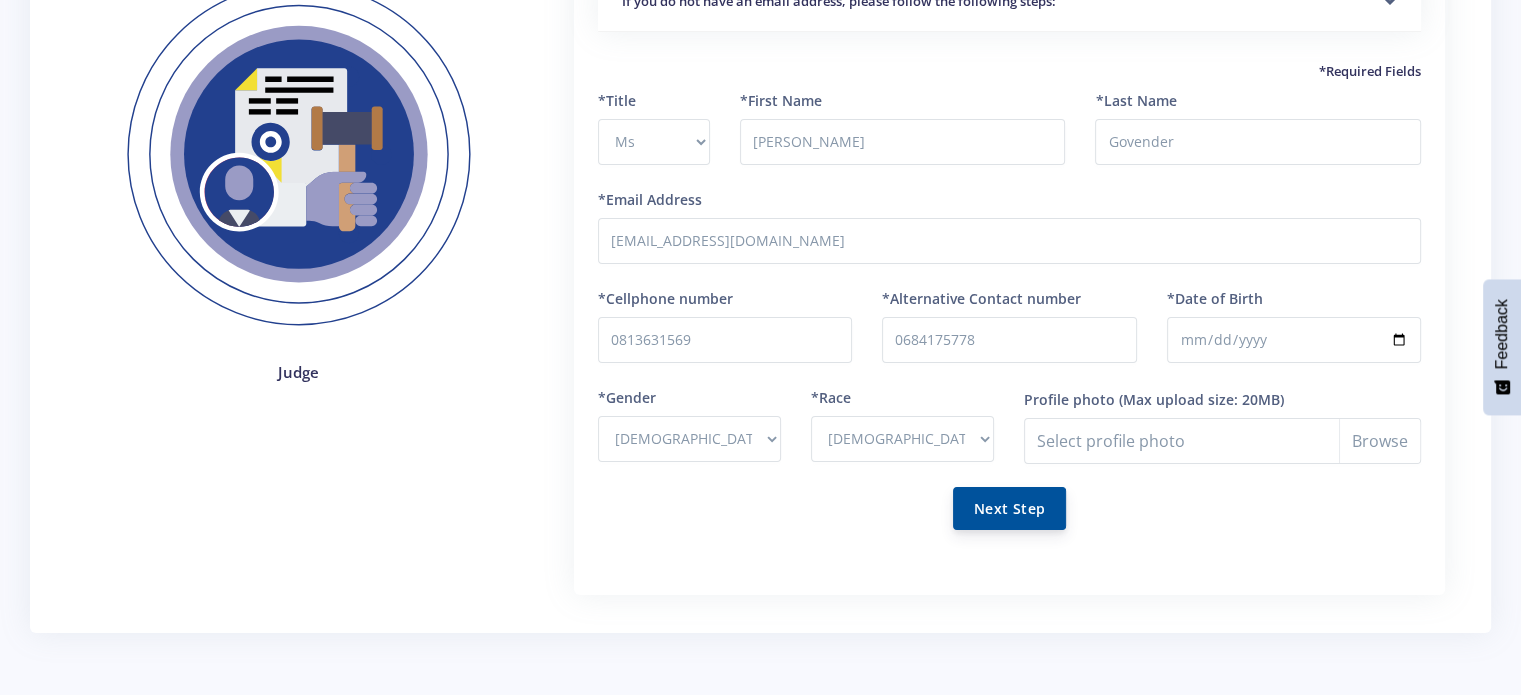 click on "Next
Step" at bounding box center (1009, 508) 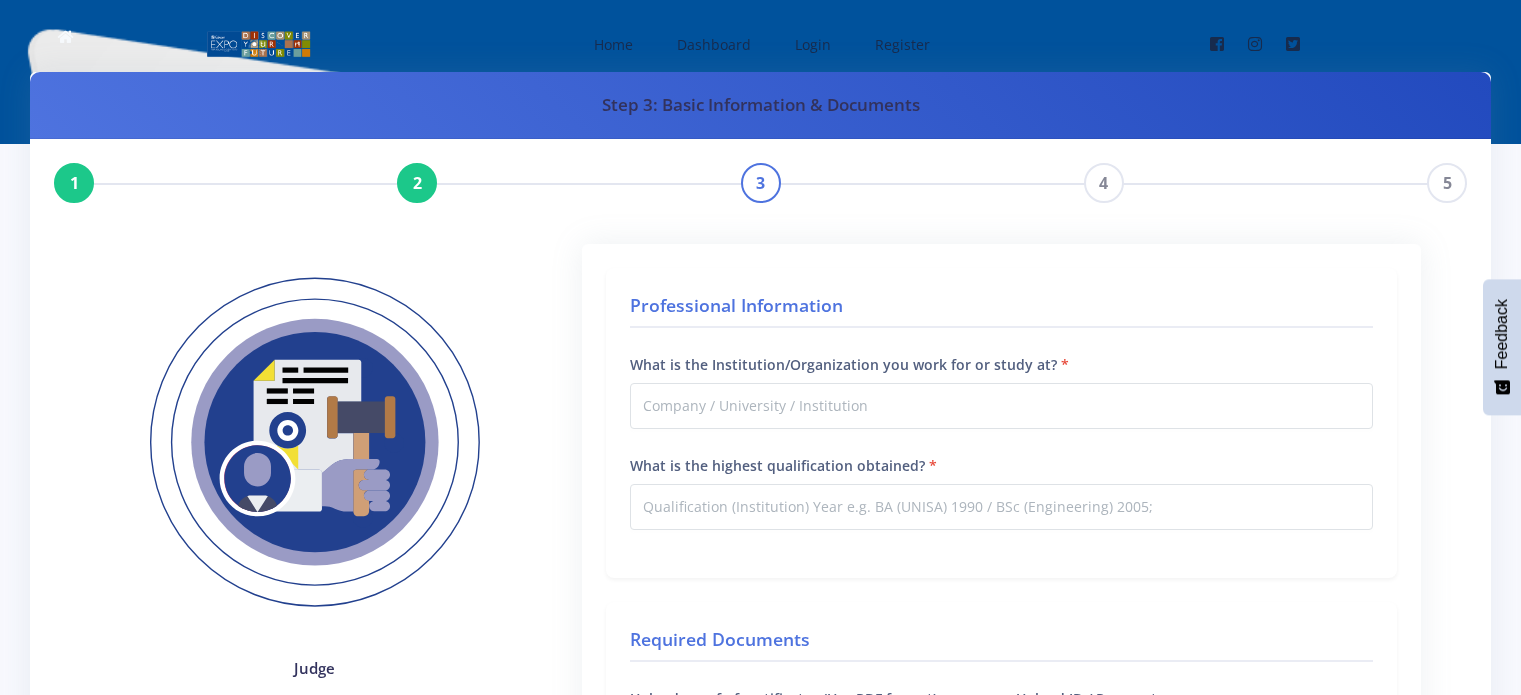 scroll, scrollTop: 0, scrollLeft: 0, axis: both 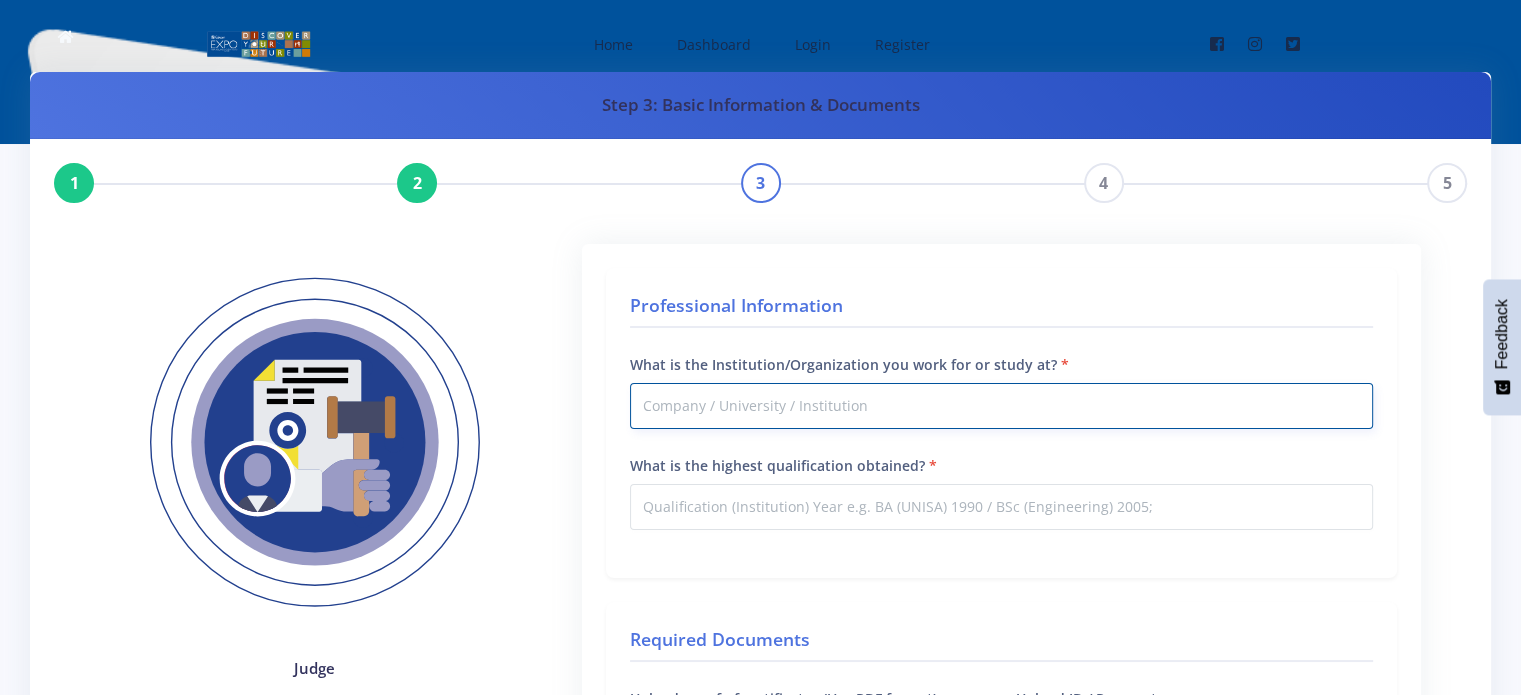 click on "What is the Institution/Organization you work for or study at?" at bounding box center [1001, 406] 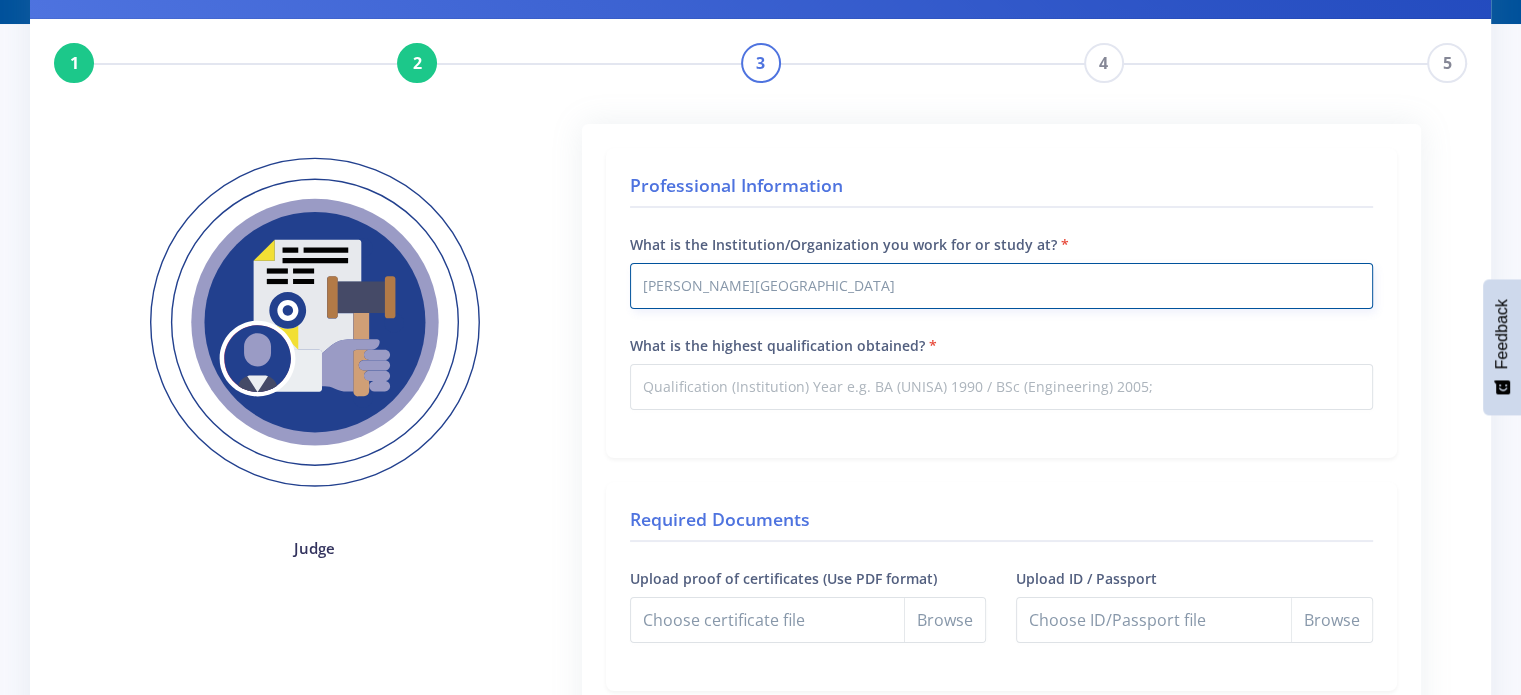 scroll, scrollTop: 124, scrollLeft: 0, axis: vertical 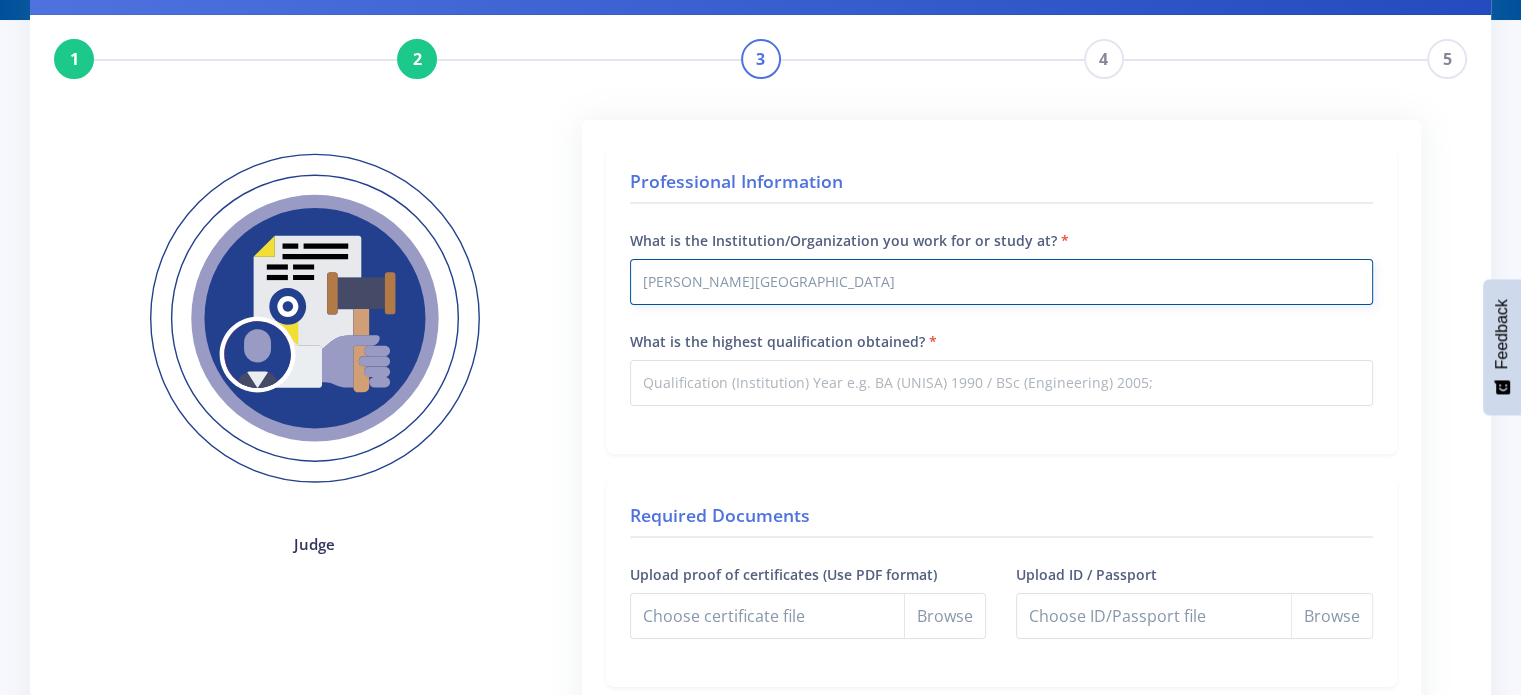 type on "[PERSON_NAME][GEOGRAPHIC_DATA]" 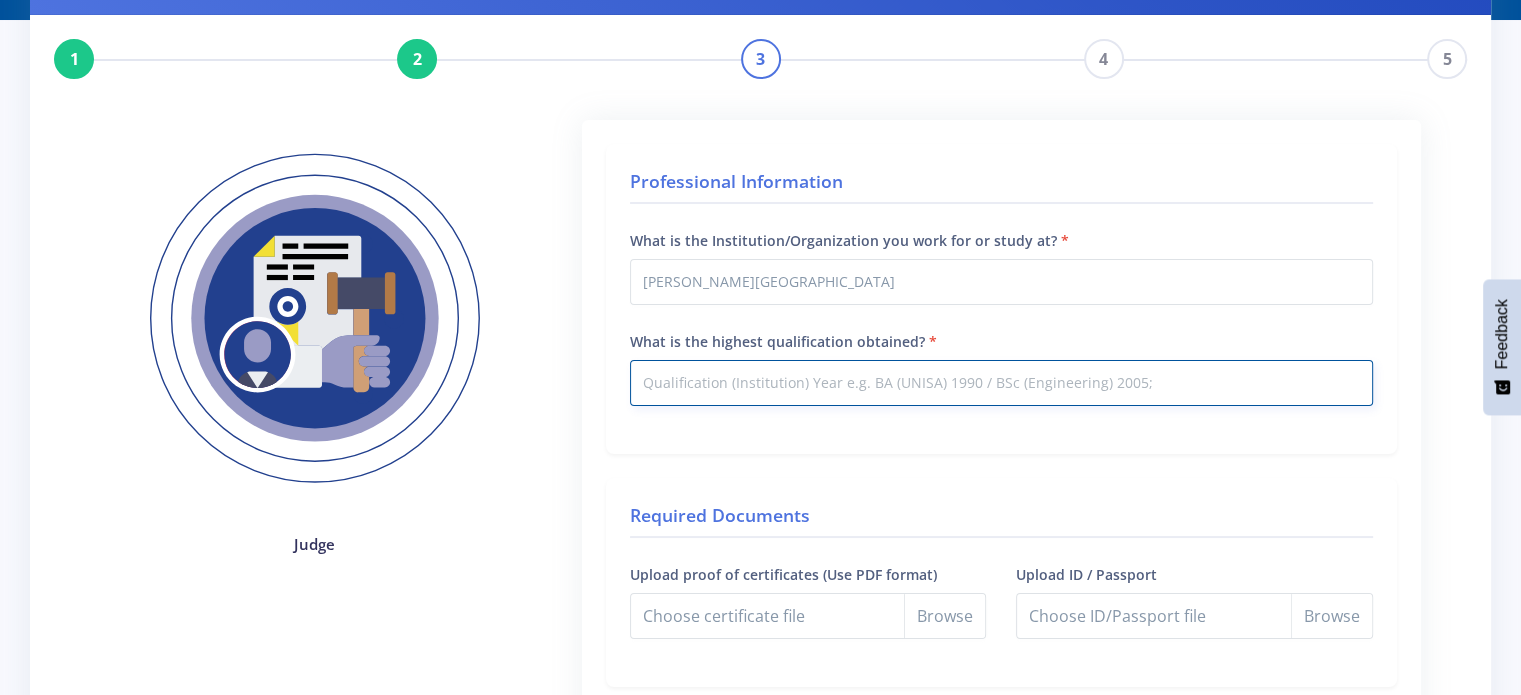 click on "What is the highest qualification obtained?" at bounding box center (1001, 383) 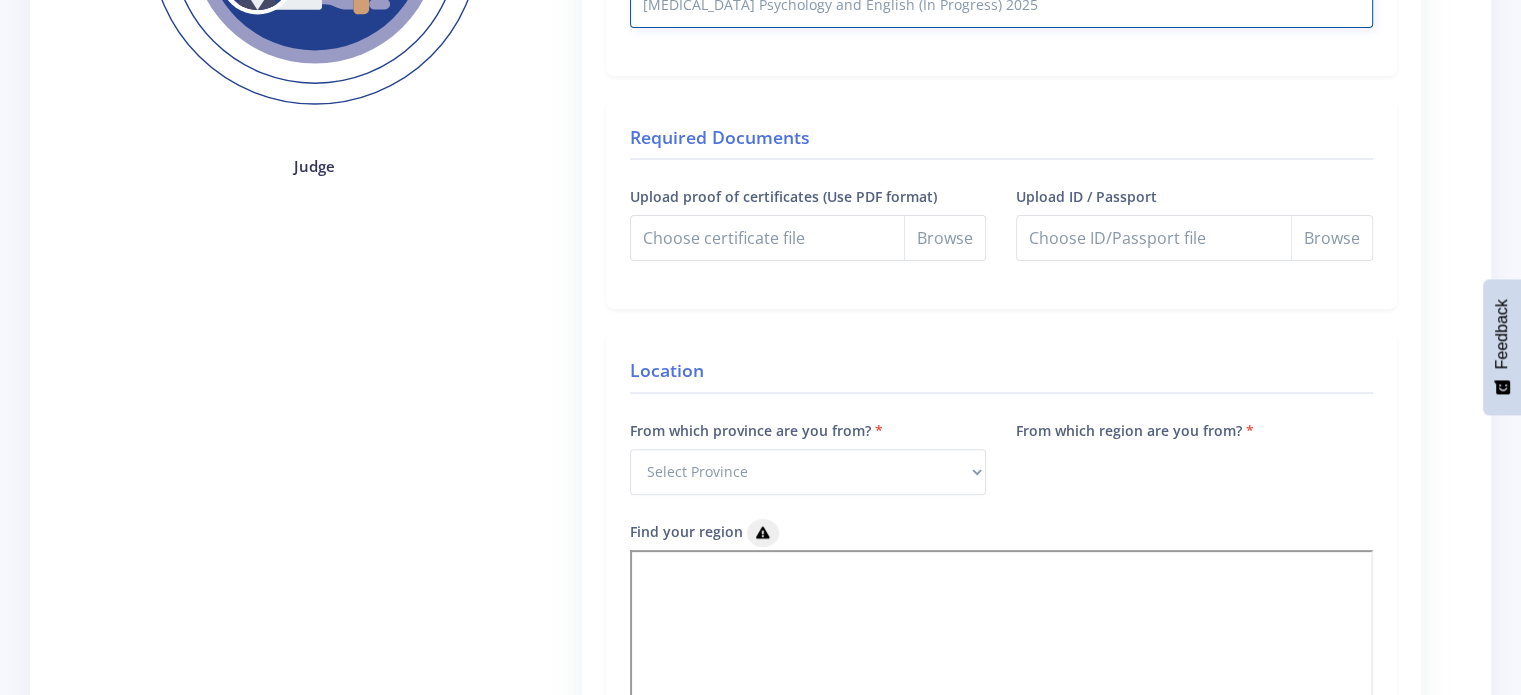 scroll, scrollTop: 508, scrollLeft: 0, axis: vertical 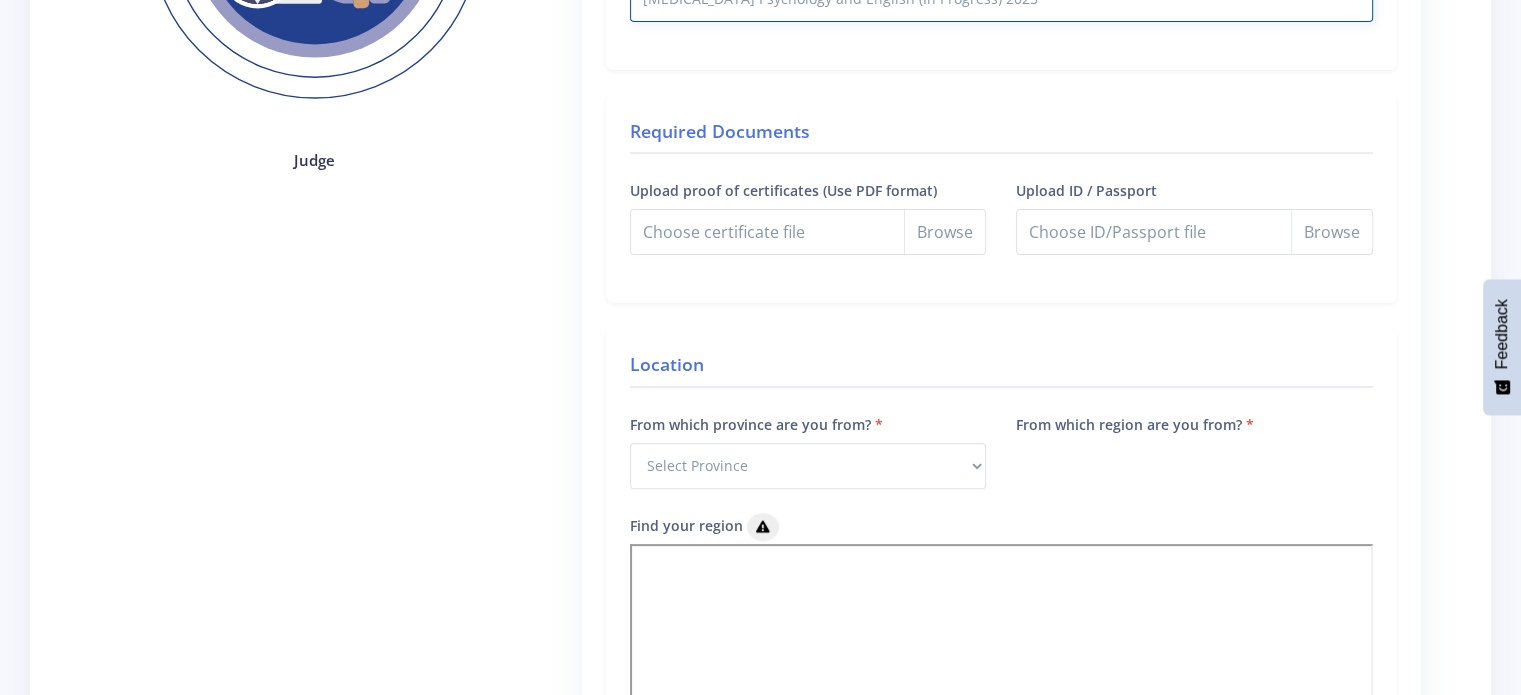 type on "[MEDICAL_DATA] Psychology and English (In Progress) 2025" 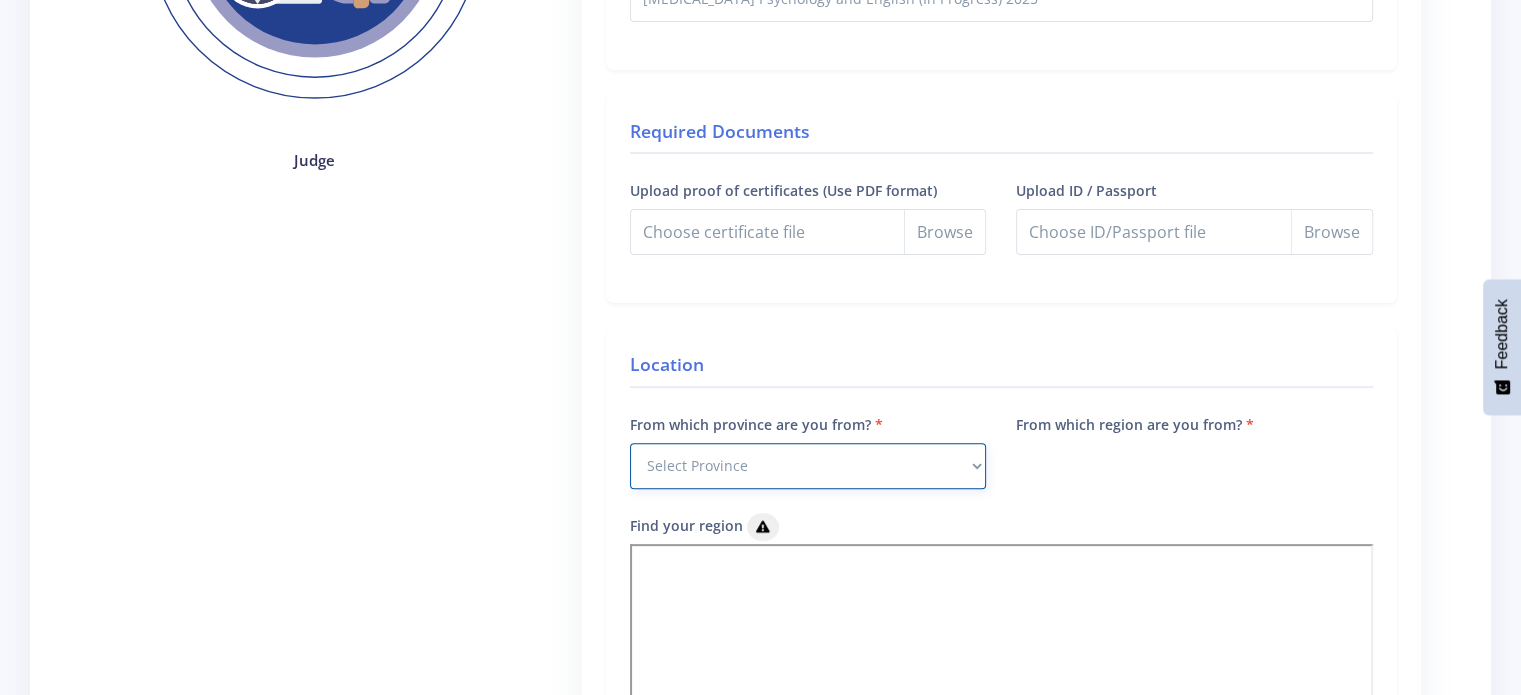 click on "Select Province
[GEOGRAPHIC_DATA]
[GEOGRAPHIC_DATA]
[GEOGRAPHIC_DATA]
[GEOGRAPHIC_DATA]" at bounding box center (808, 466) 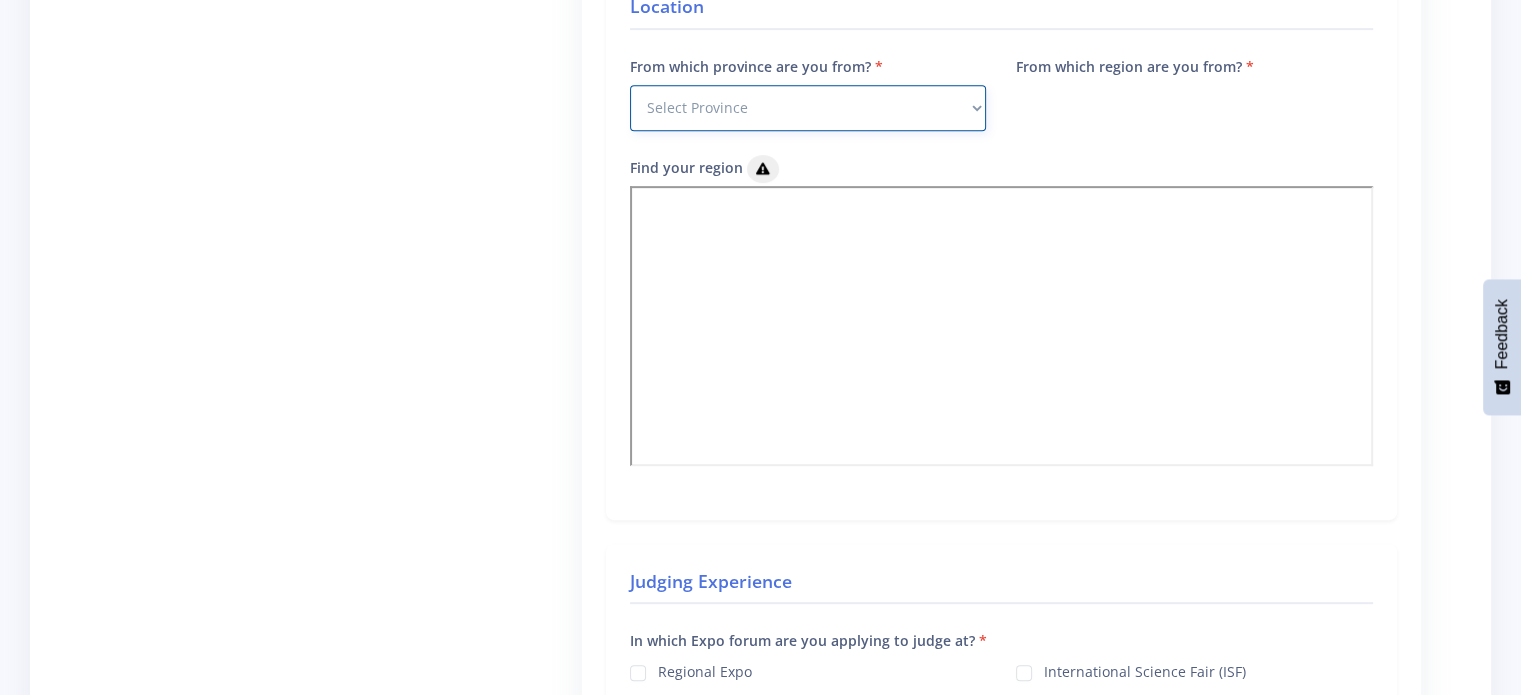 scroll, scrollTop: 864, scrollLeft: 0, axis: vertical 